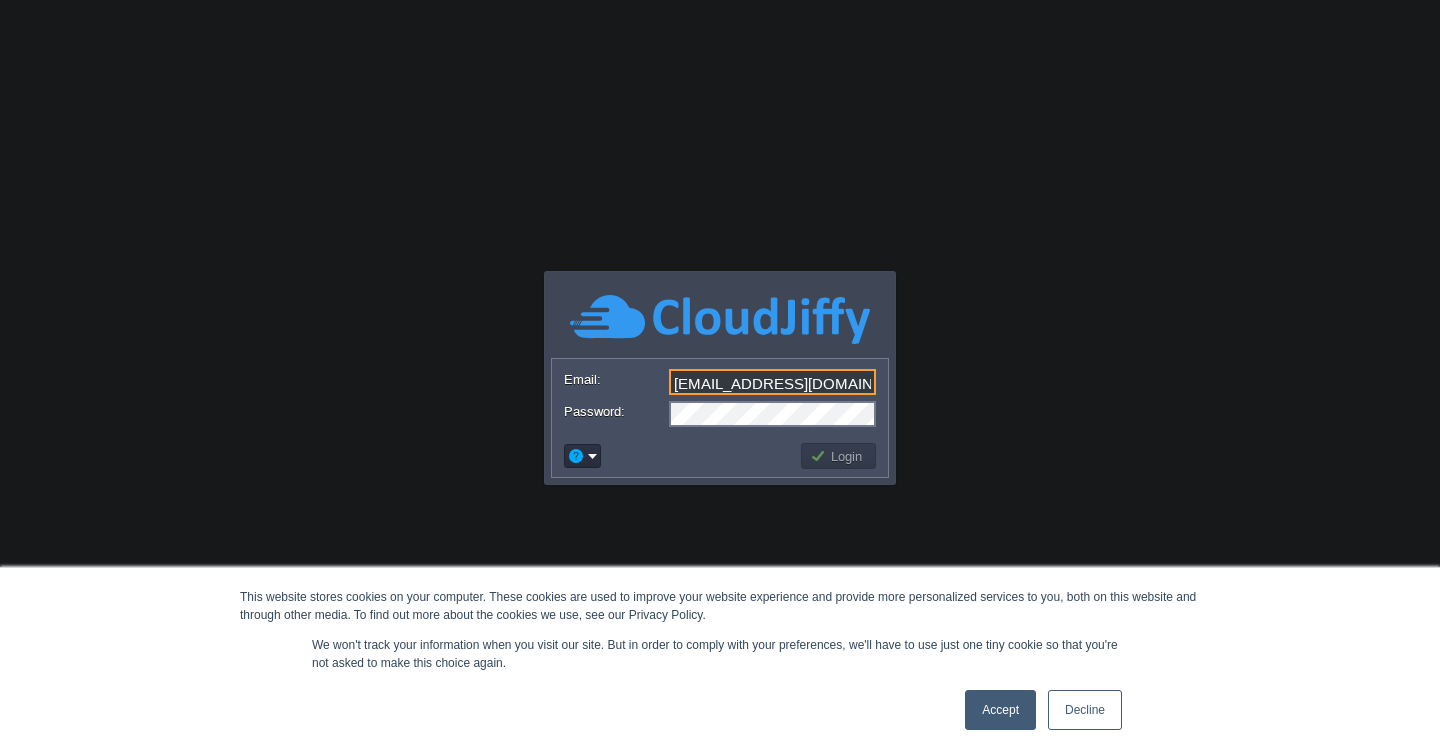 type on "[EMAIL_ADDRESS][DOMAIN_NAME]" 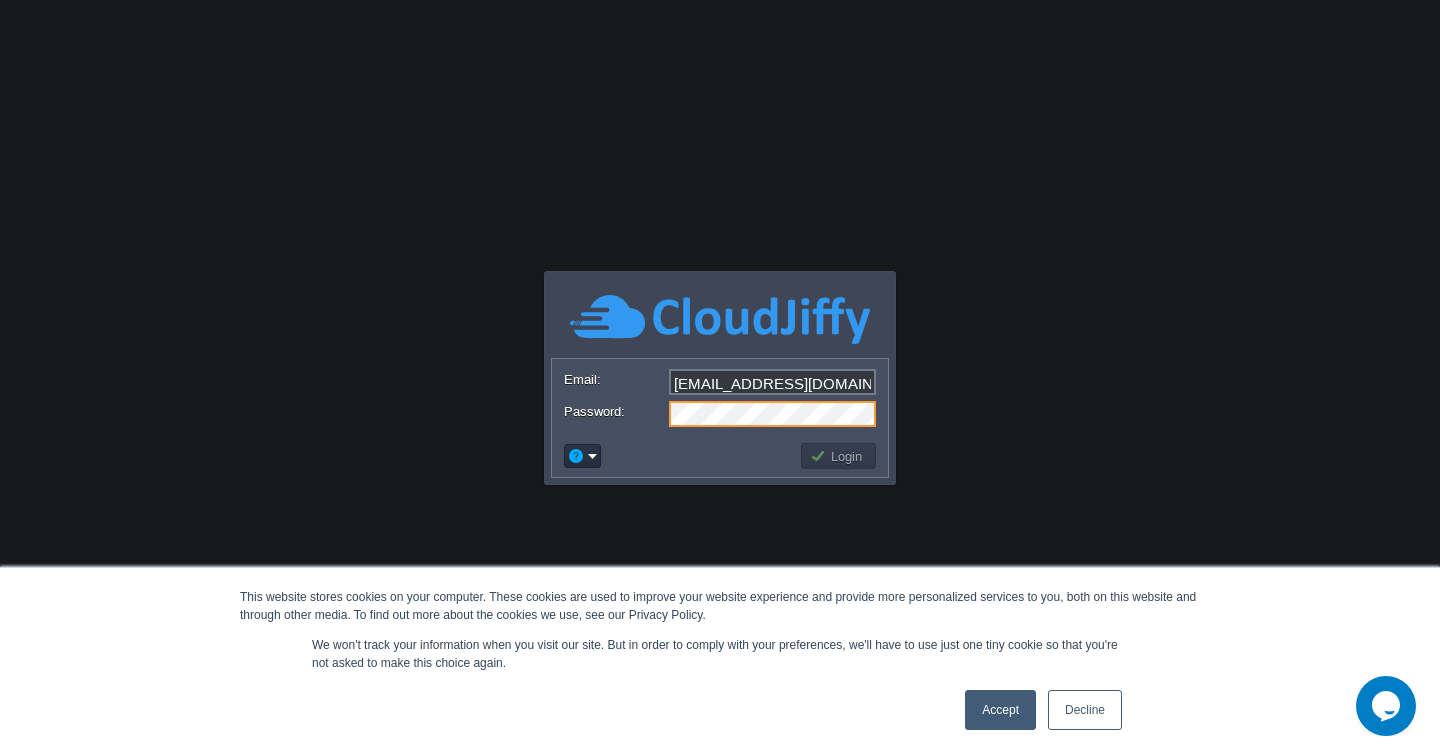 scroll, scrollTop: 0, scrollLeft: 0, axis: both 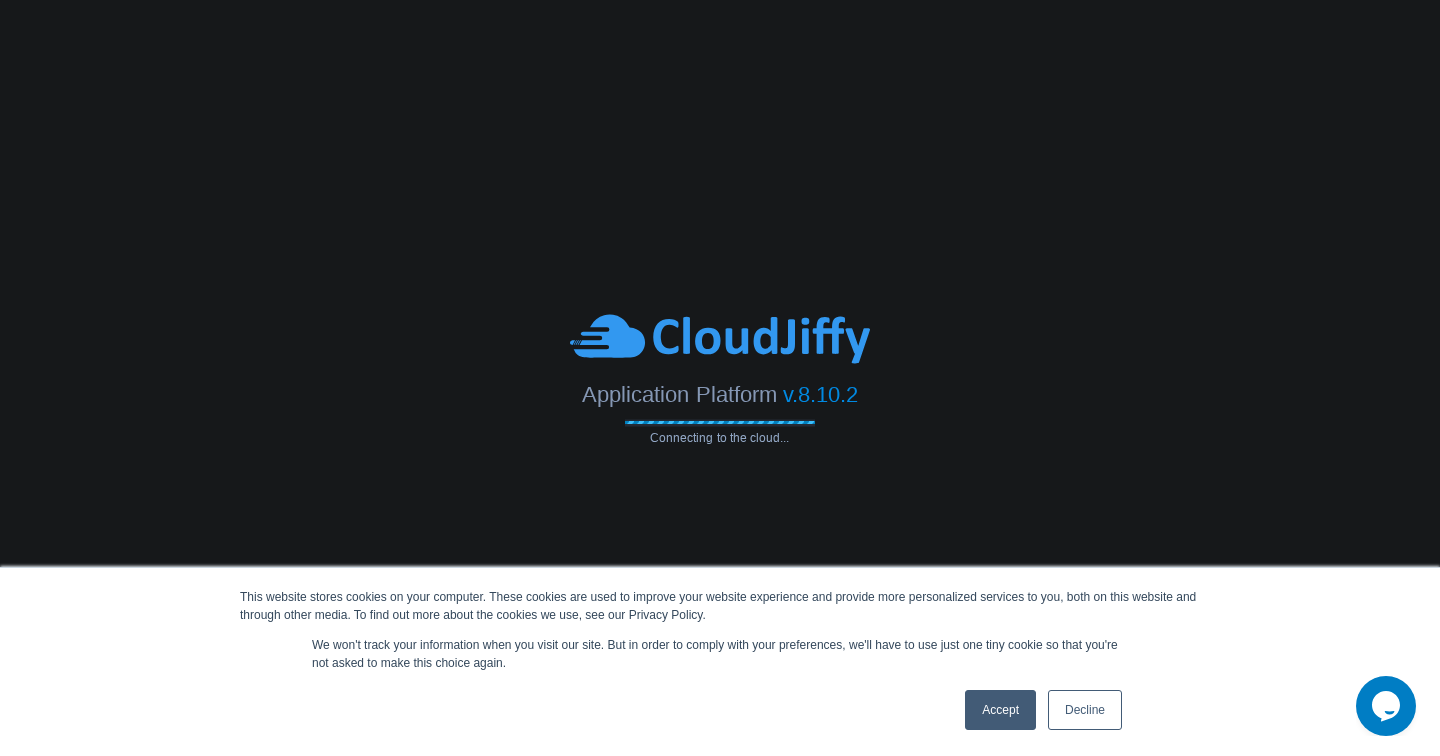click on "Accept" at bounding box center (1000, 710) 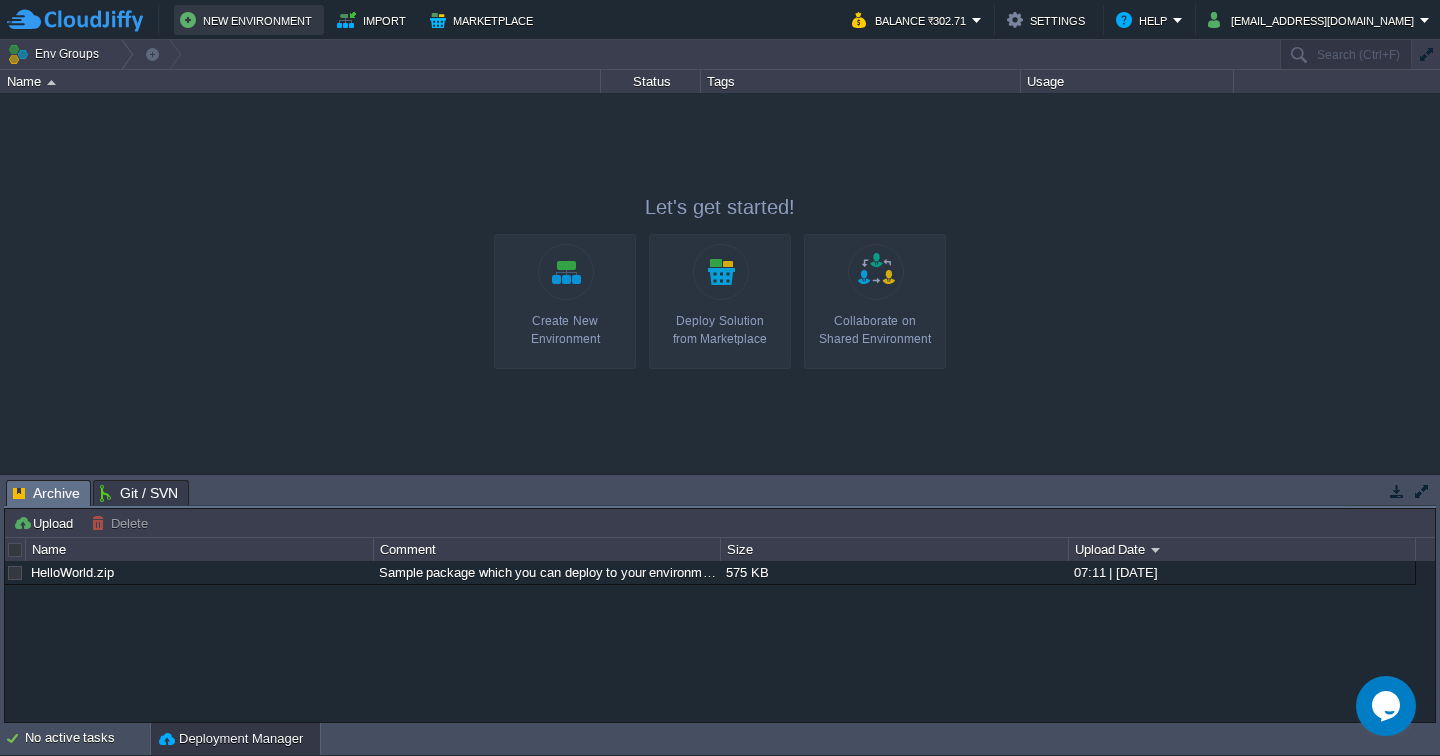 click on "New Environment" at bounding box center (249, 20) 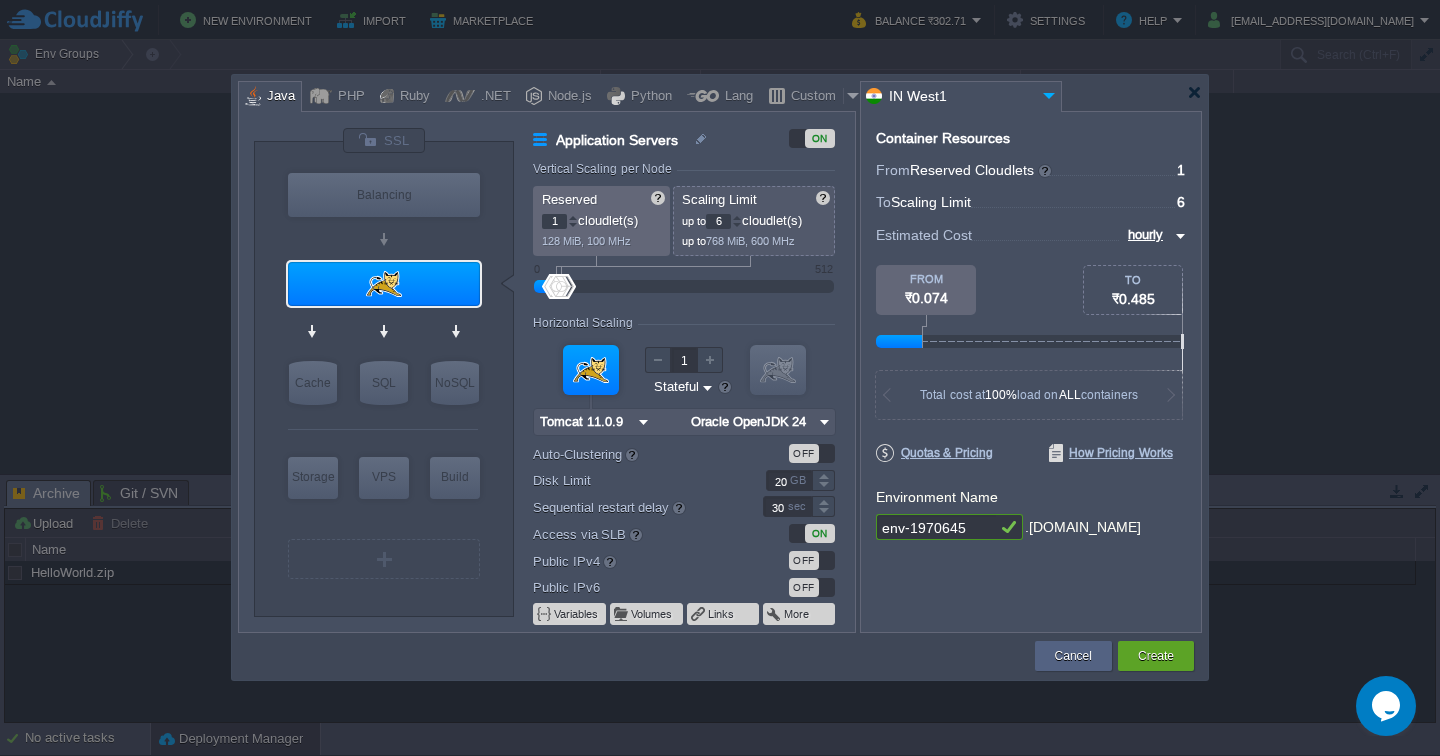 click at bounding box center [737, 225] 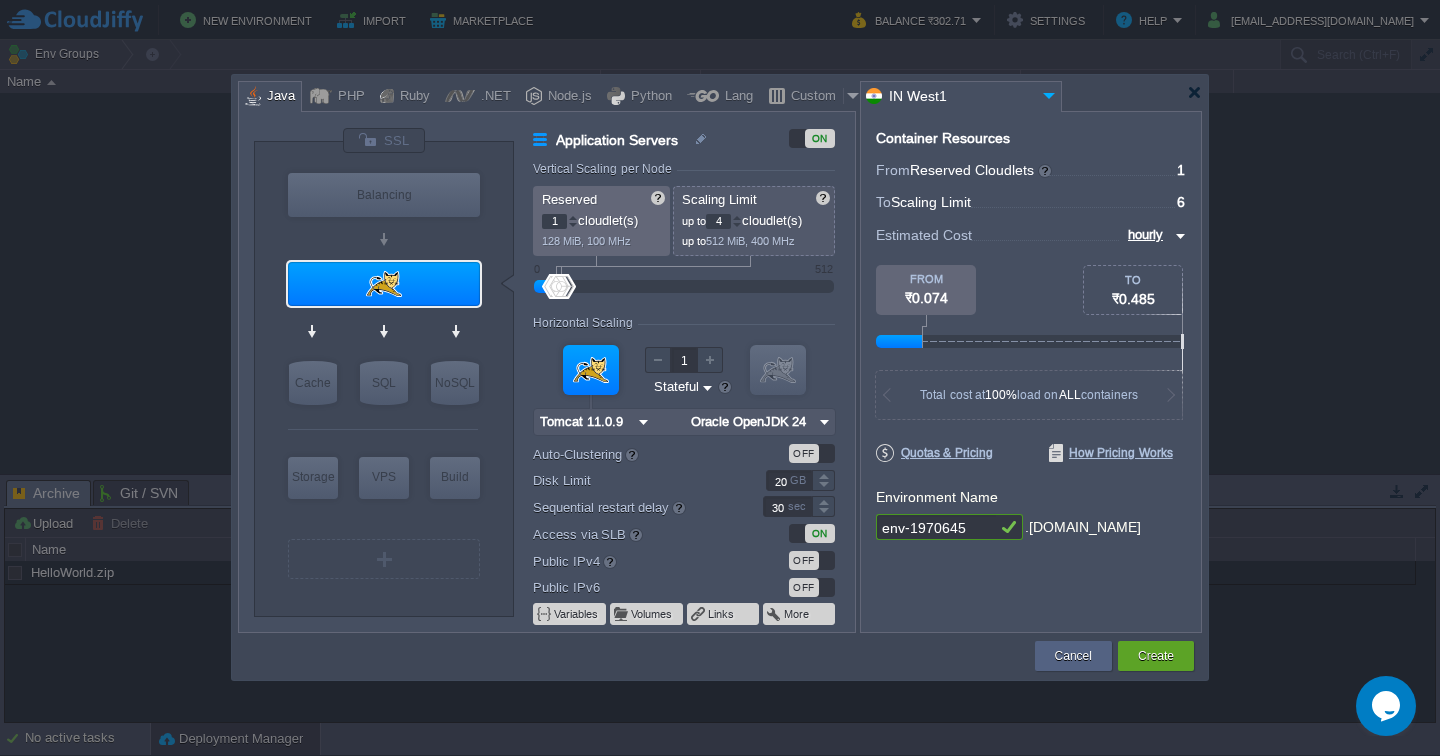 click at bounding box center [737, 225] 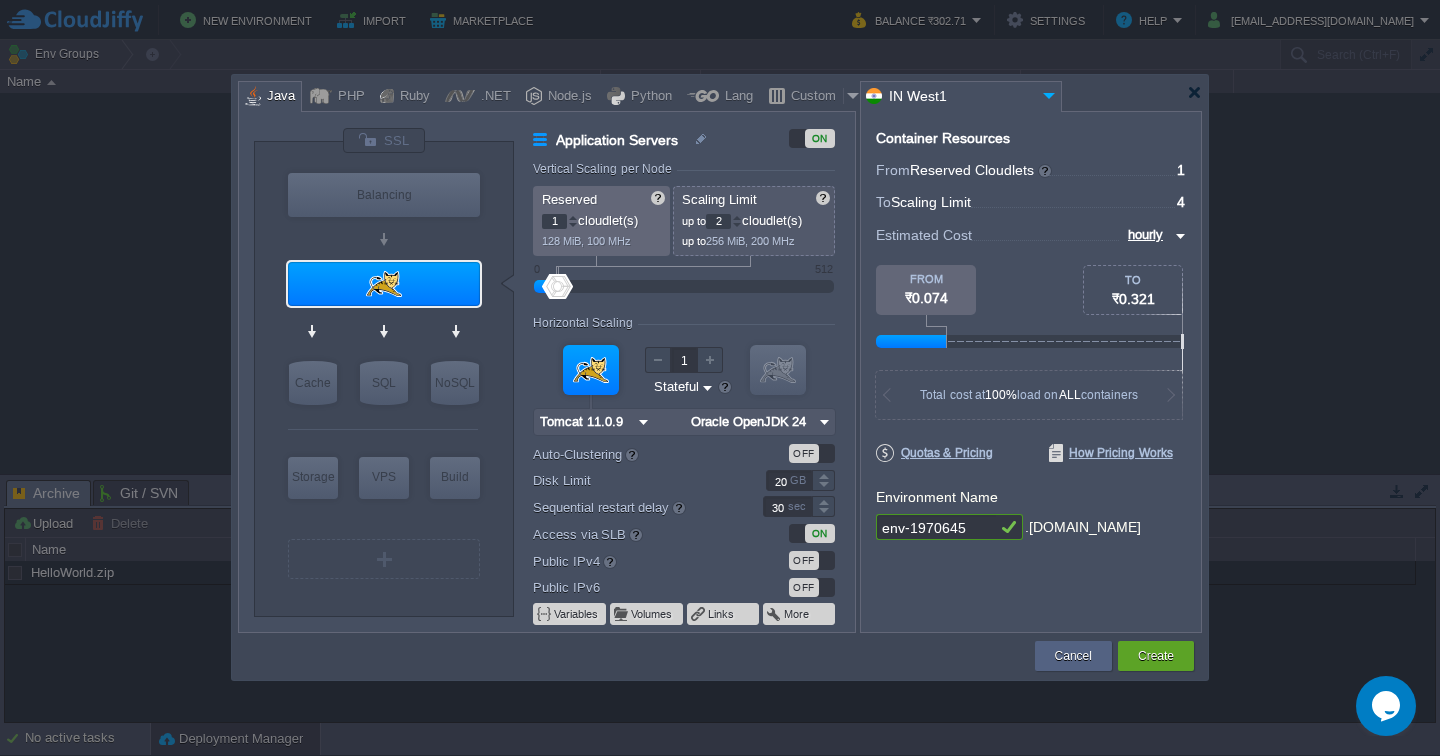 type on "1" 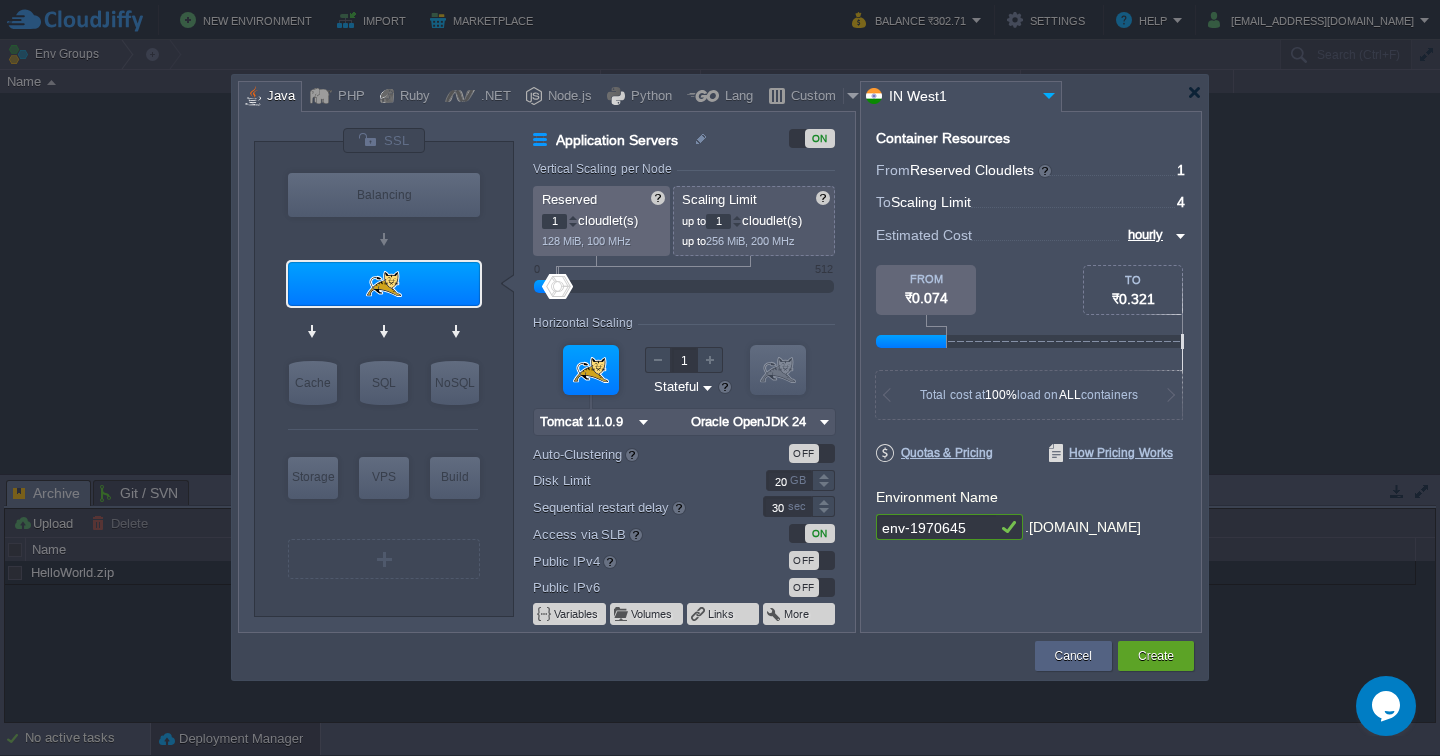 click at bounding box center (737, 225) 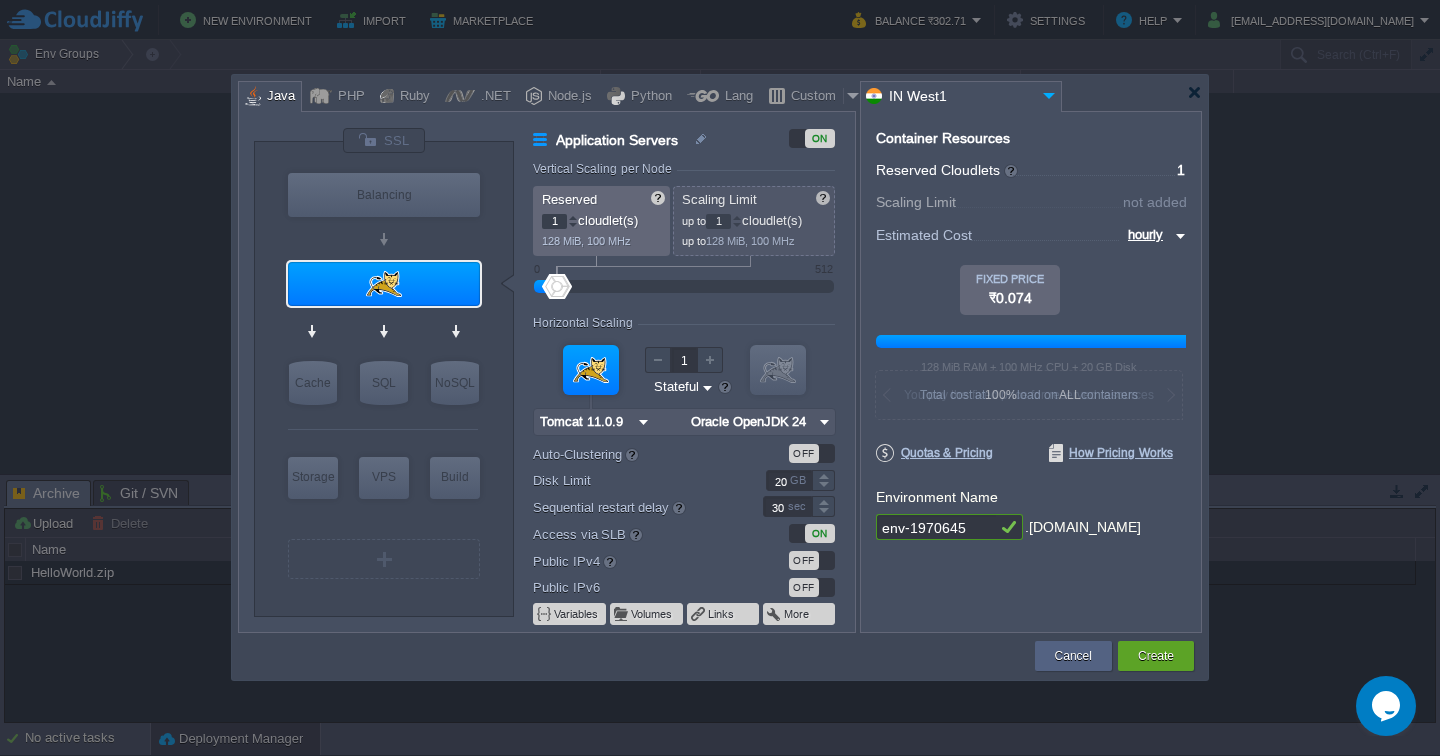 click on "Reserved 1  cloudlet(s)   128 MiB, 100 MHz Scaling Limit up to  1  cloudlet(s)   up to  128 MiB, 100 MHz" at bounding box center (684, 221) 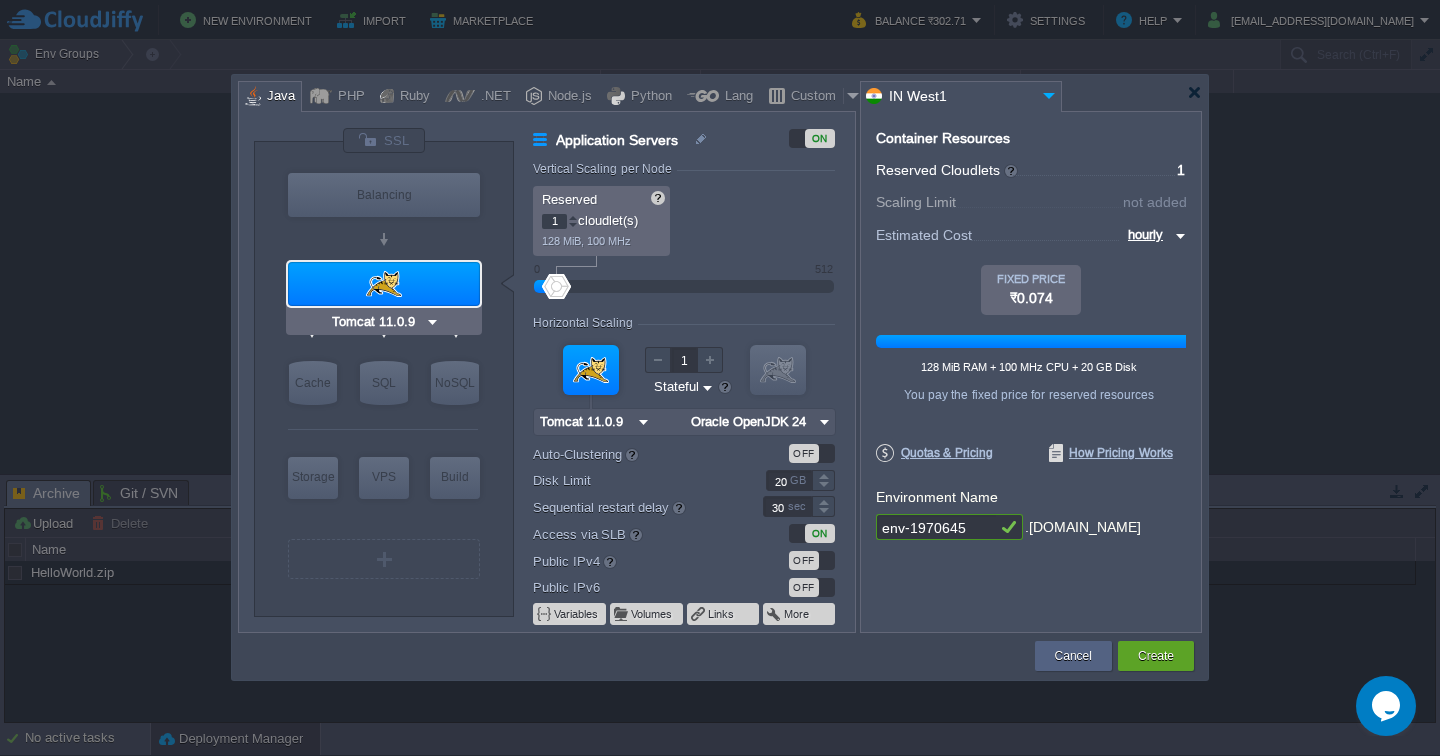 type on "NGINX 1.28.0" 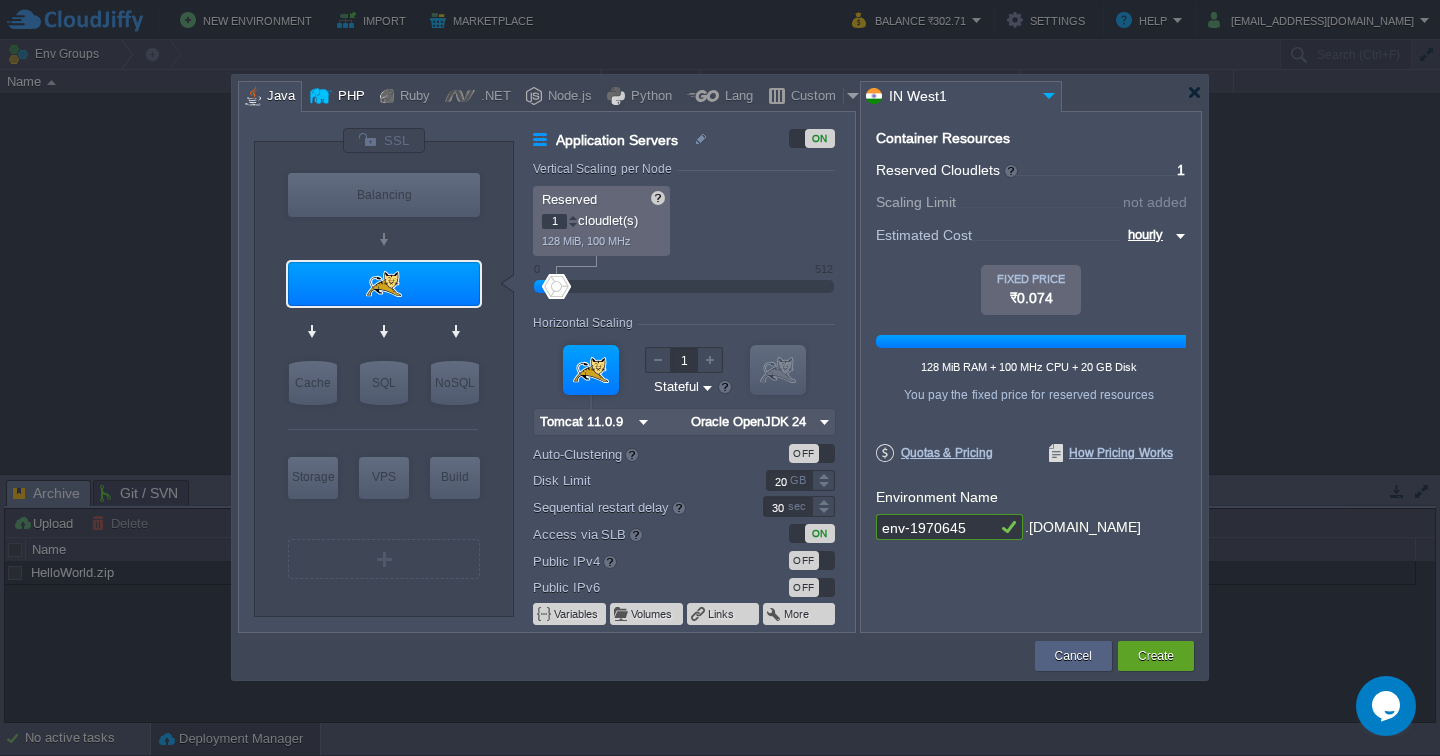 click at bounding box center [321, 96] 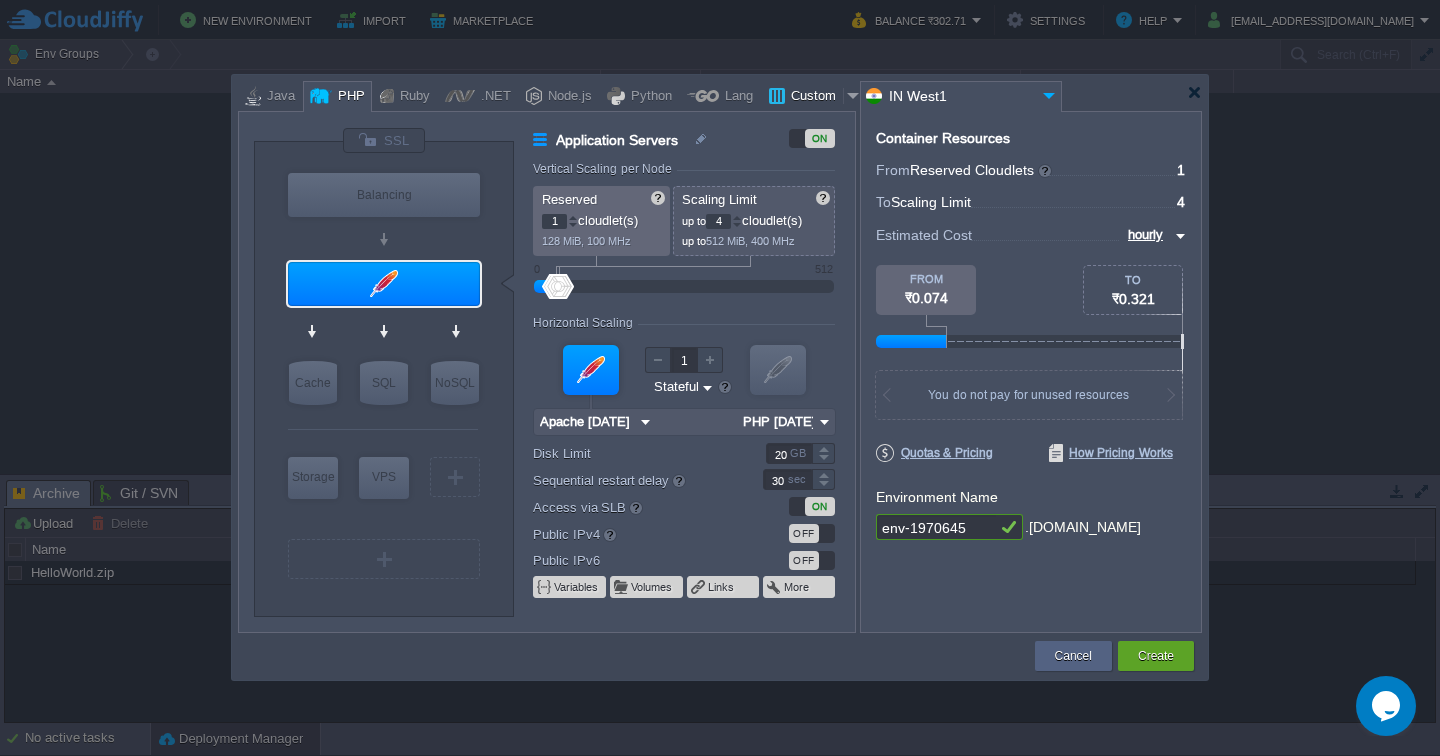 click on "Custom" at bounding box center [814, 97] 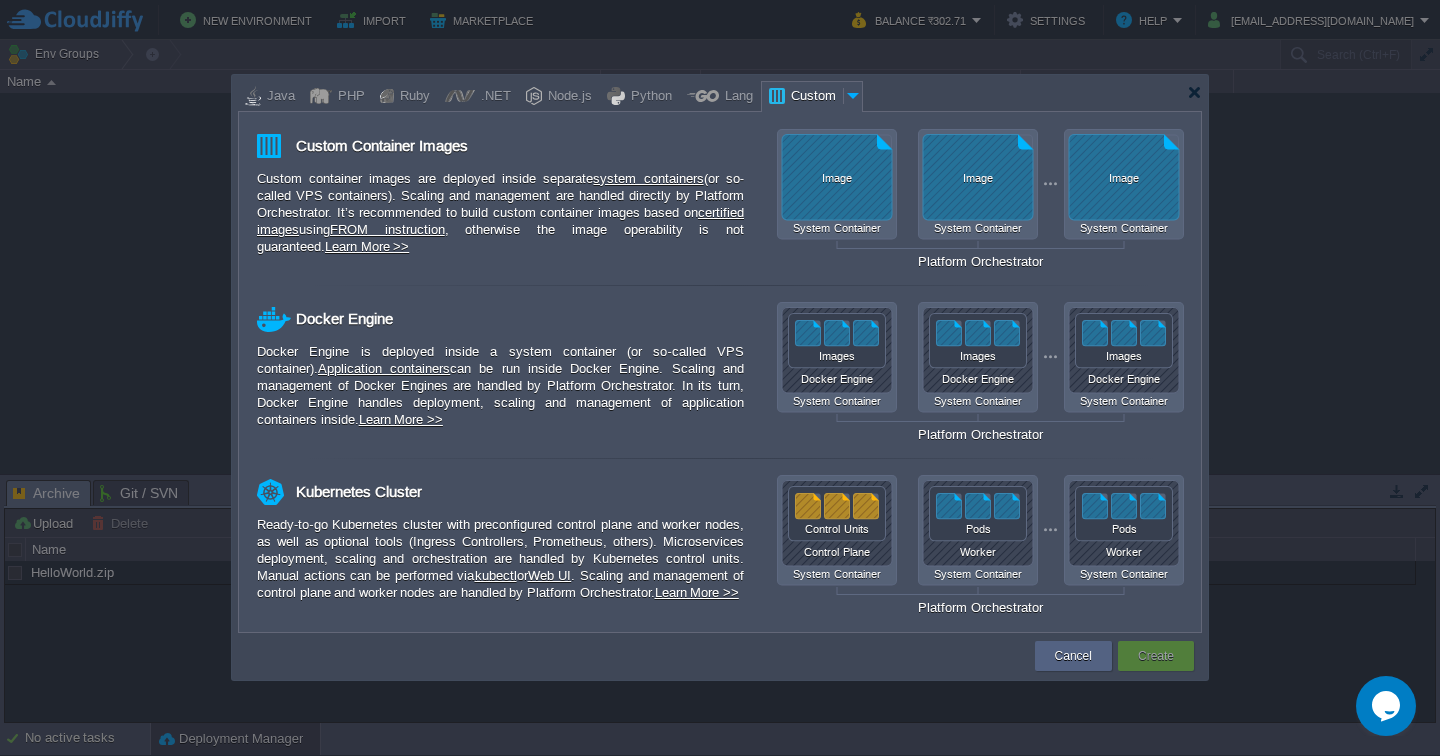 type on "Application Servers" 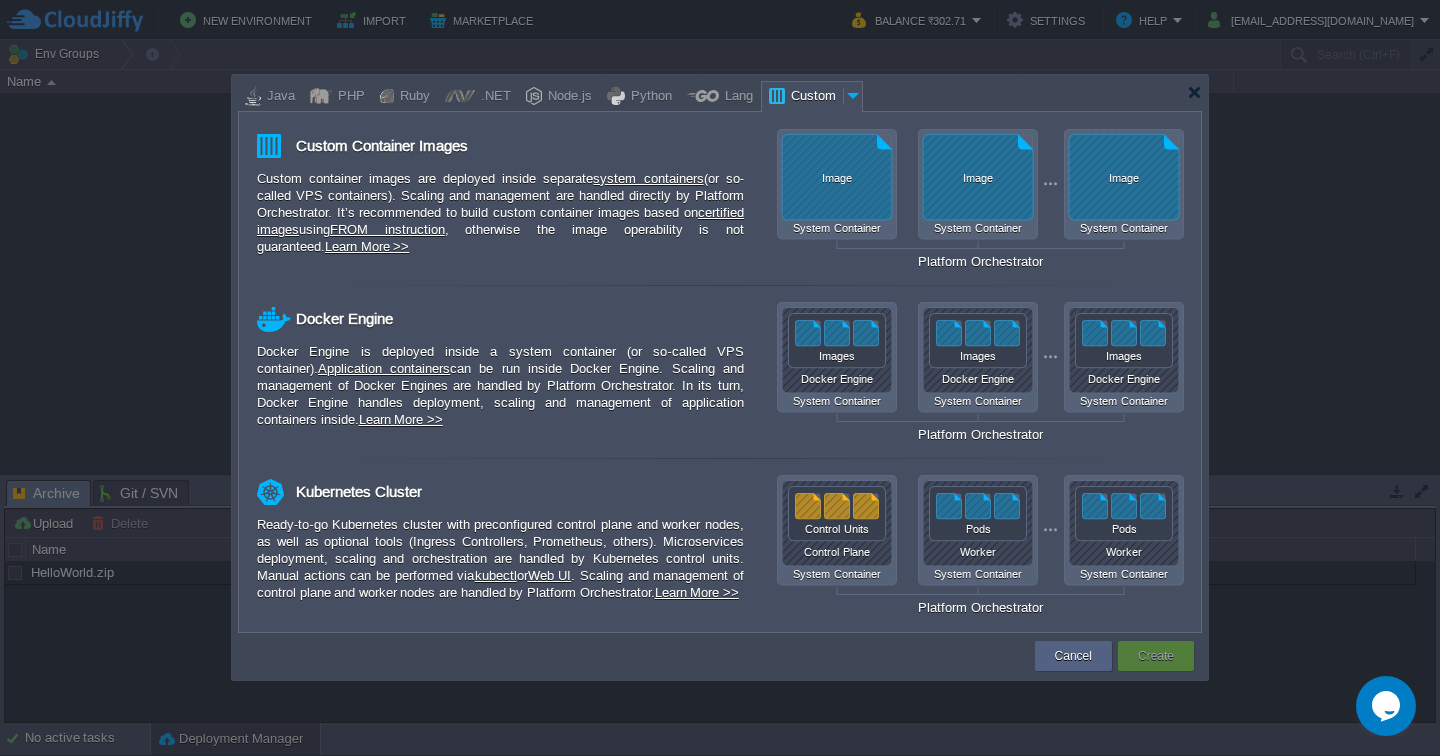 type on "16" 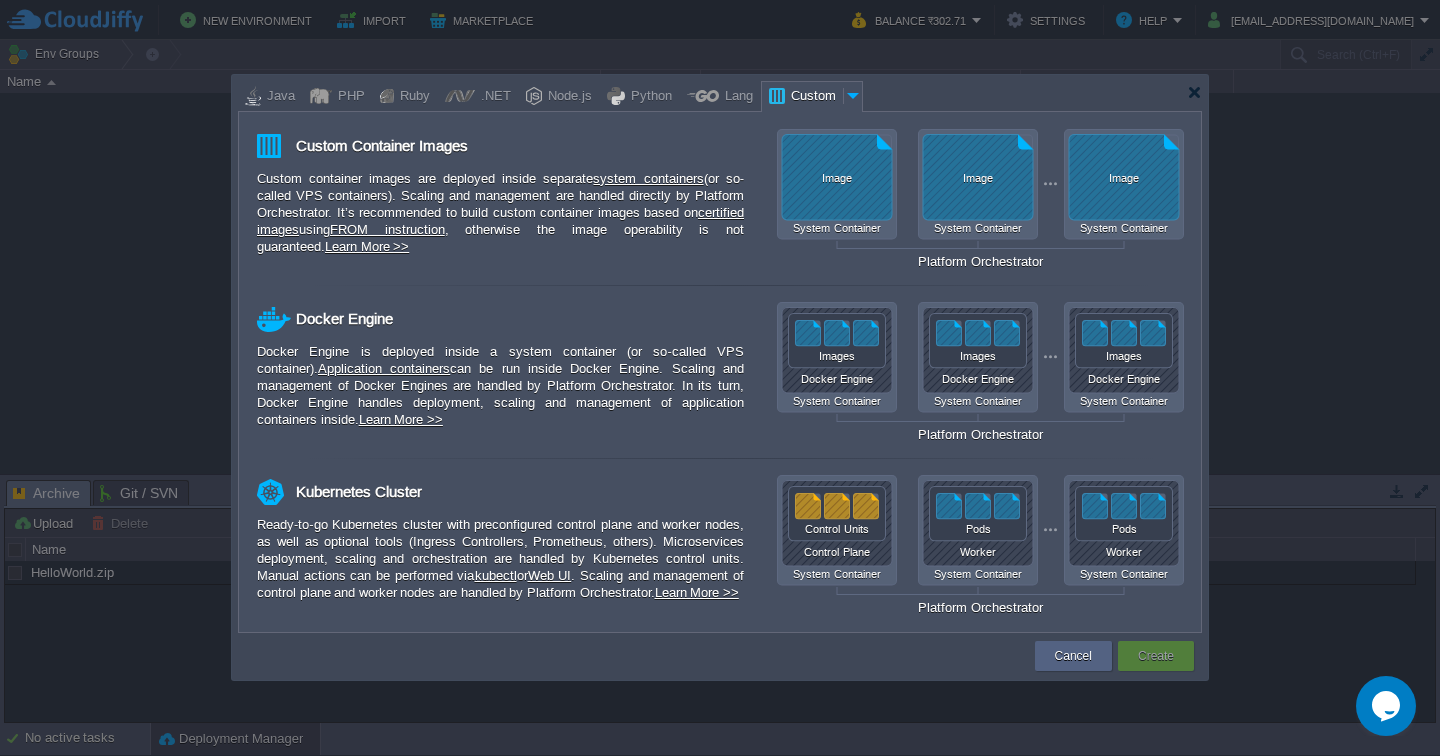 click at bounding box center (854, 96) 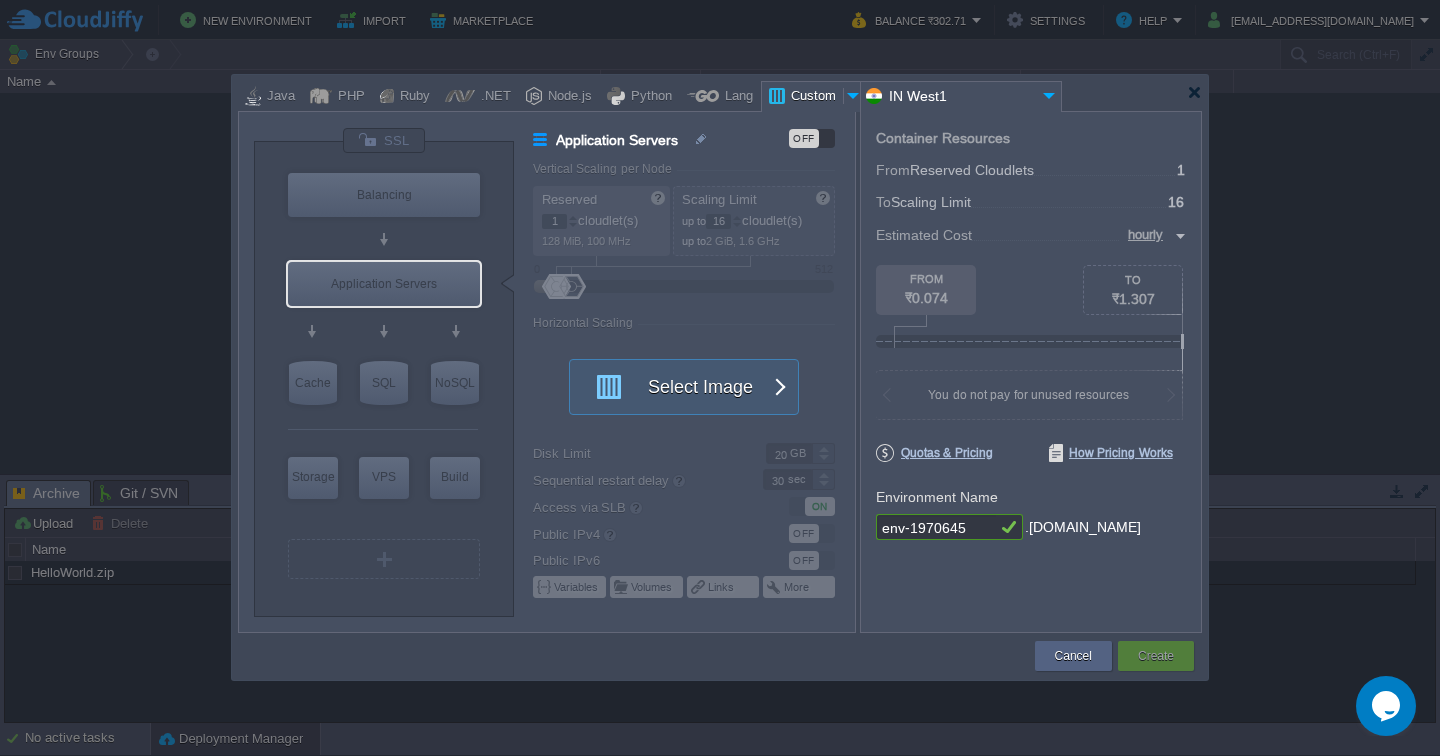 click at bounding box center (854, 96) 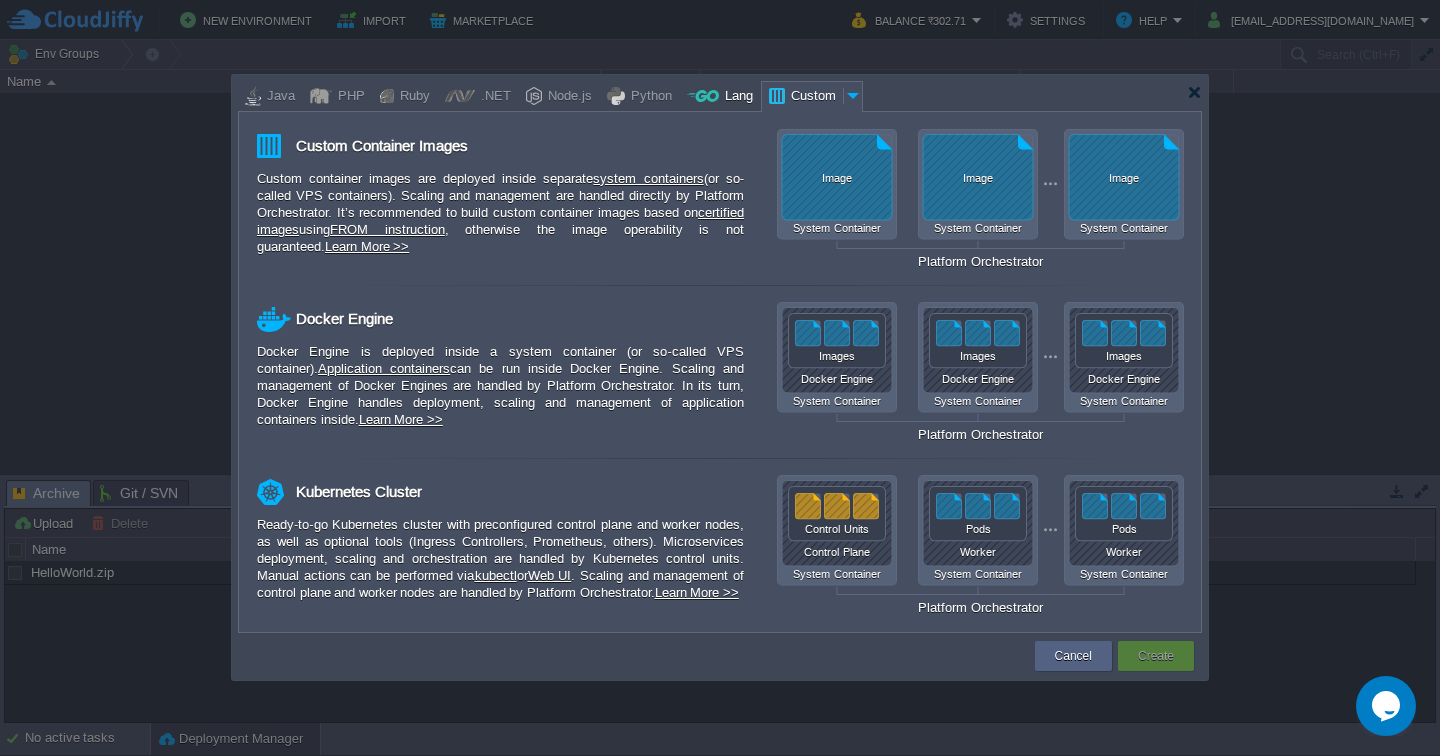 click on "Lang" at bounding box center [736, 97] 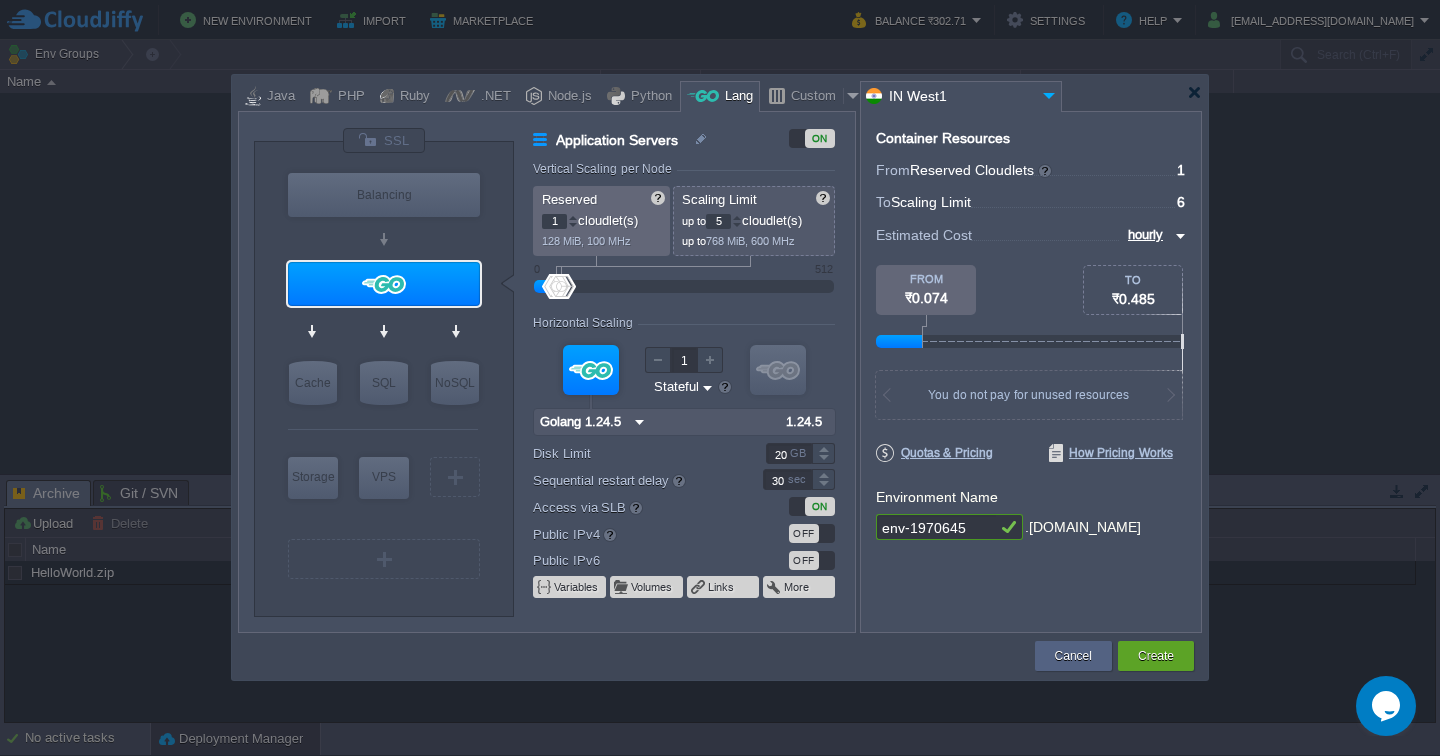click at bounding box center (737, 225) 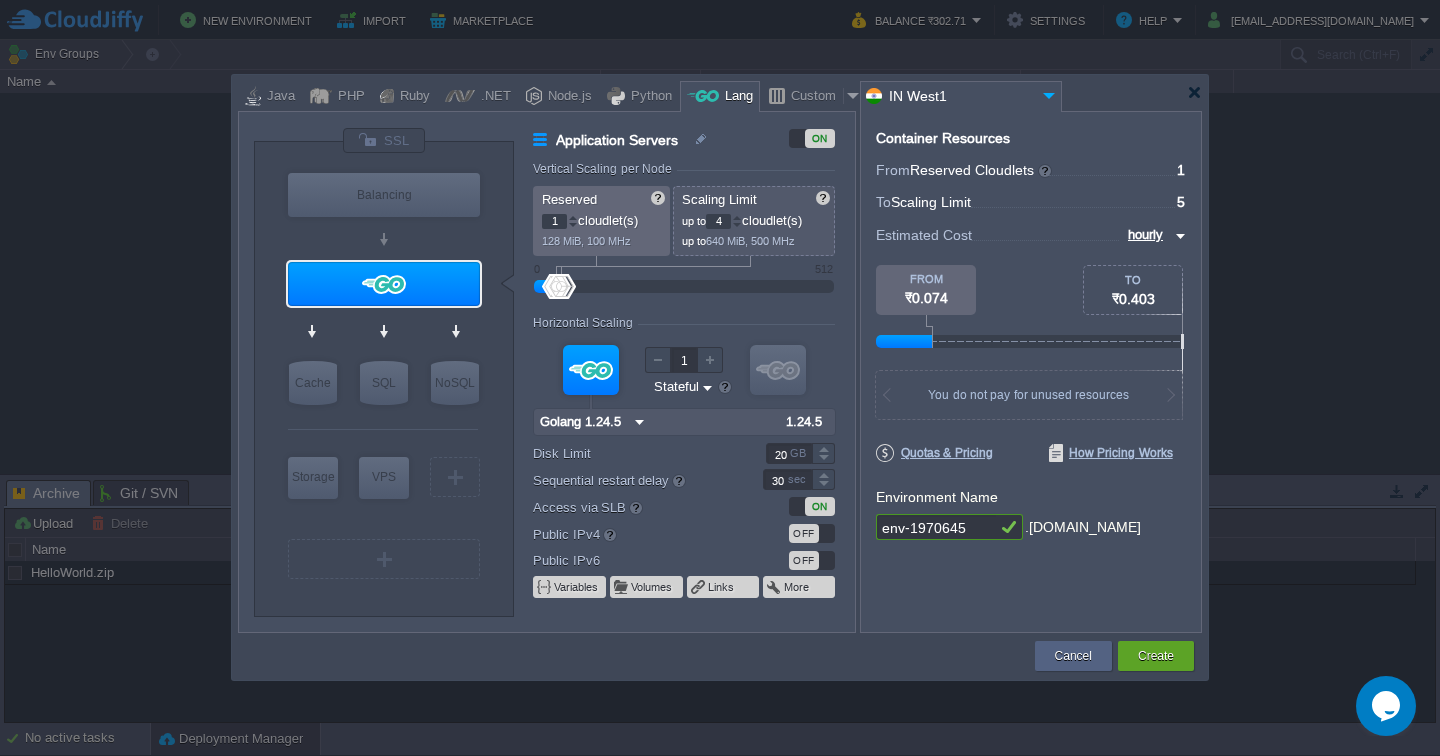 click at bounding box center (737, 225) 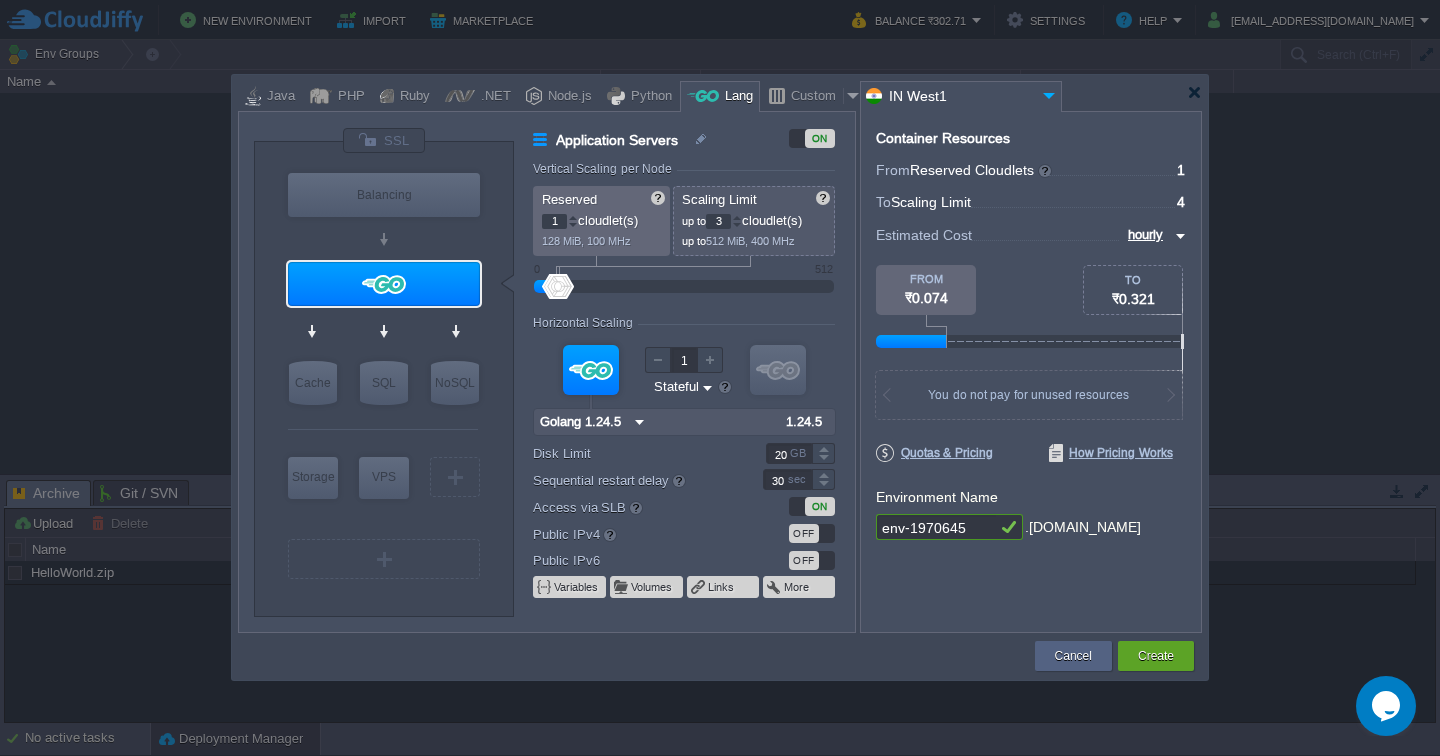 click at bounding box center (737, 225) 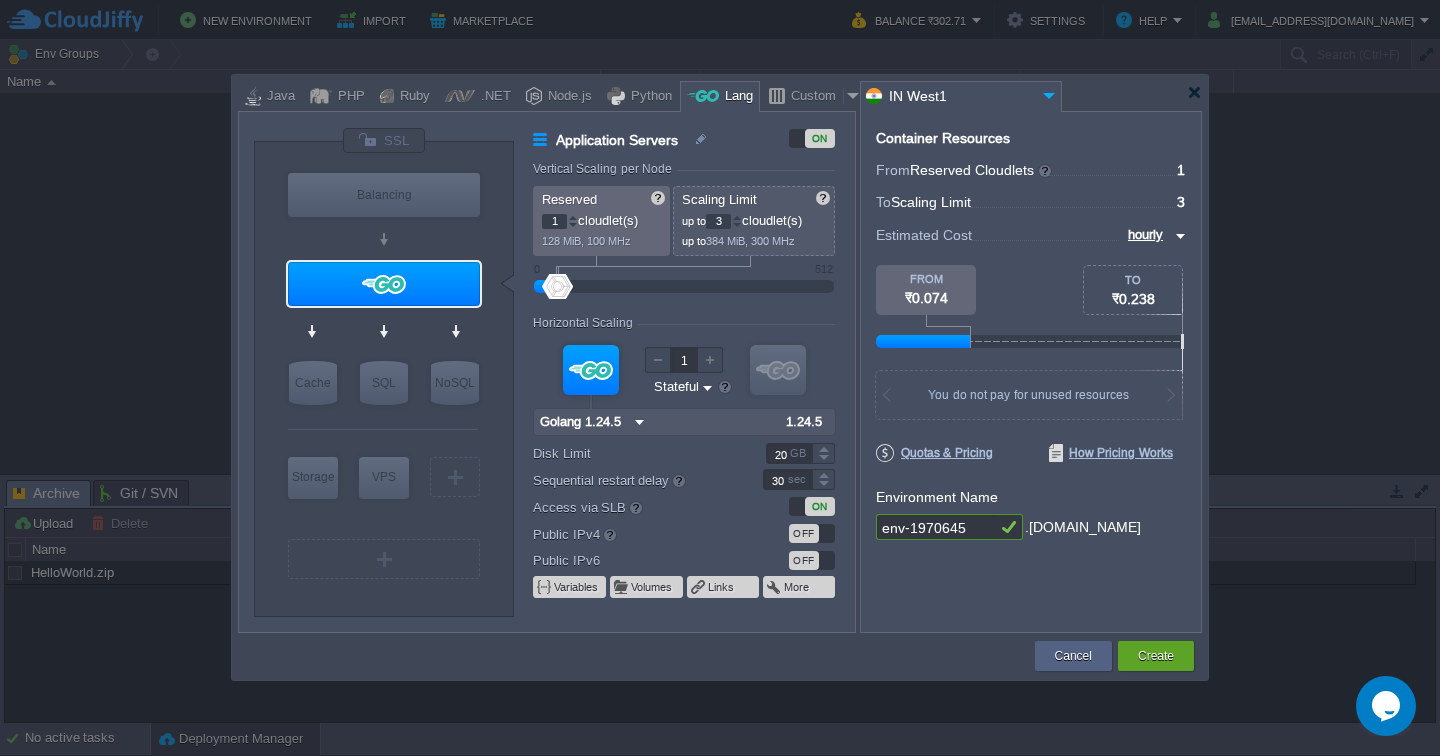 type on "2" 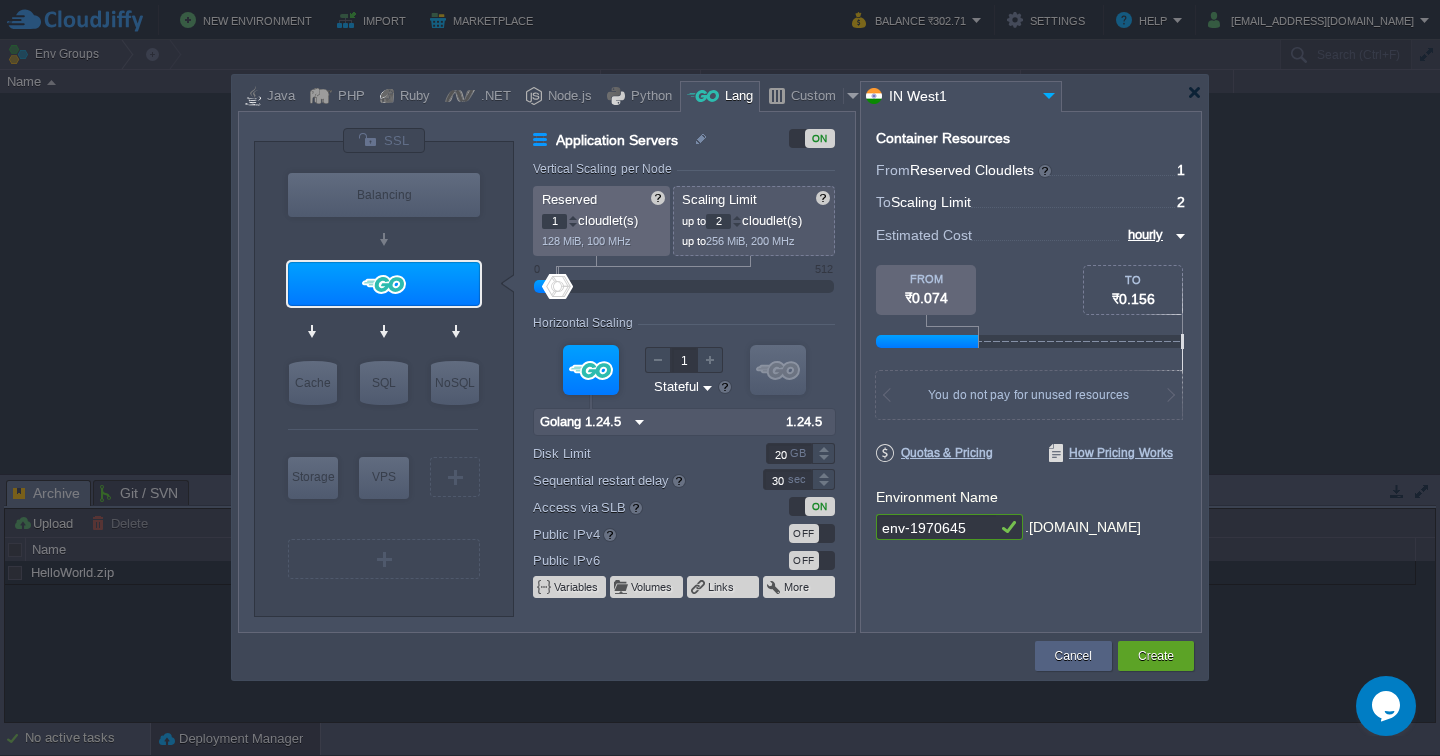 click at bounding box center [737, 225] 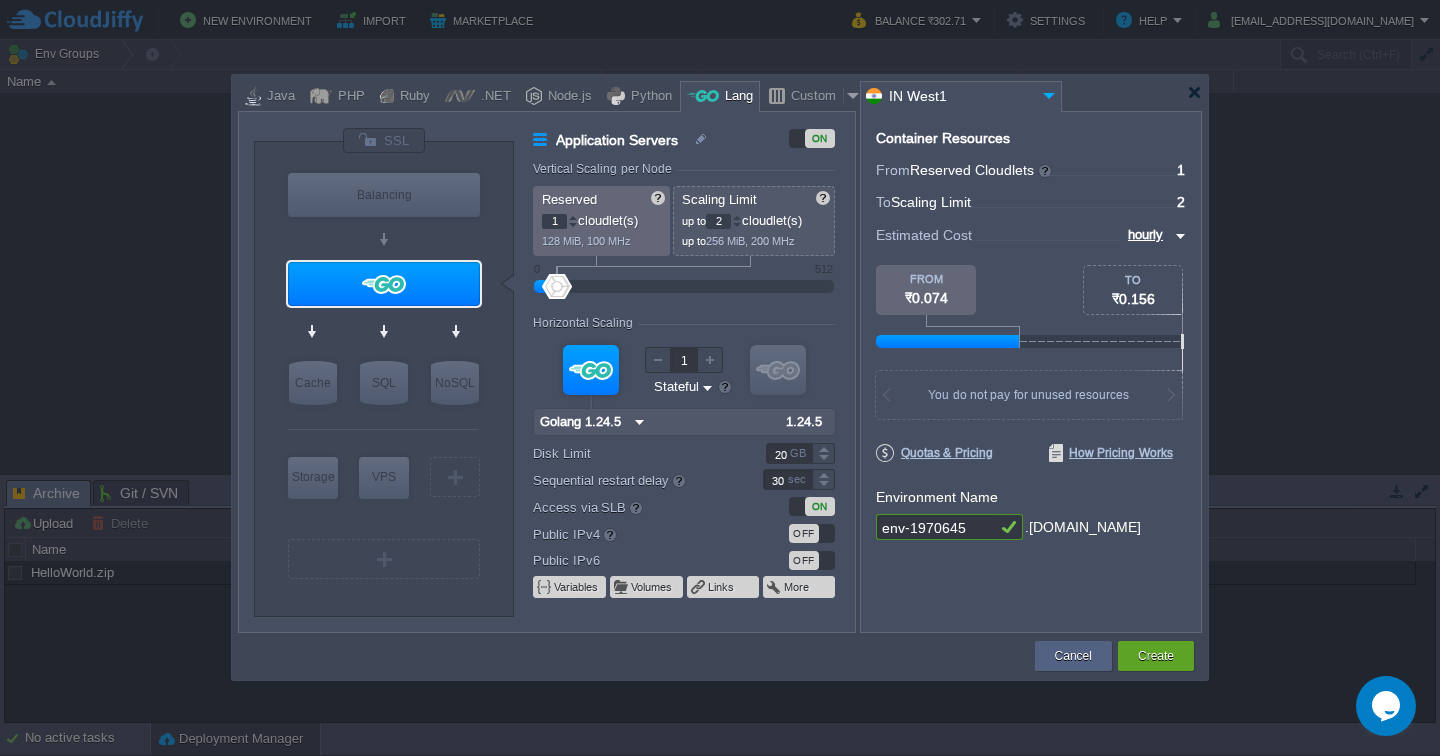 click at bounding box center (1178, 236) 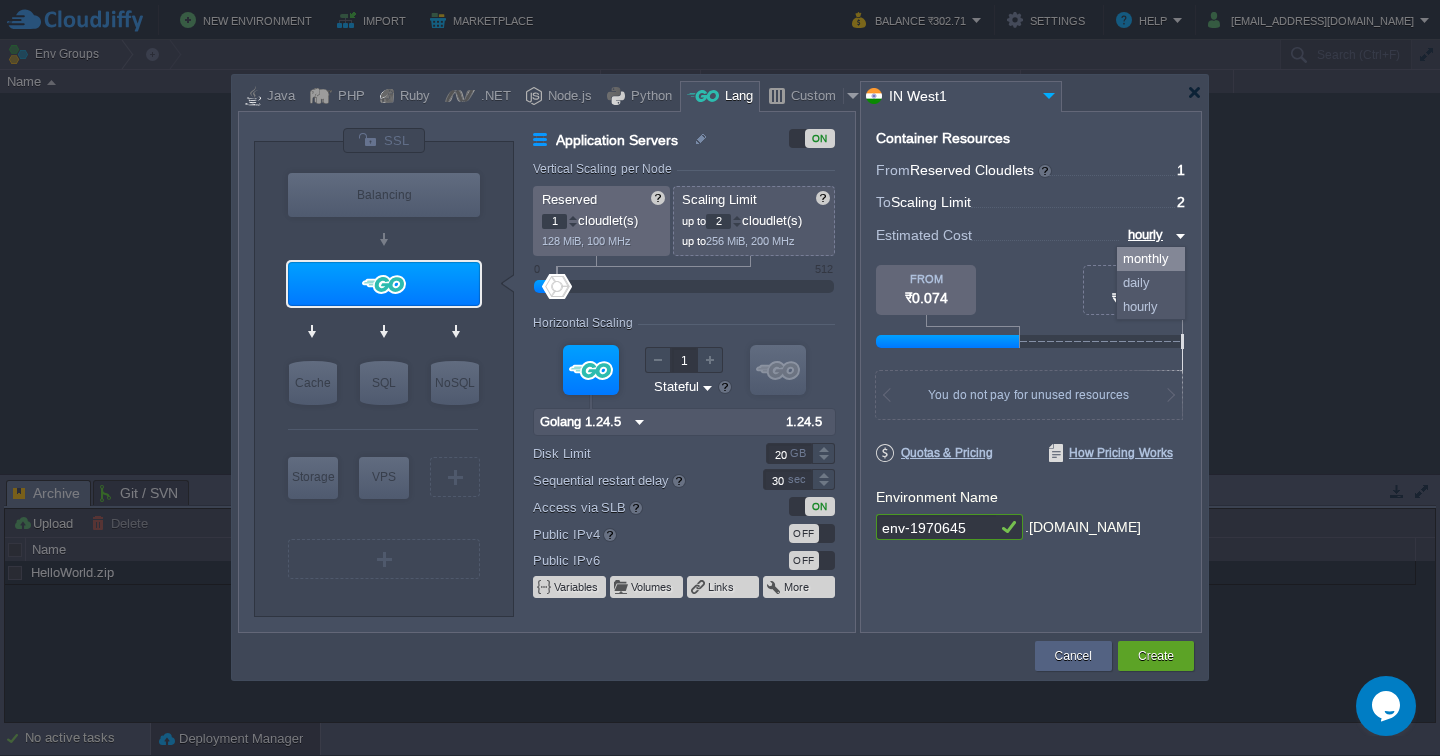 click on "monthly" at bounding box center [1151, 259] 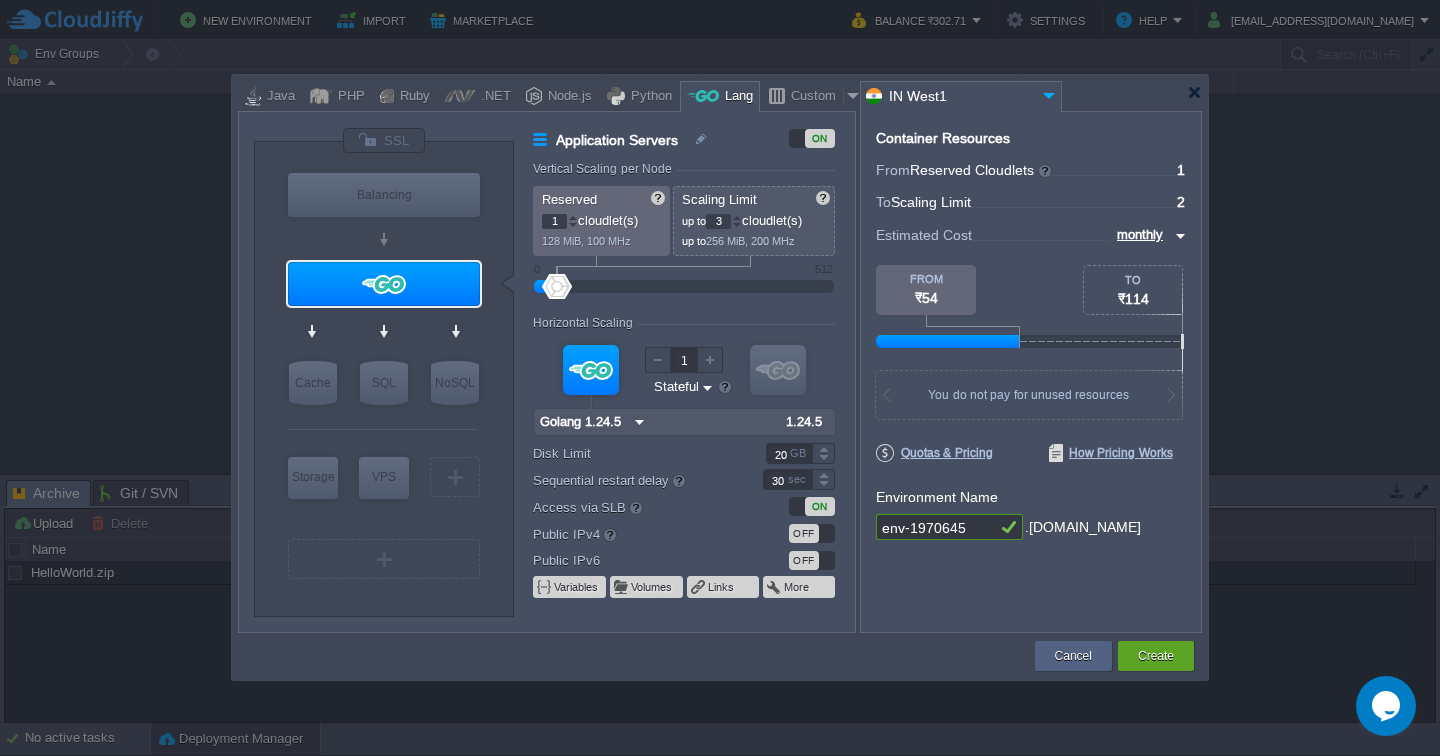 click at bounding box center [737, 217] 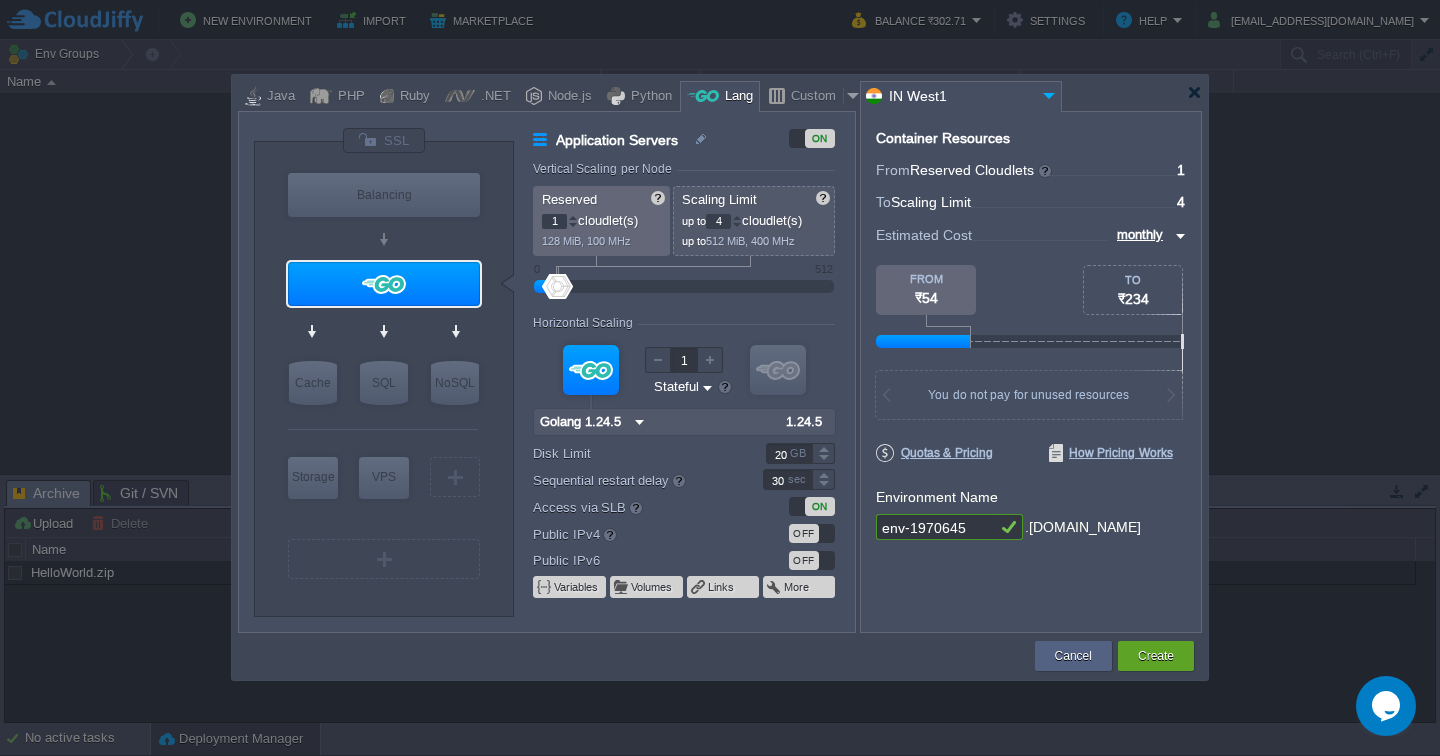 click at bounding box center (737, 217) 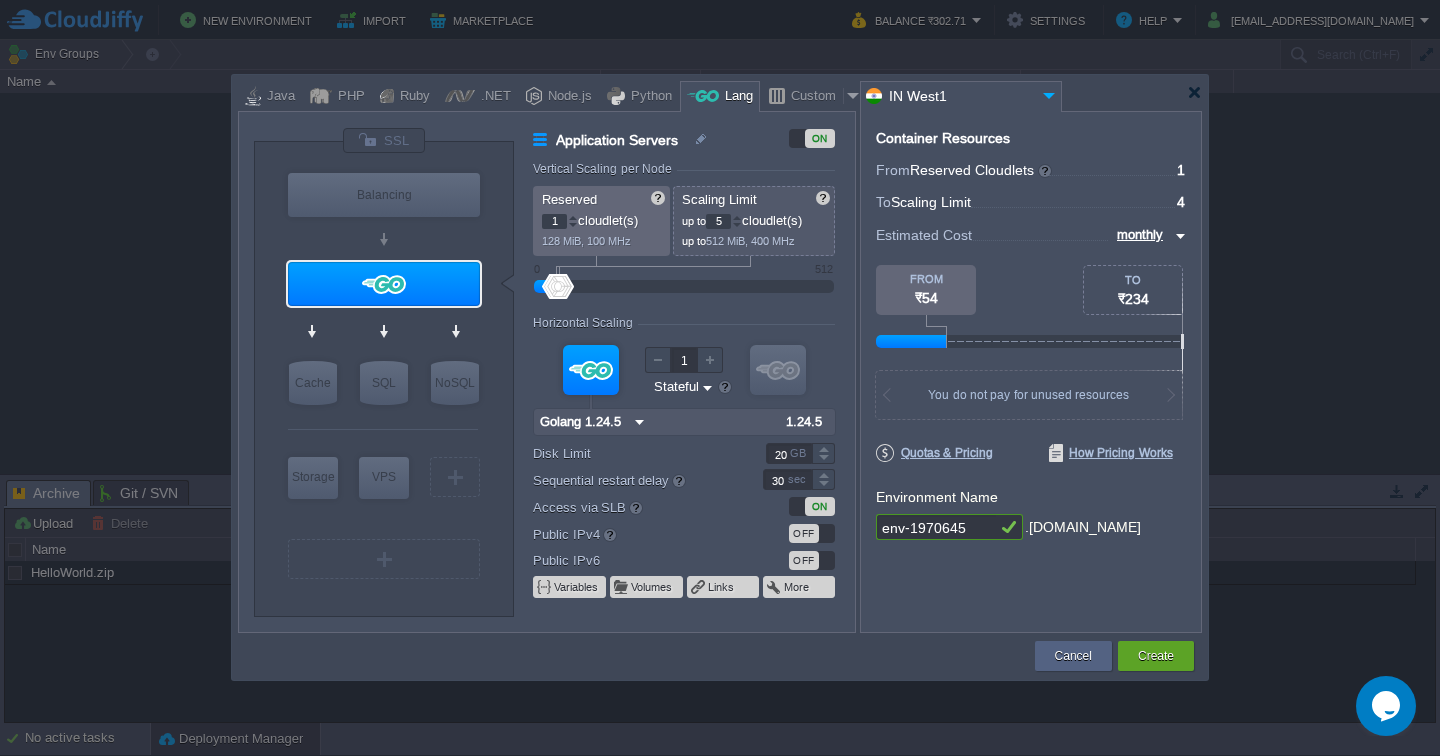 click at bounding box center (737, 217) 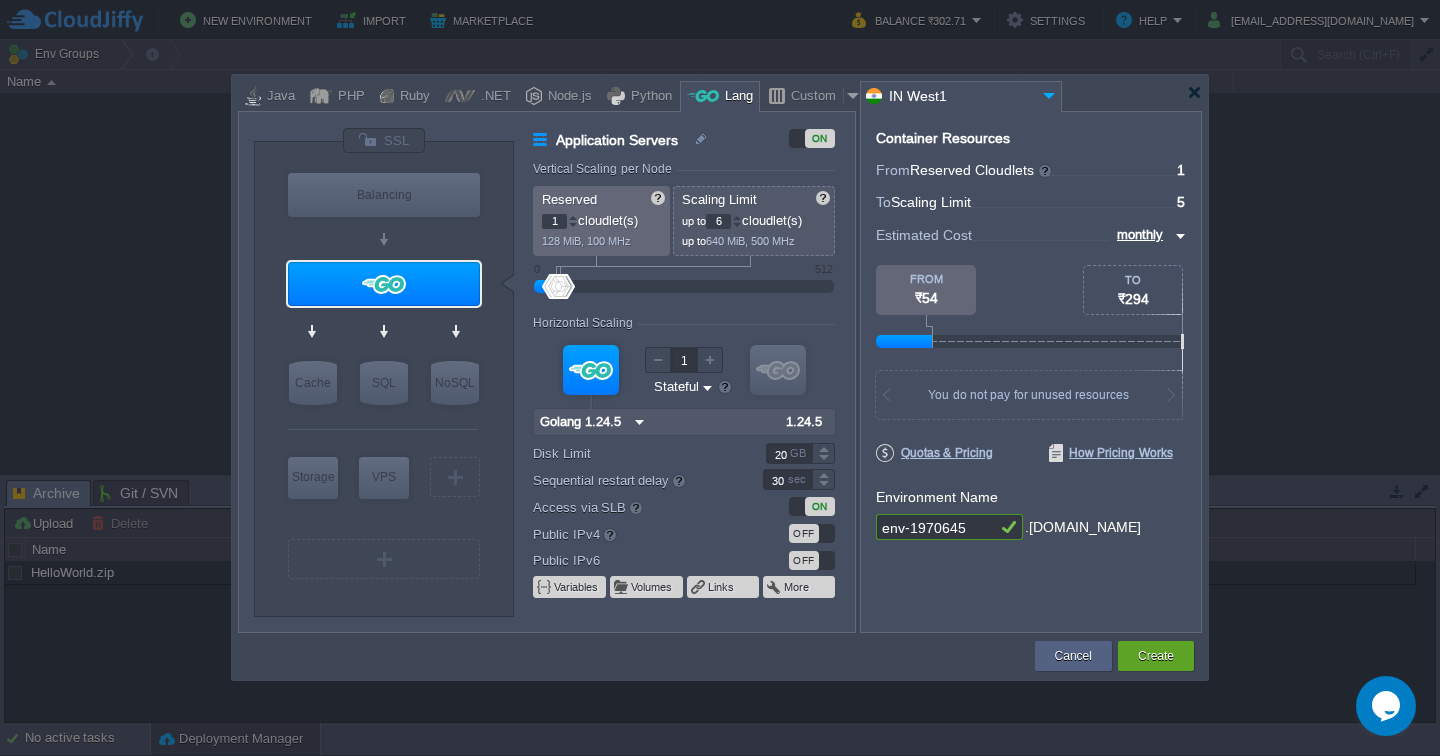 click at bounding box center (737, 217) 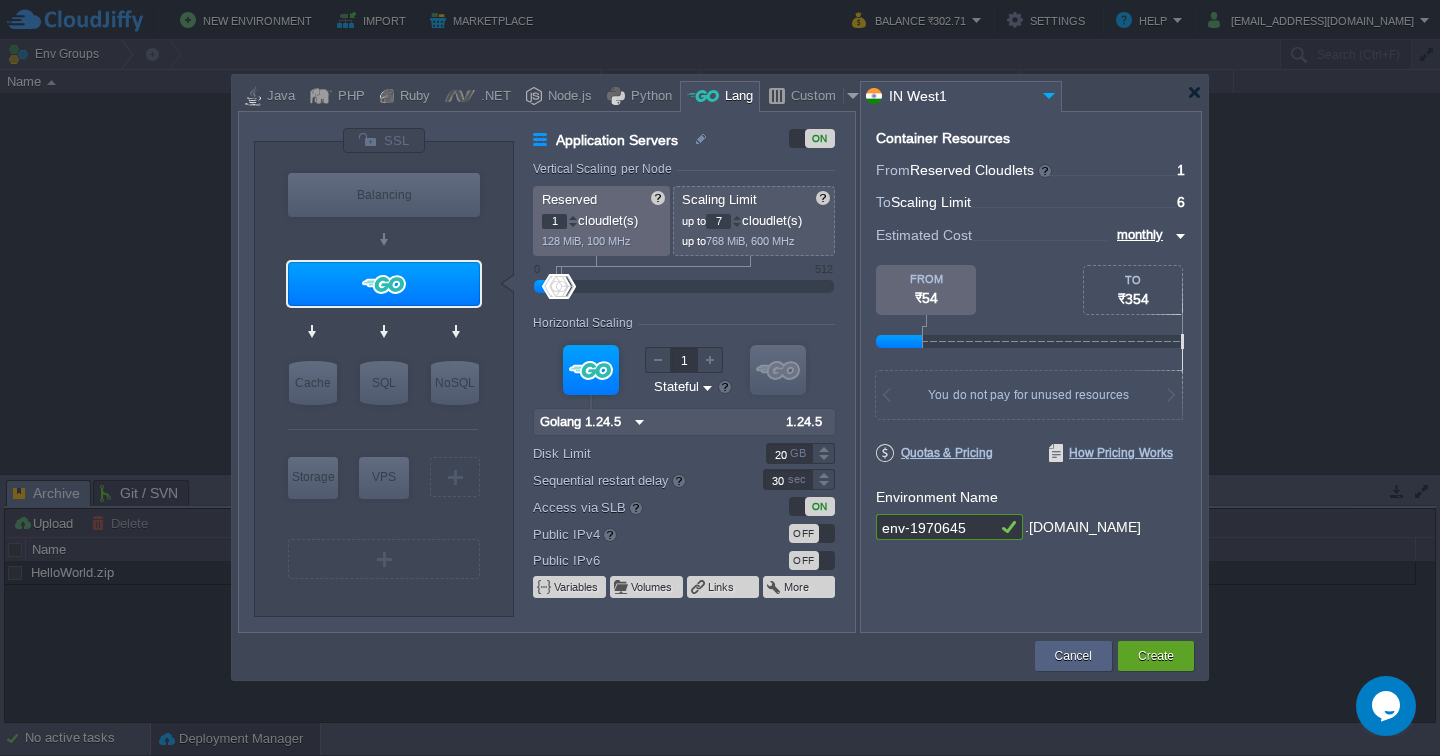 click at bounding box center (737, 217) 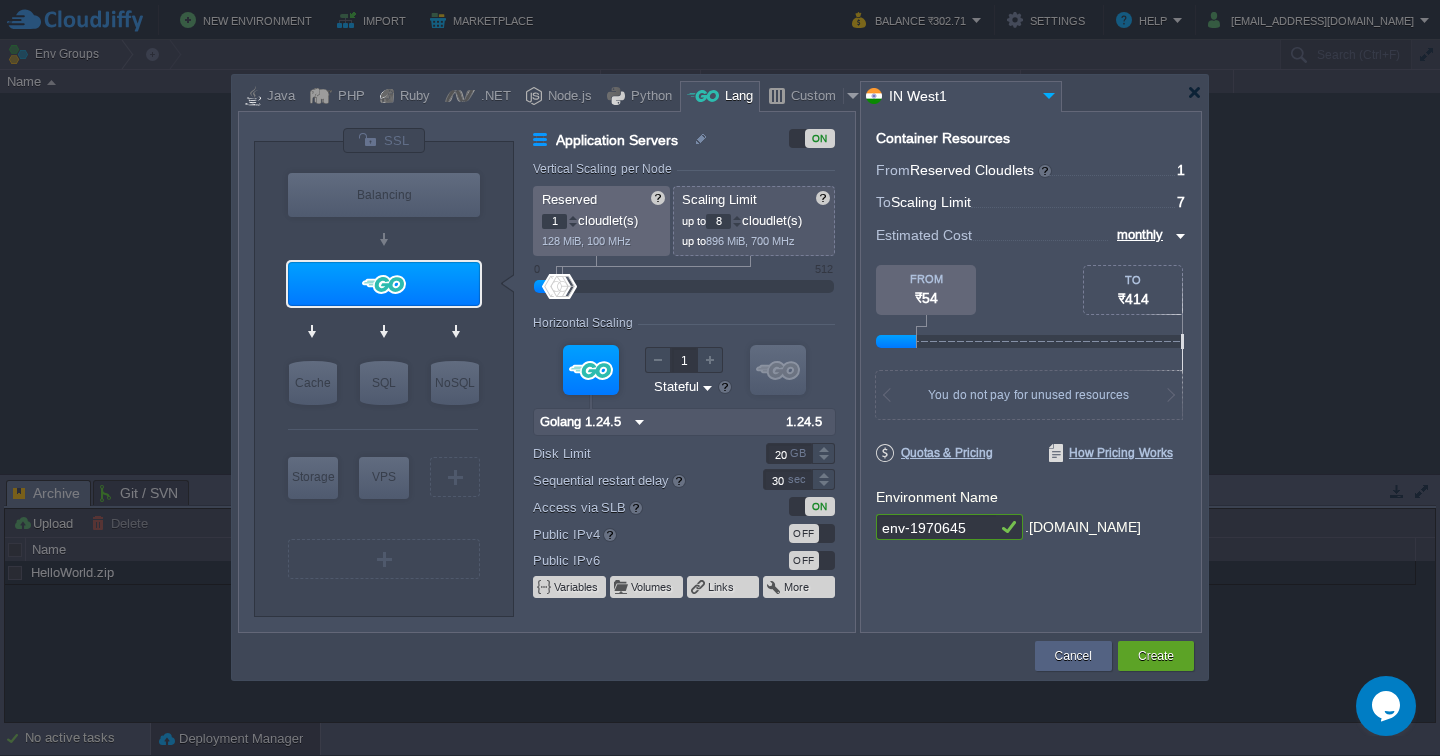 click at bounding box center (737, 217) 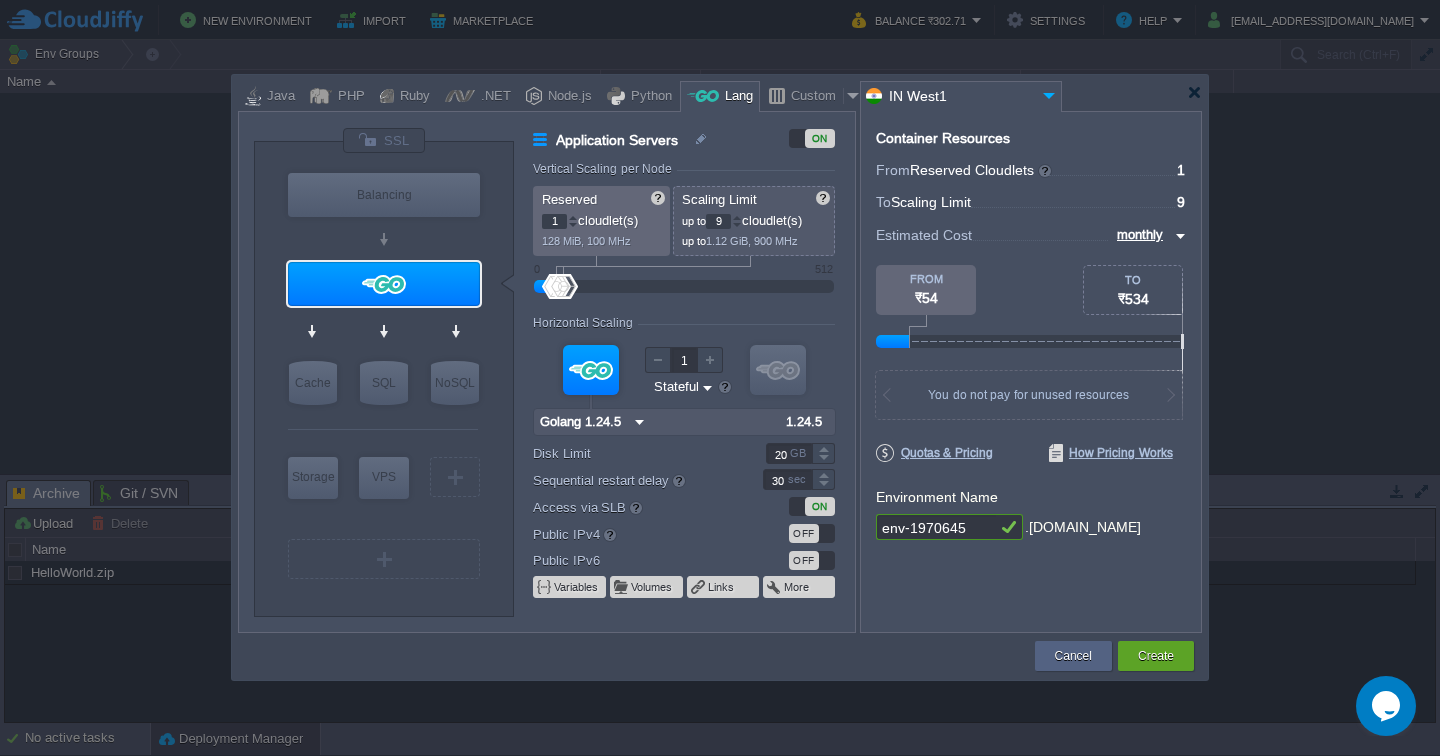 click at bounding box center [737, 217] 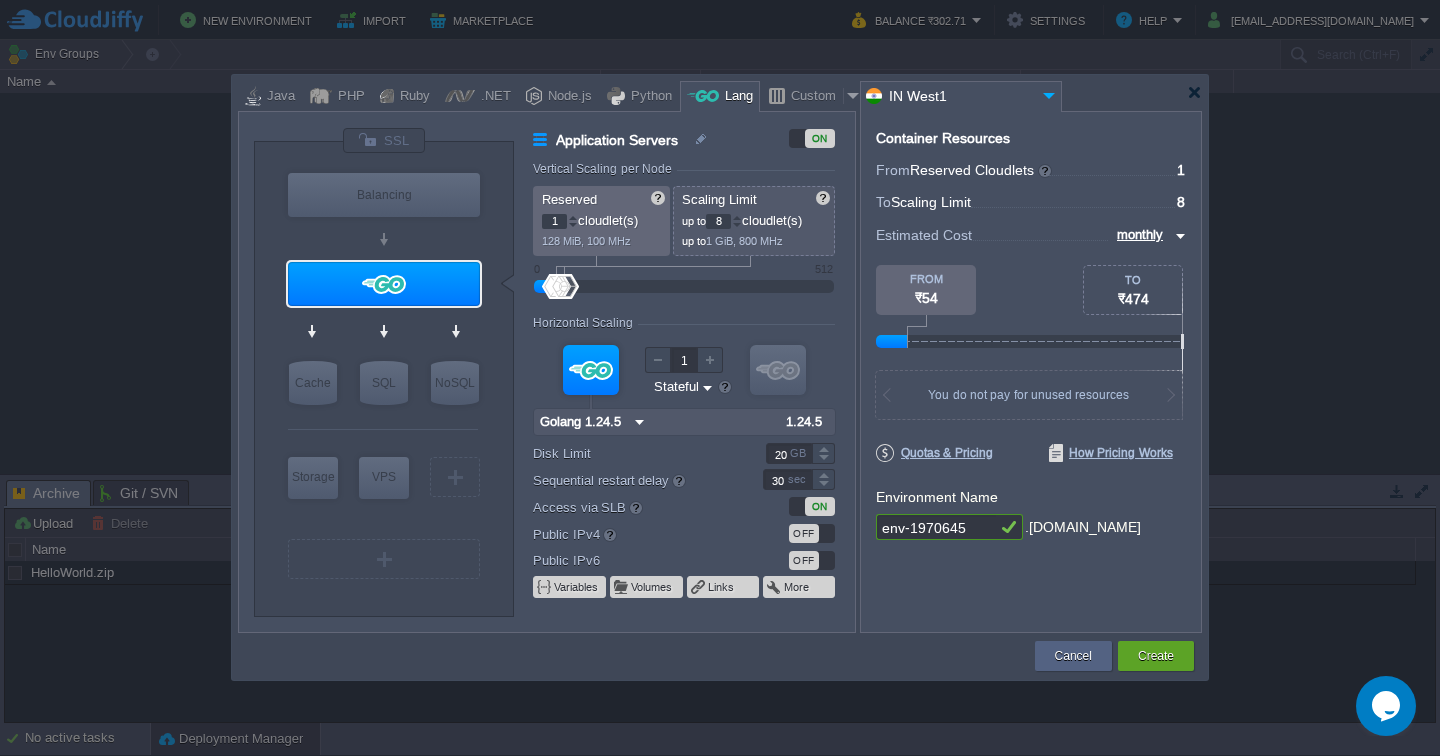 click at bounding box center [737, 225] 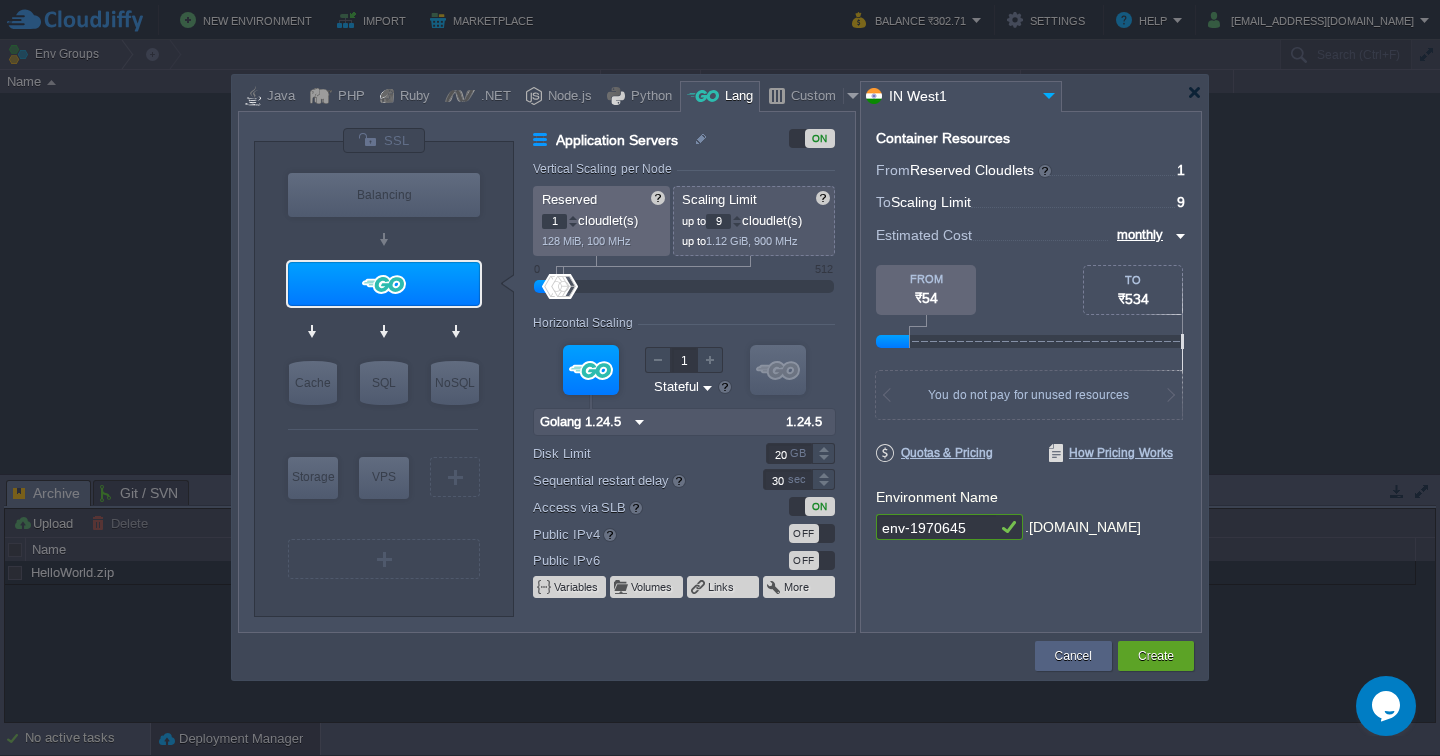 click at bounding box center (737, 217) 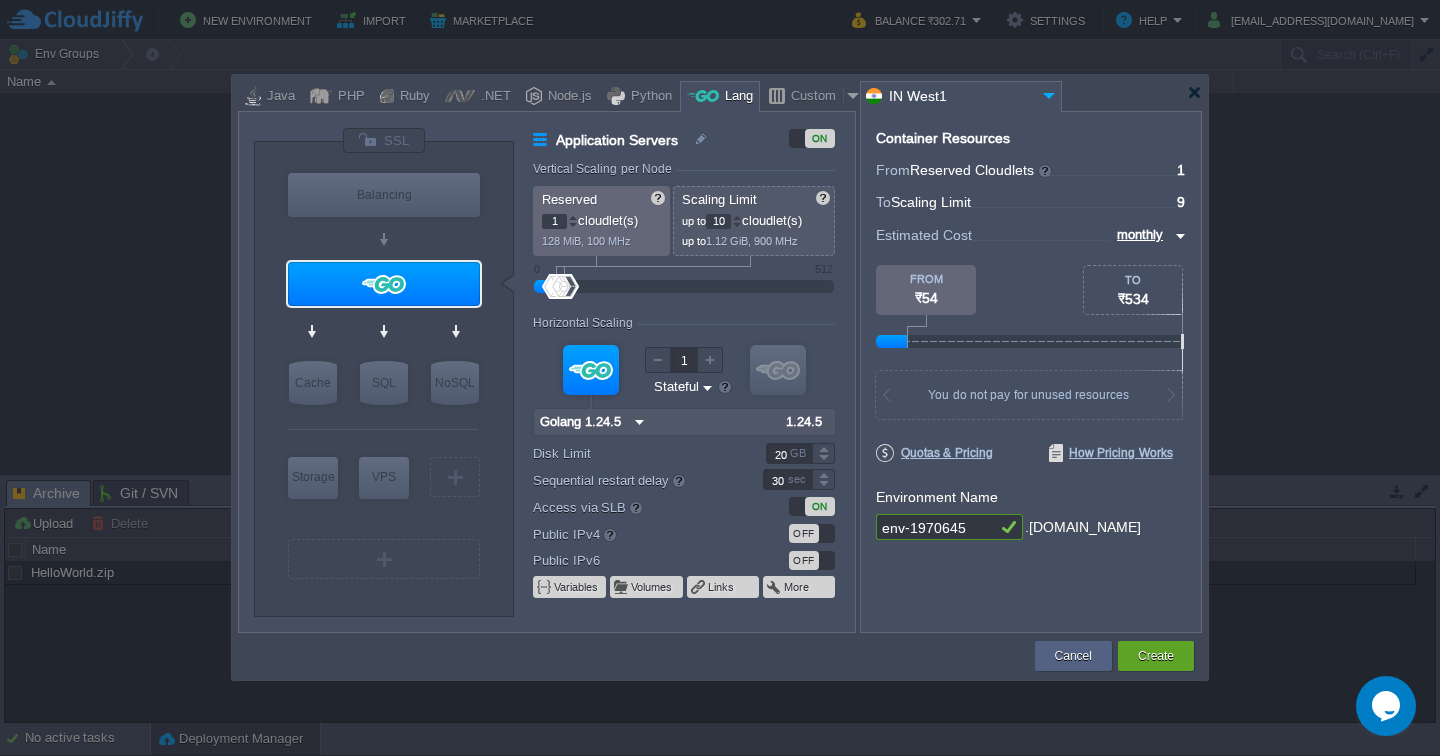 click at bounding box center [737, 217] 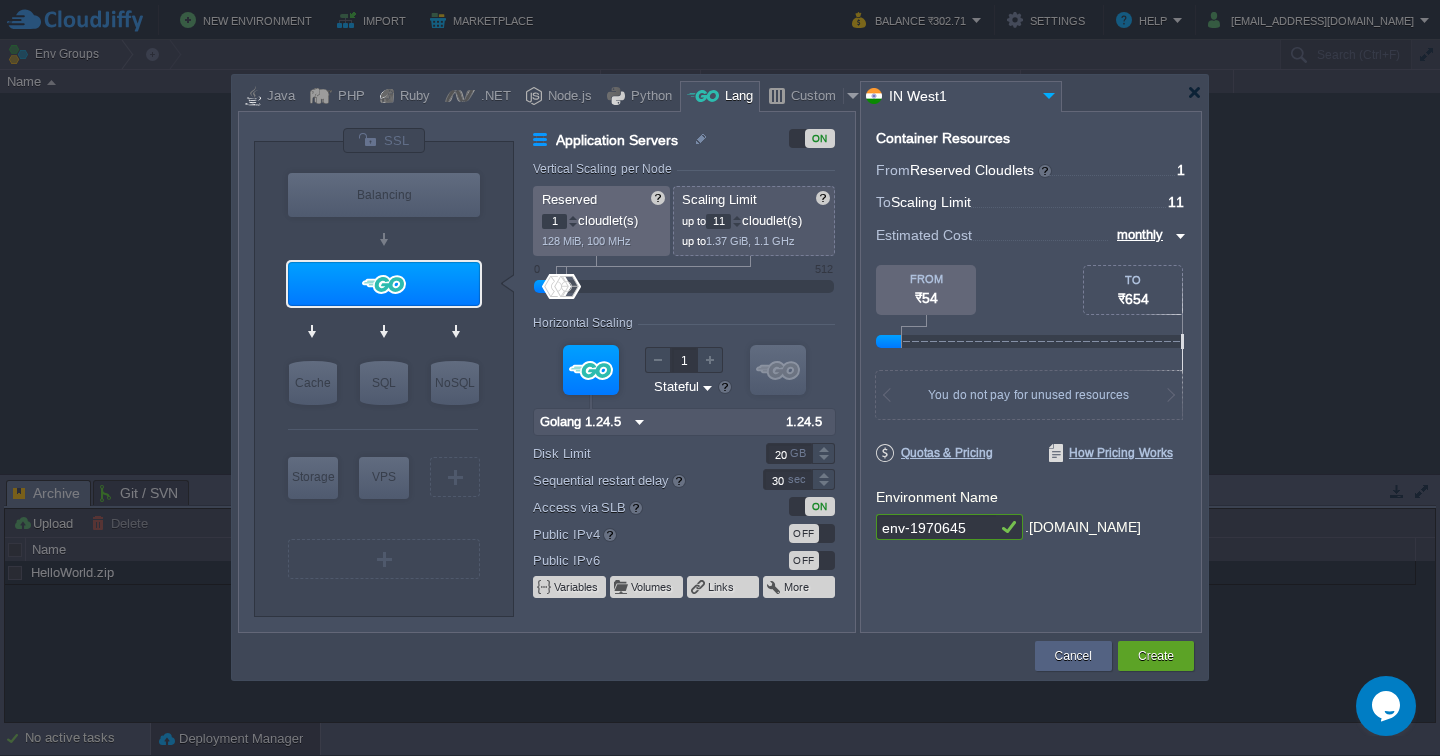 click at bounding box center [737, 217] 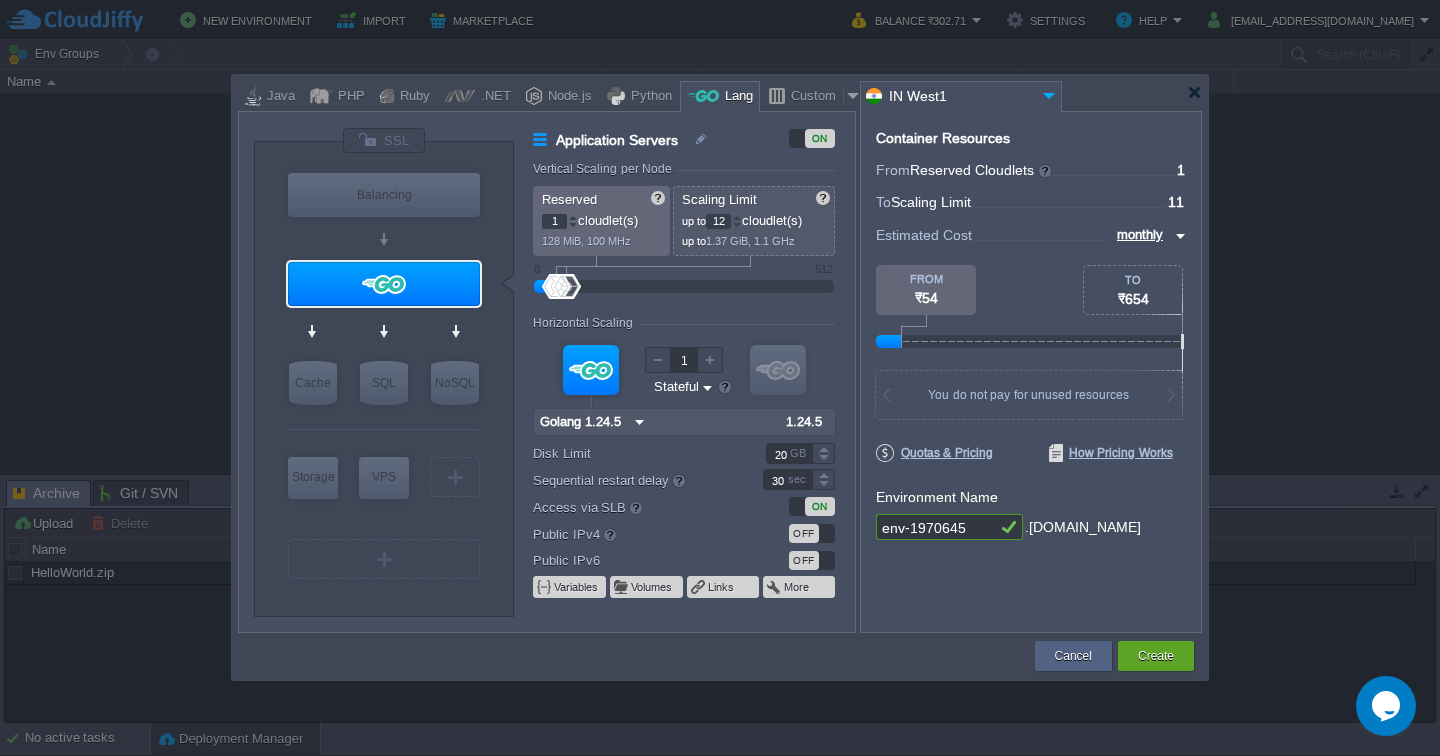 click at bounding box center [737, 217] 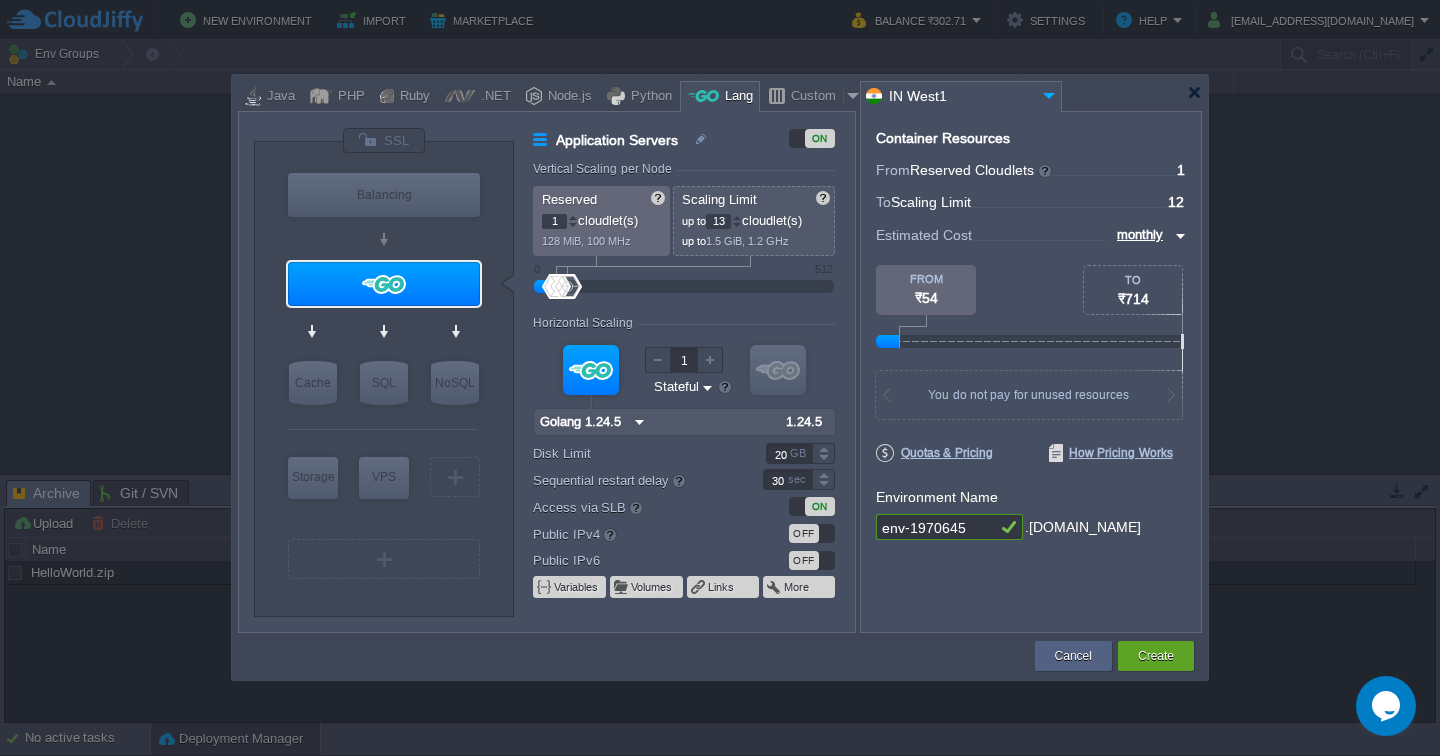 click at bounding box center (737, 217) 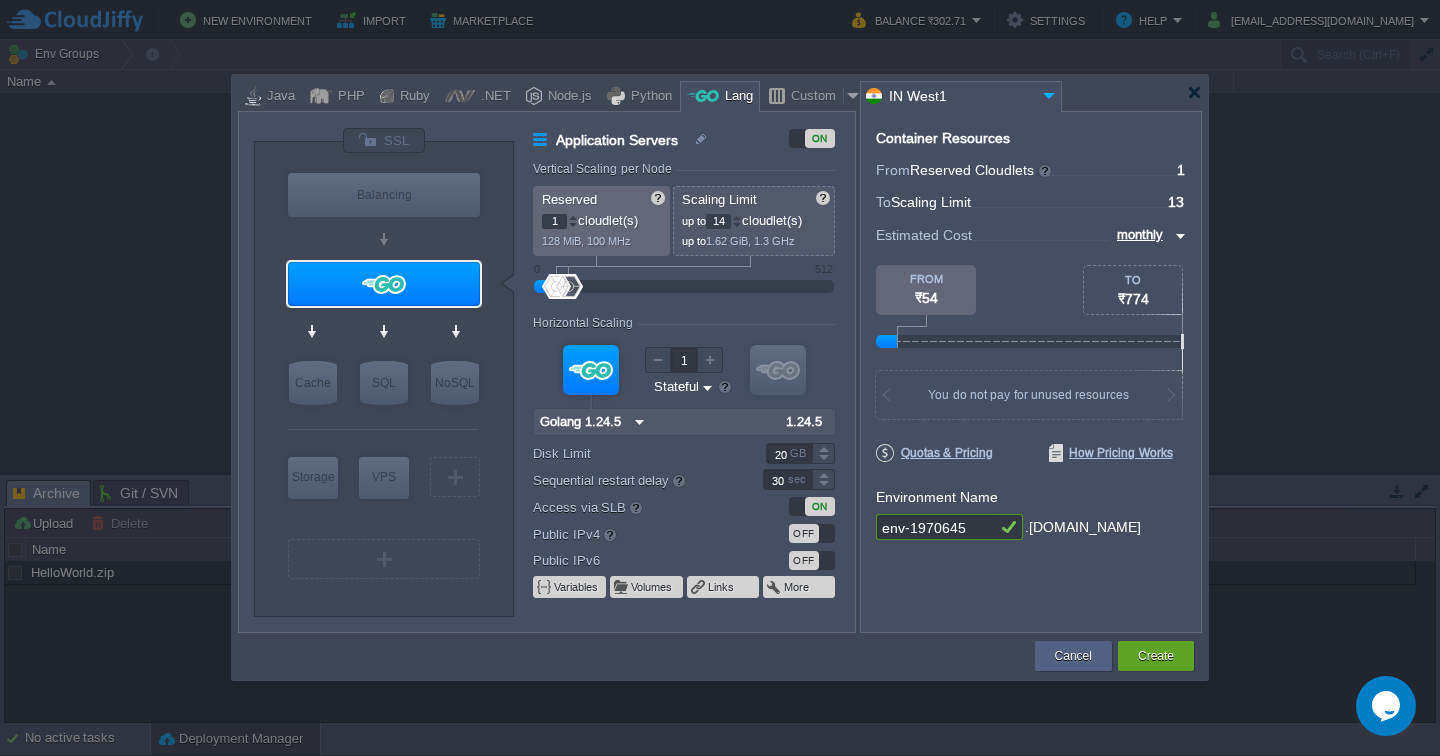click at bounding box center [737, 217] 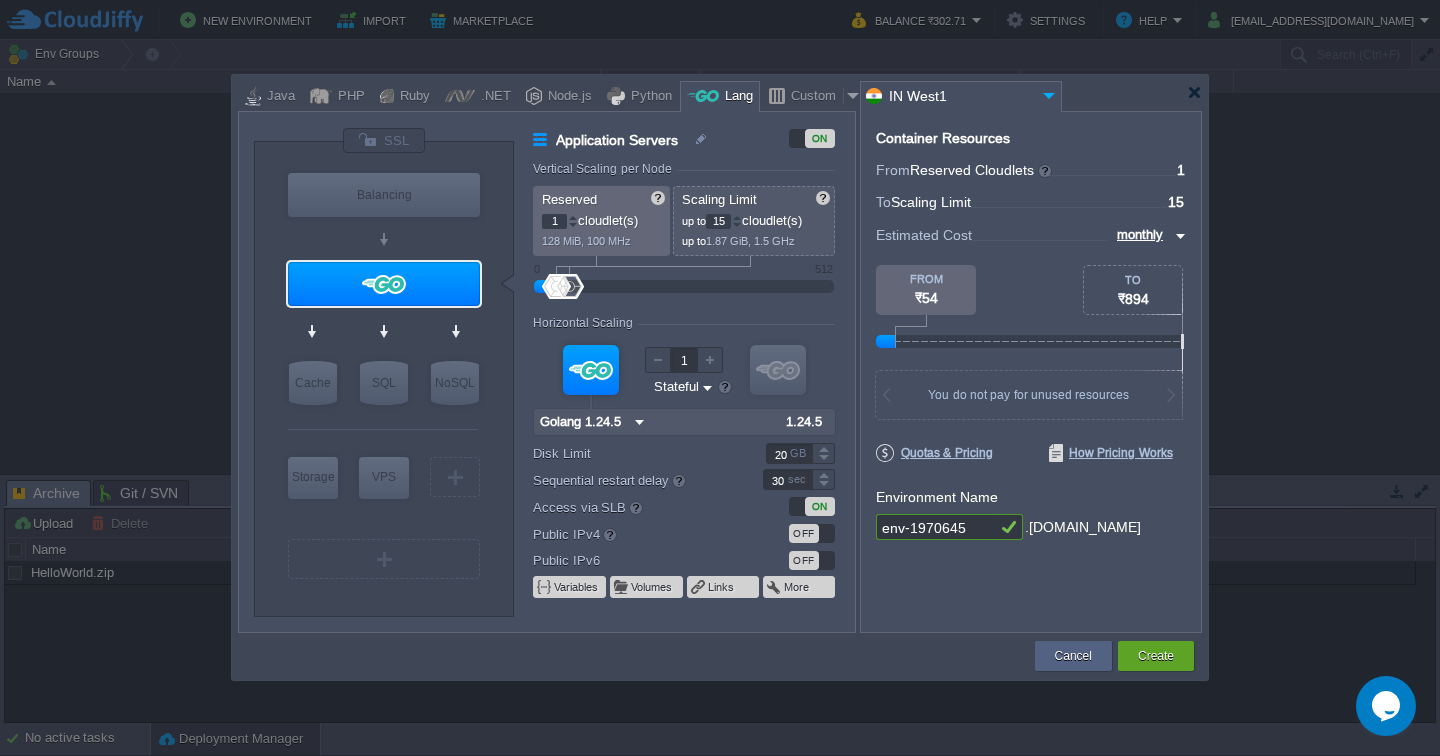 click at bounding box center [737, 217] 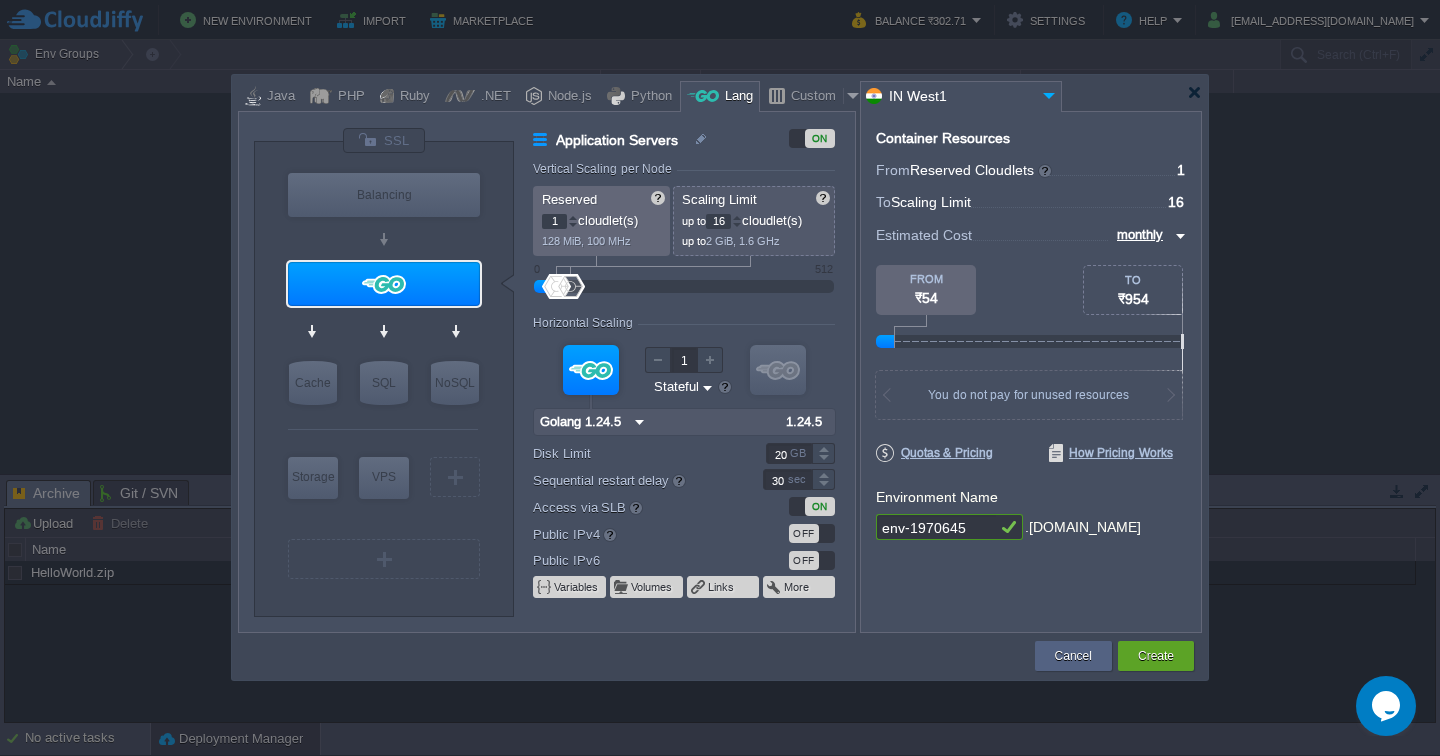 click at bounding box center [737, 217] 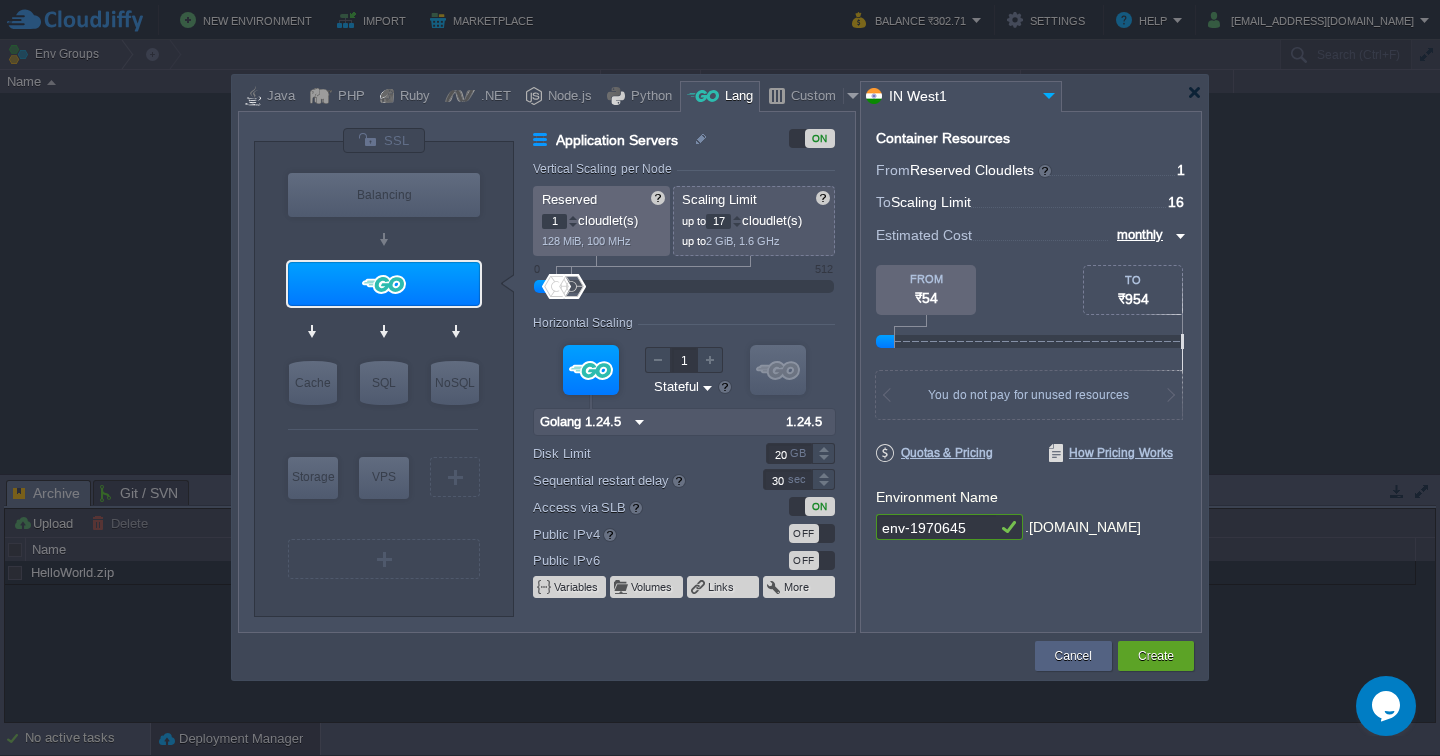 click at bounding box center (737, 217) 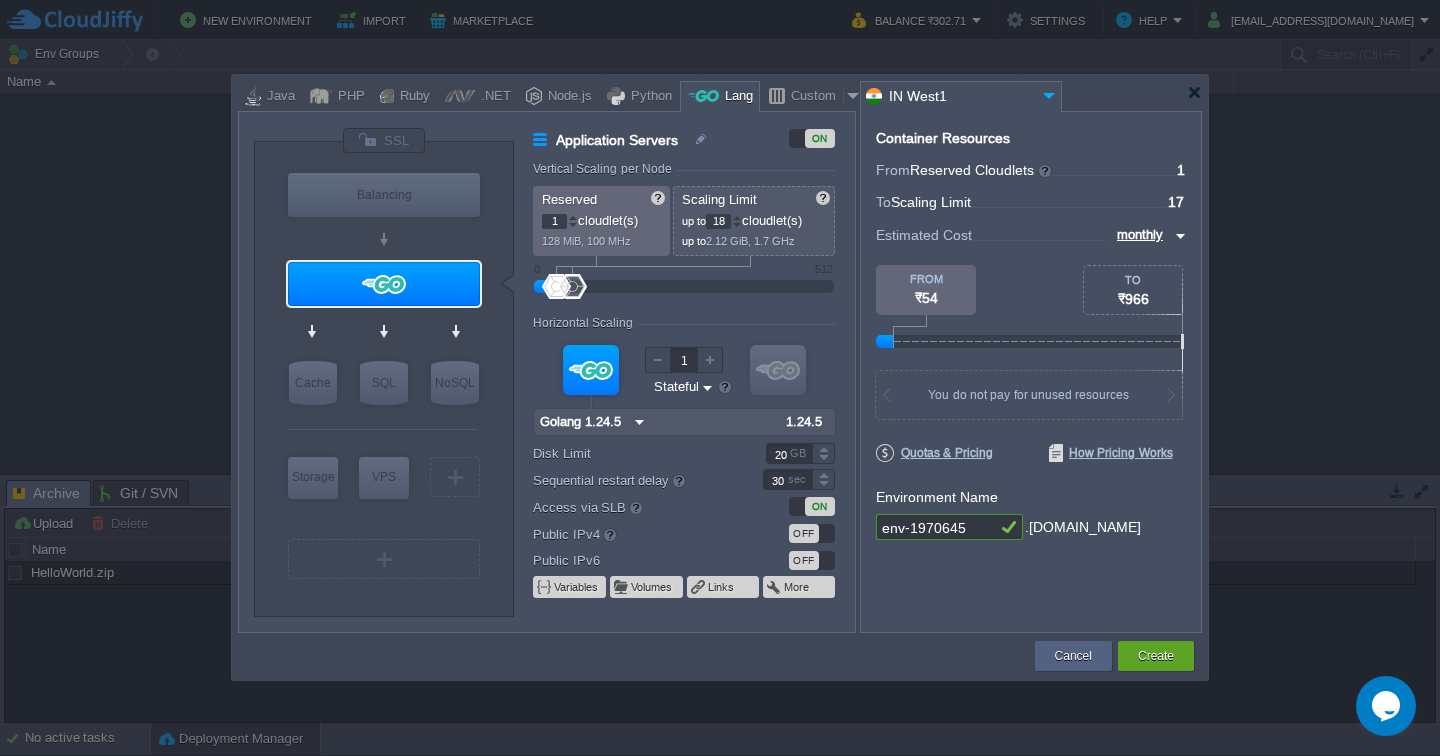 click at bounding box center (737, 217) 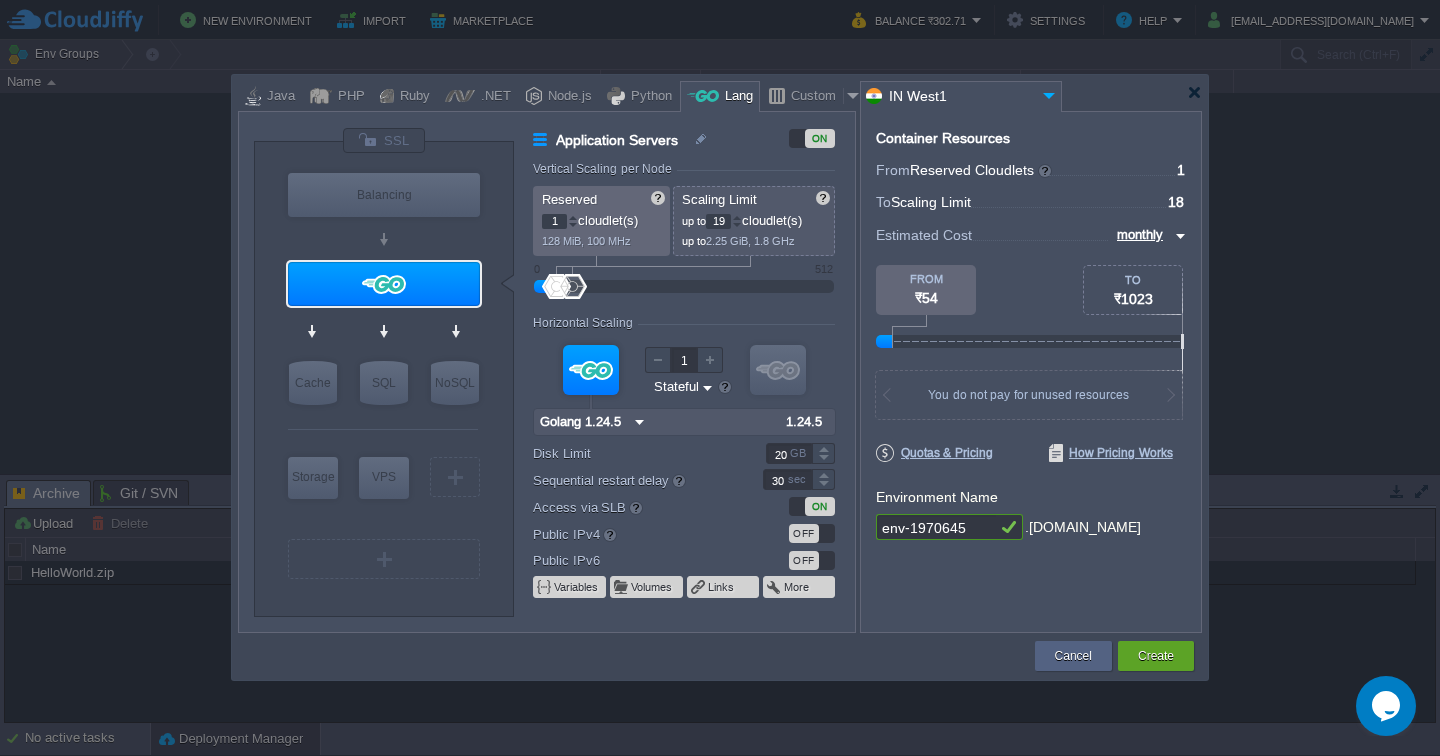 click at bounding box center (737, 217) 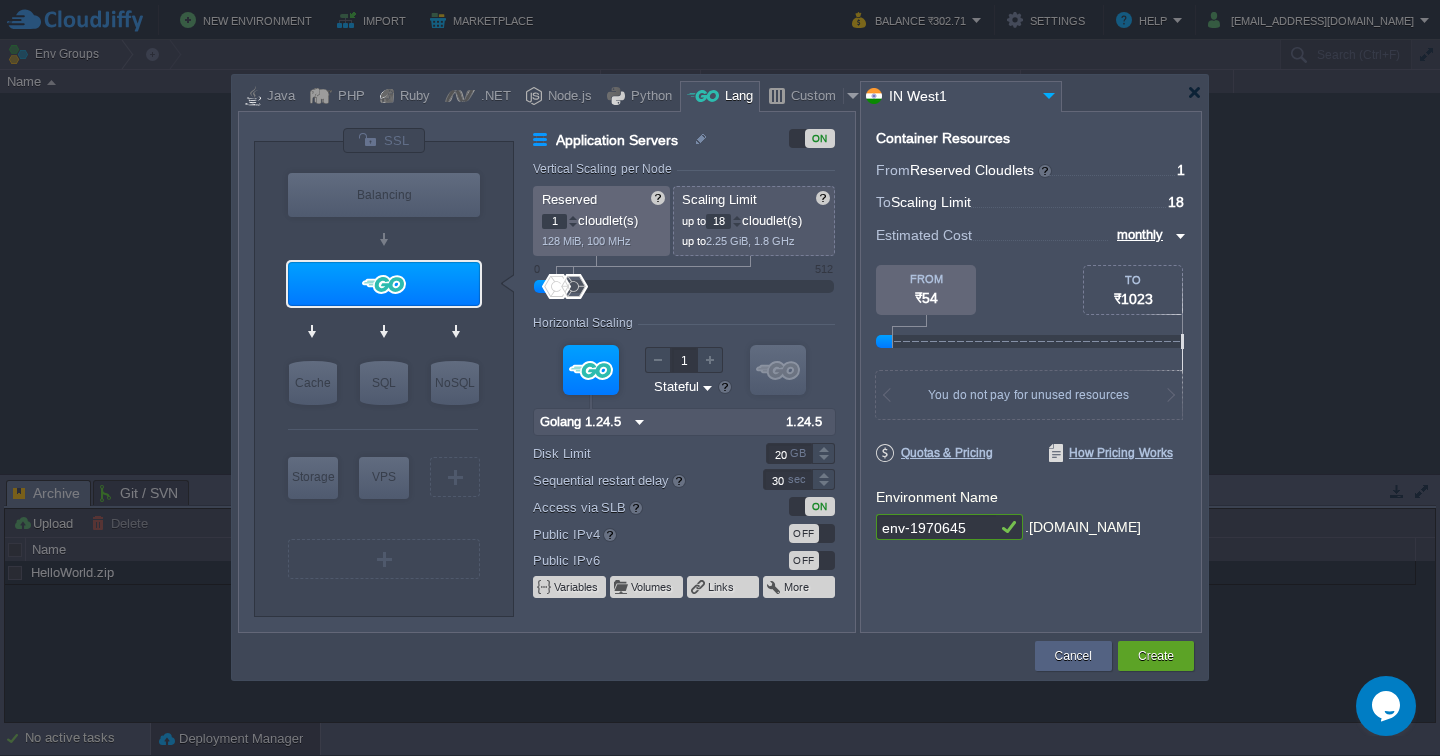 click at bounding box center (737, 225) 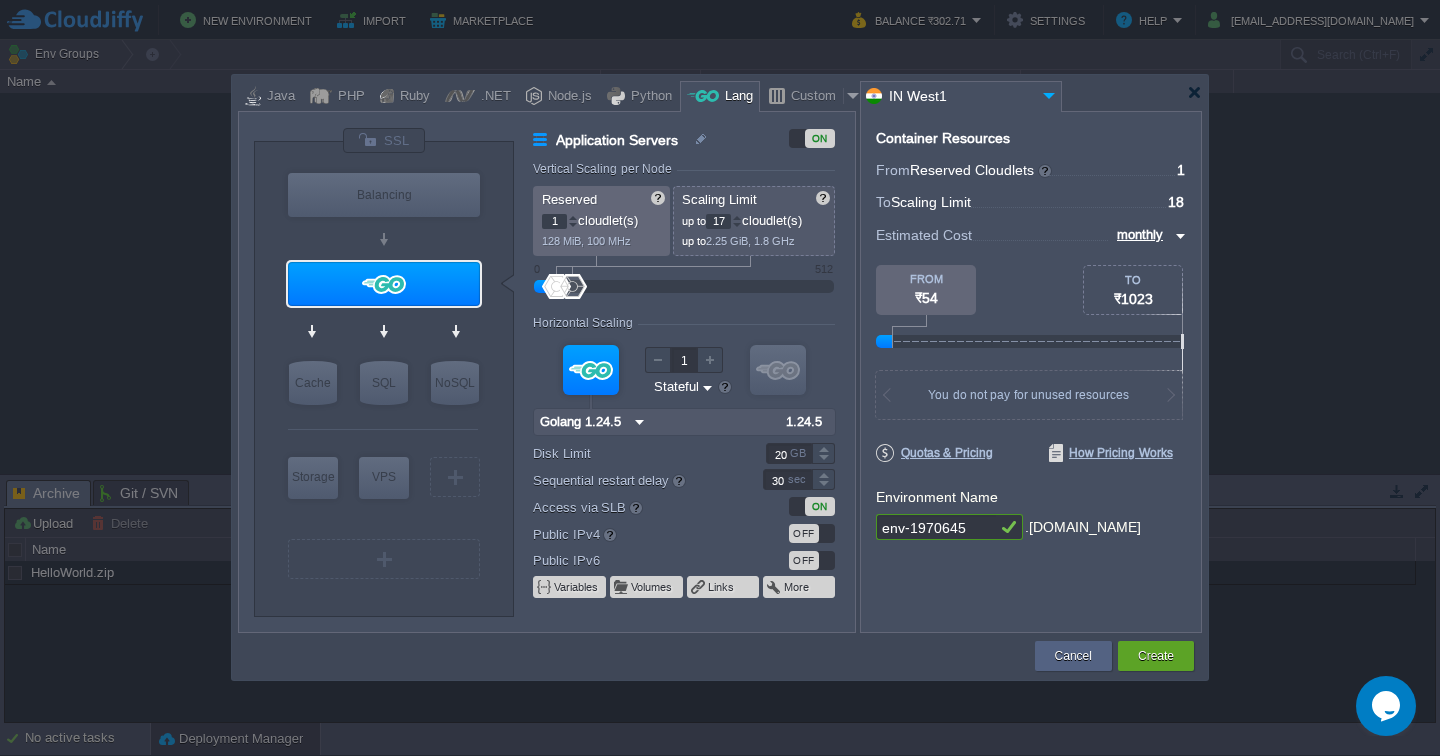 click at bounding box center (737, 225) 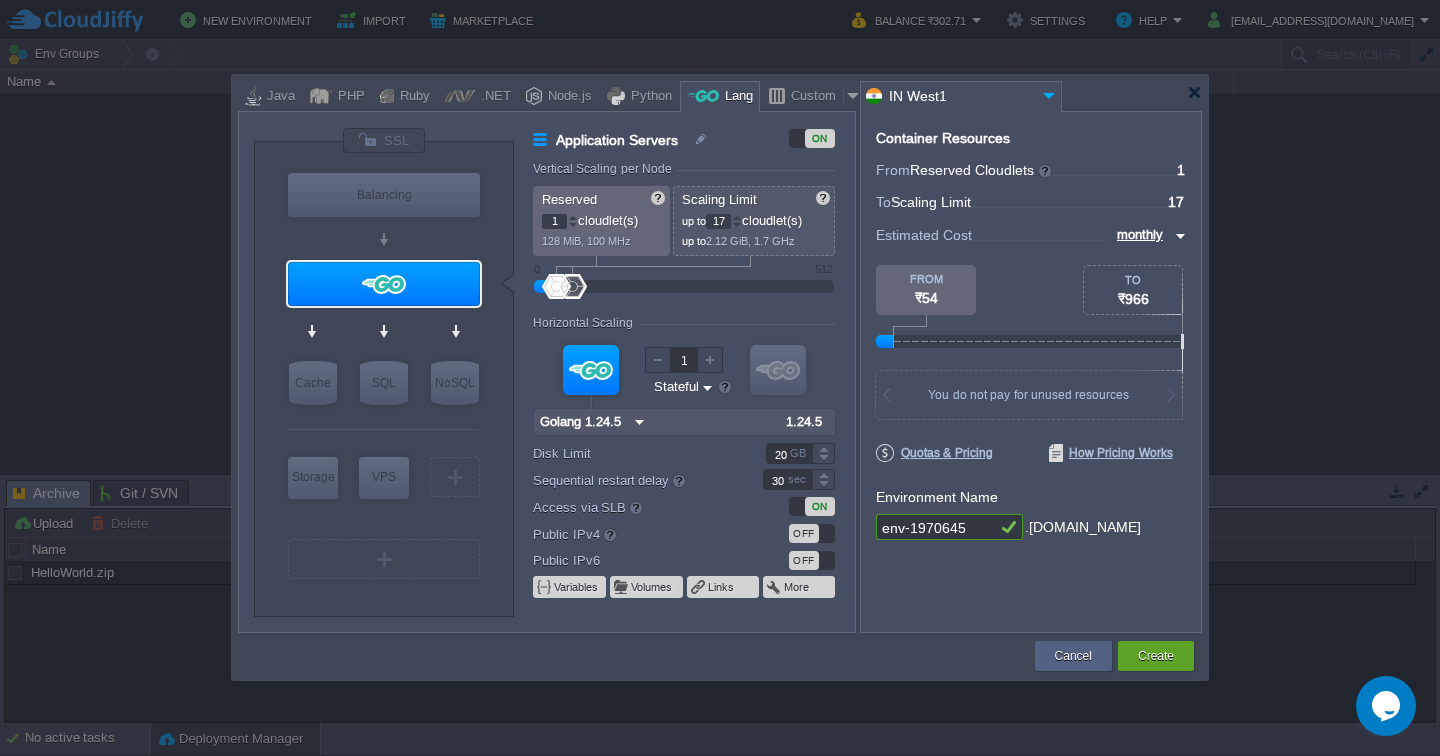 type on "16" 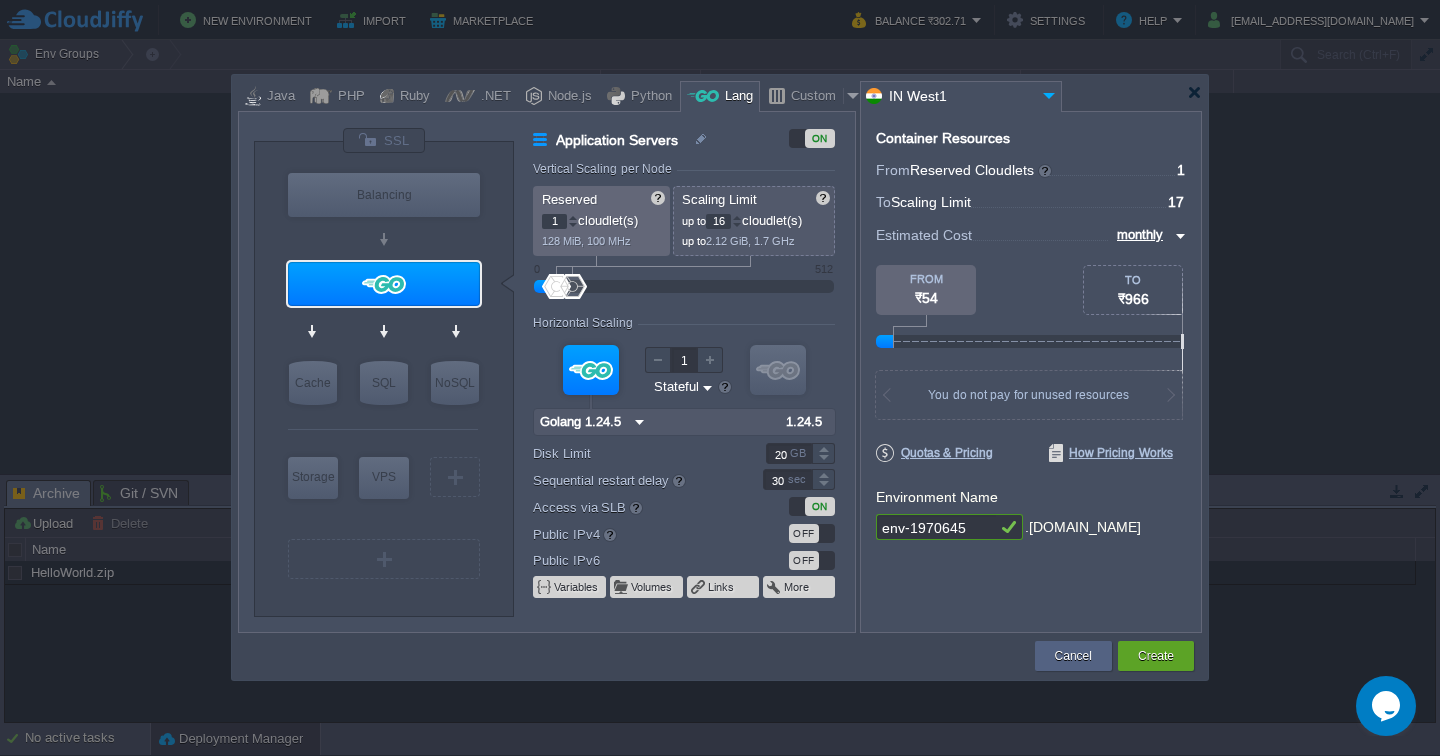 click at bounding box center (737, 225) 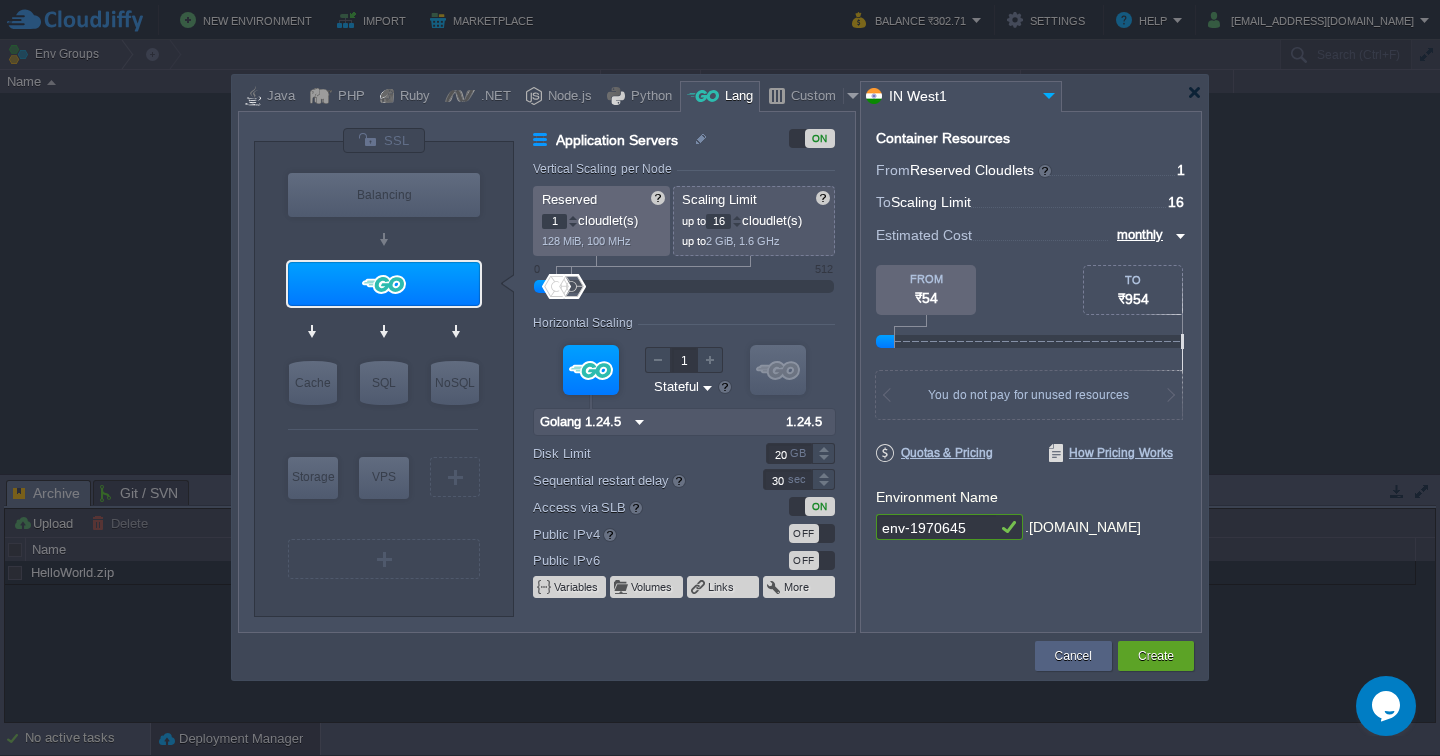 type on "Golang 1.24.5" 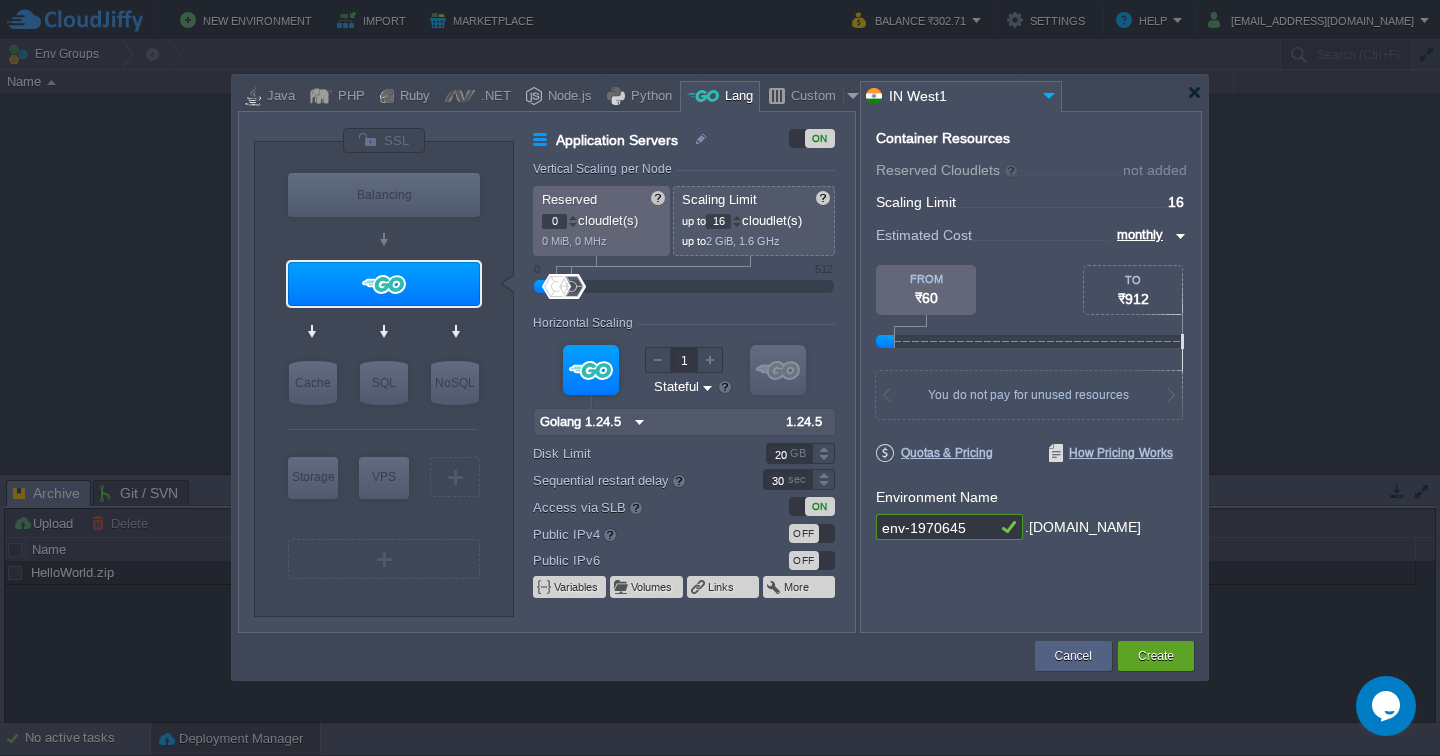 click at bounding box center (573, 225) 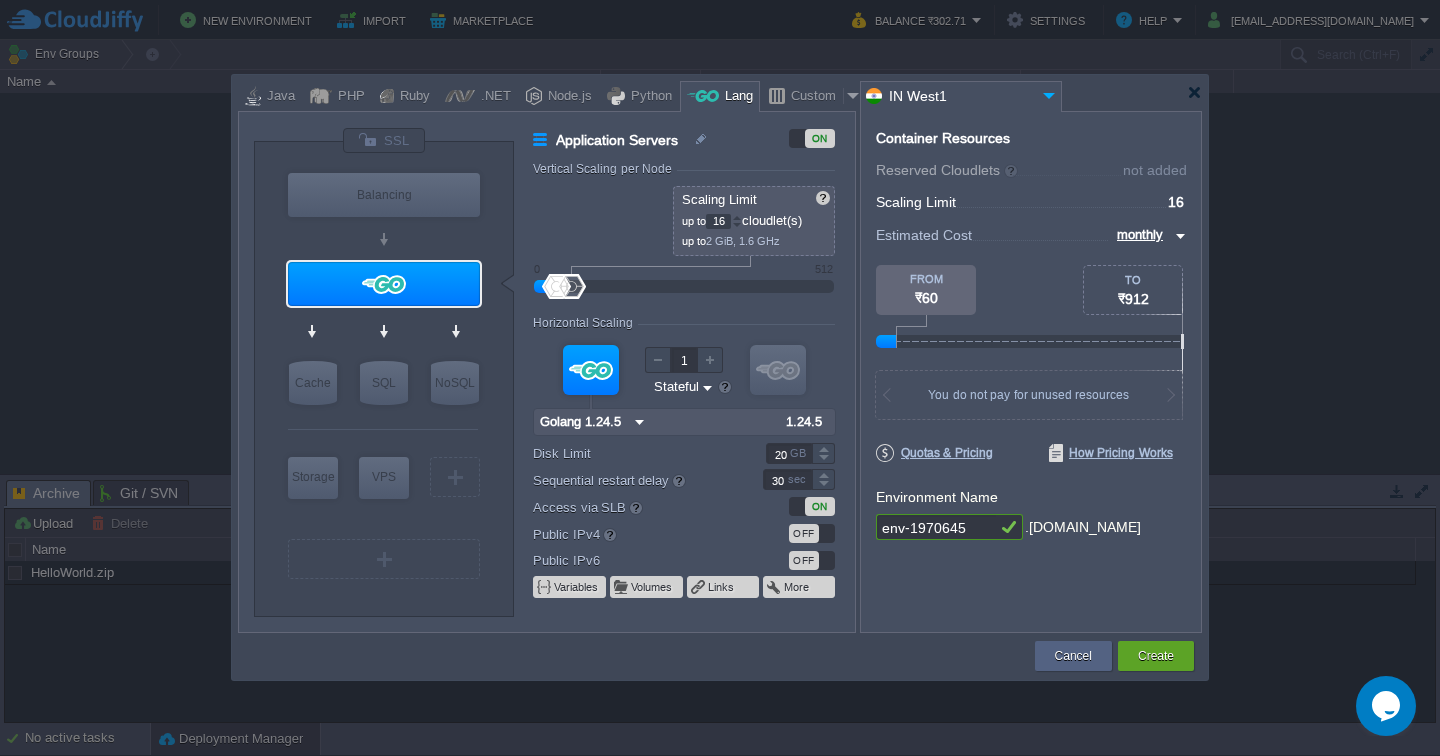 type on "NGINX 1.28.0" 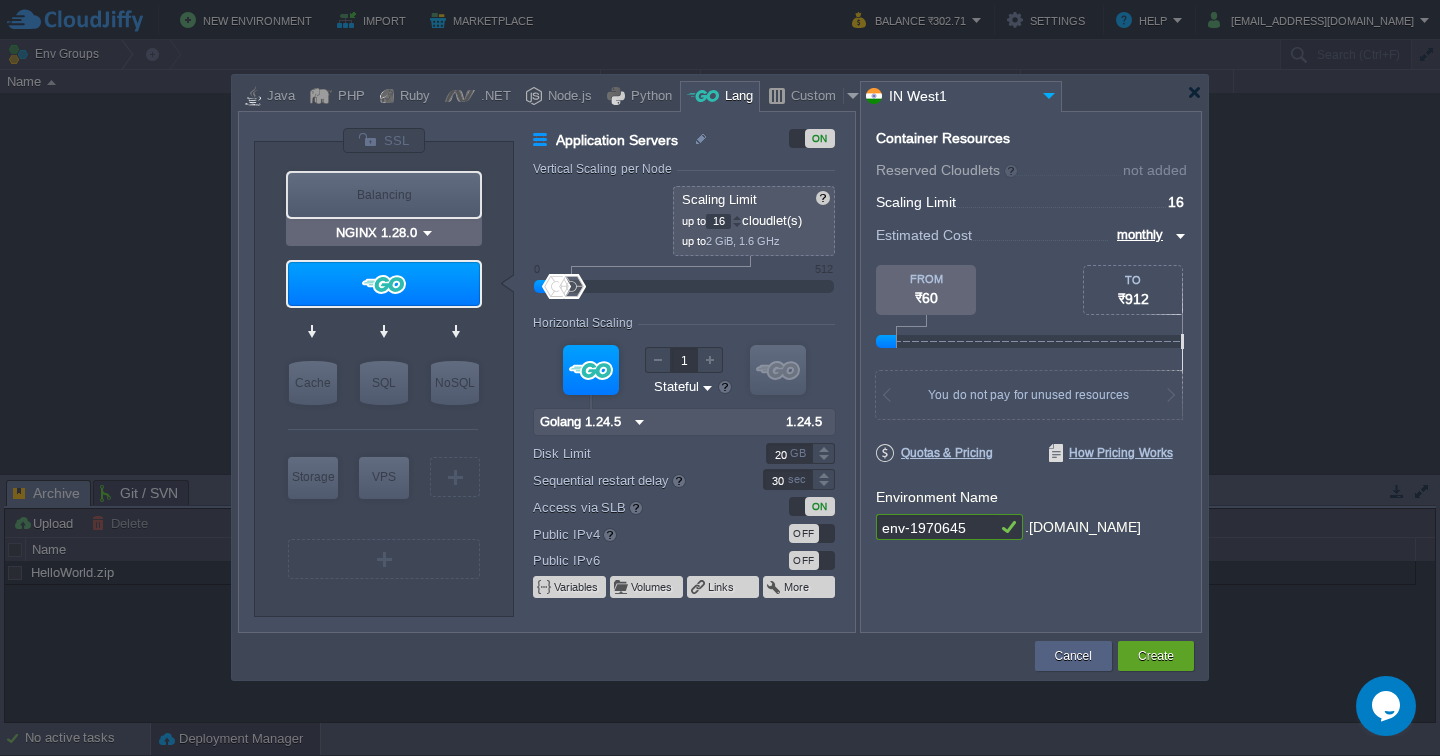 click on "Balancing" at bounding box center [384, 195] 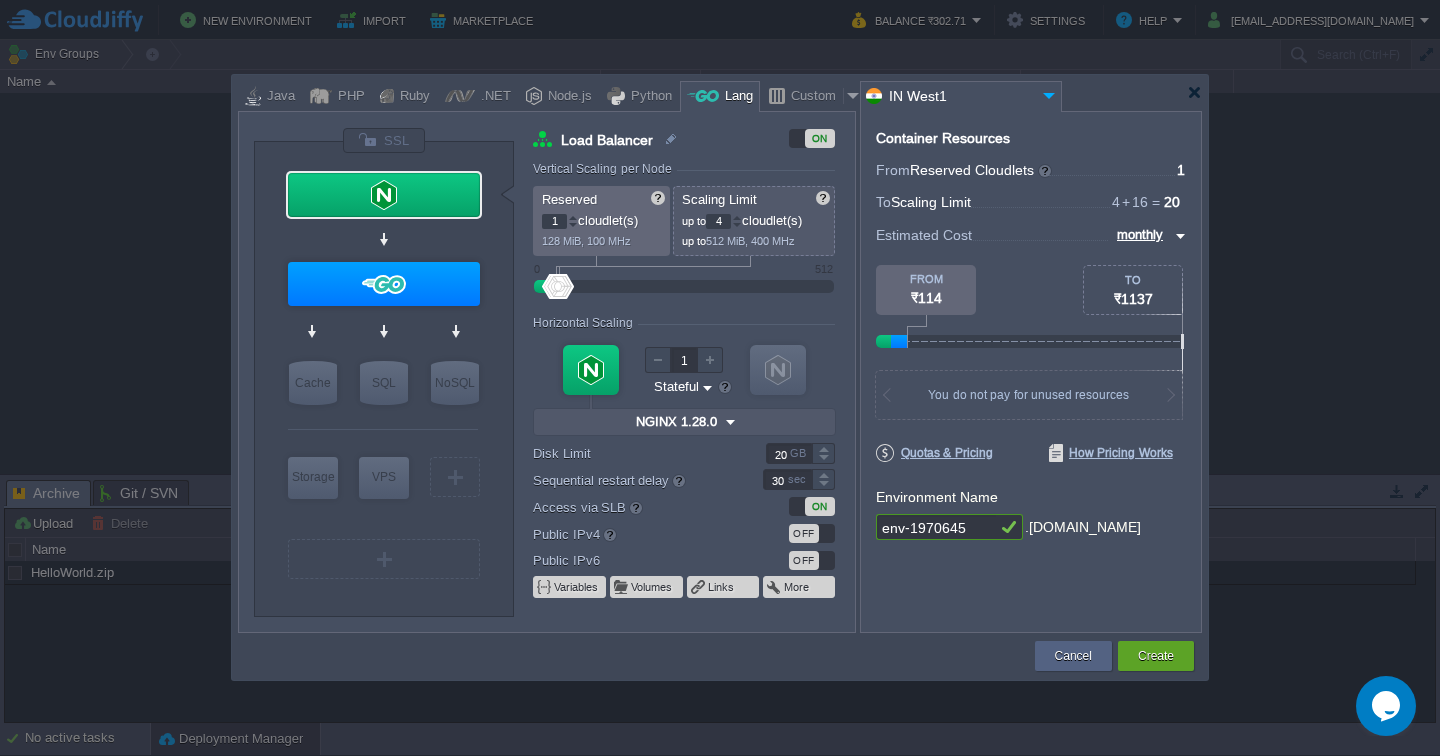 type on "MariaDB 11.8.2" 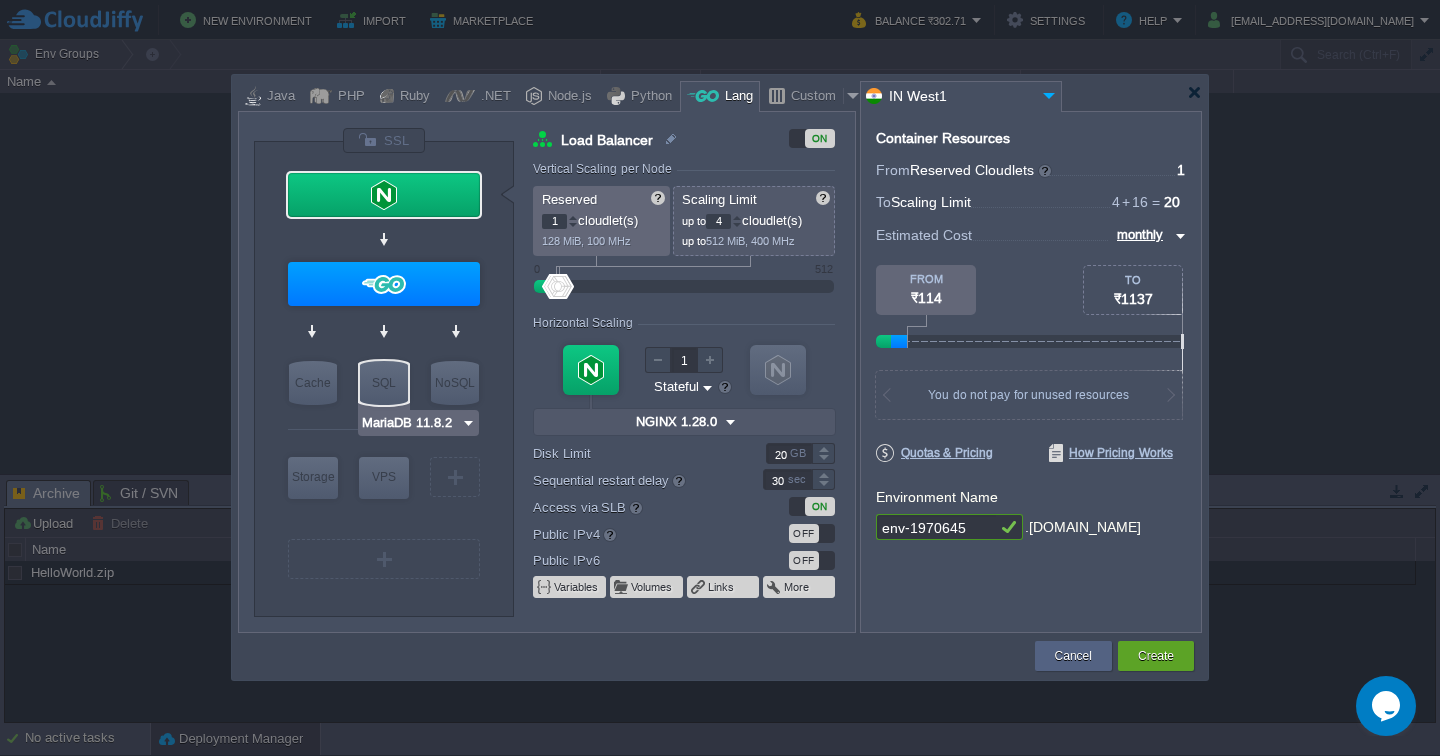 click on "SQL" at bounding box center [384, 383] 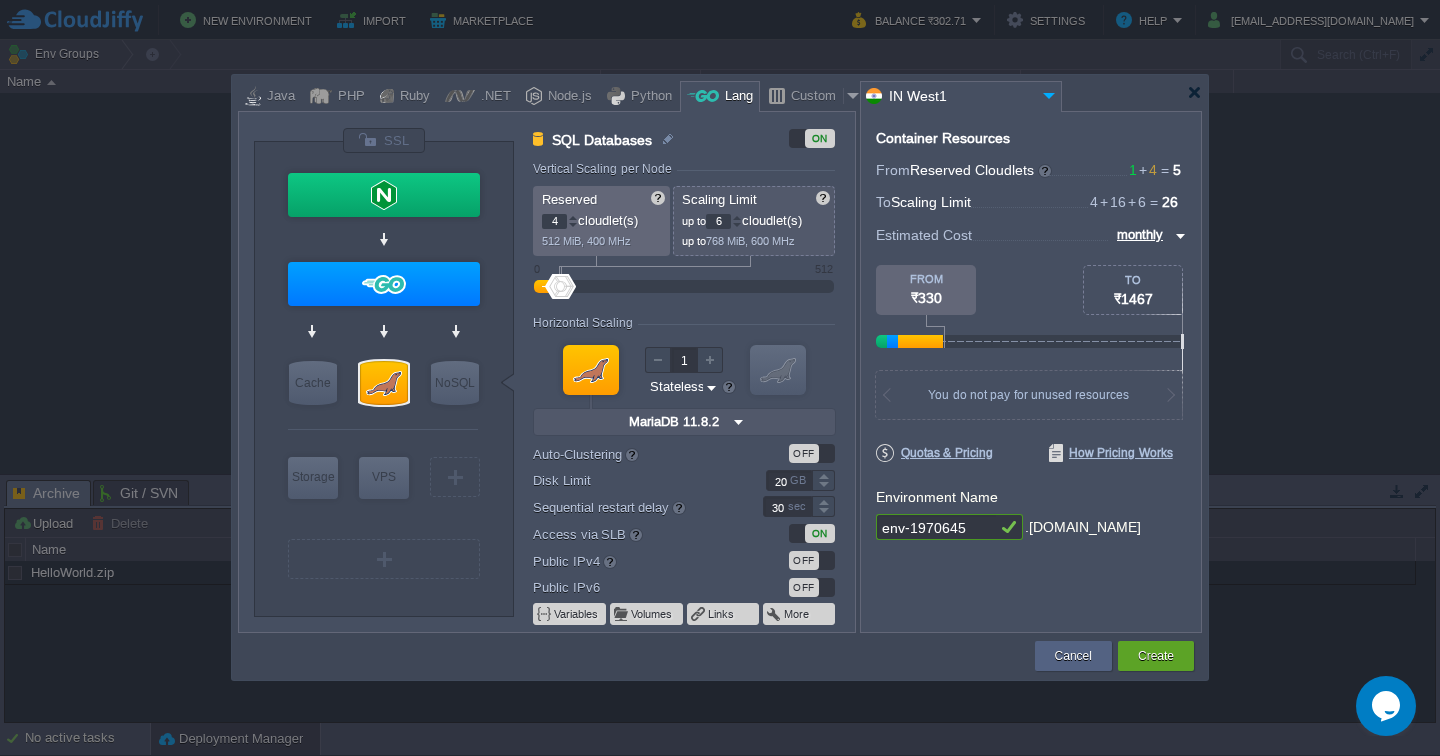 type on "Golang 1.24.5" 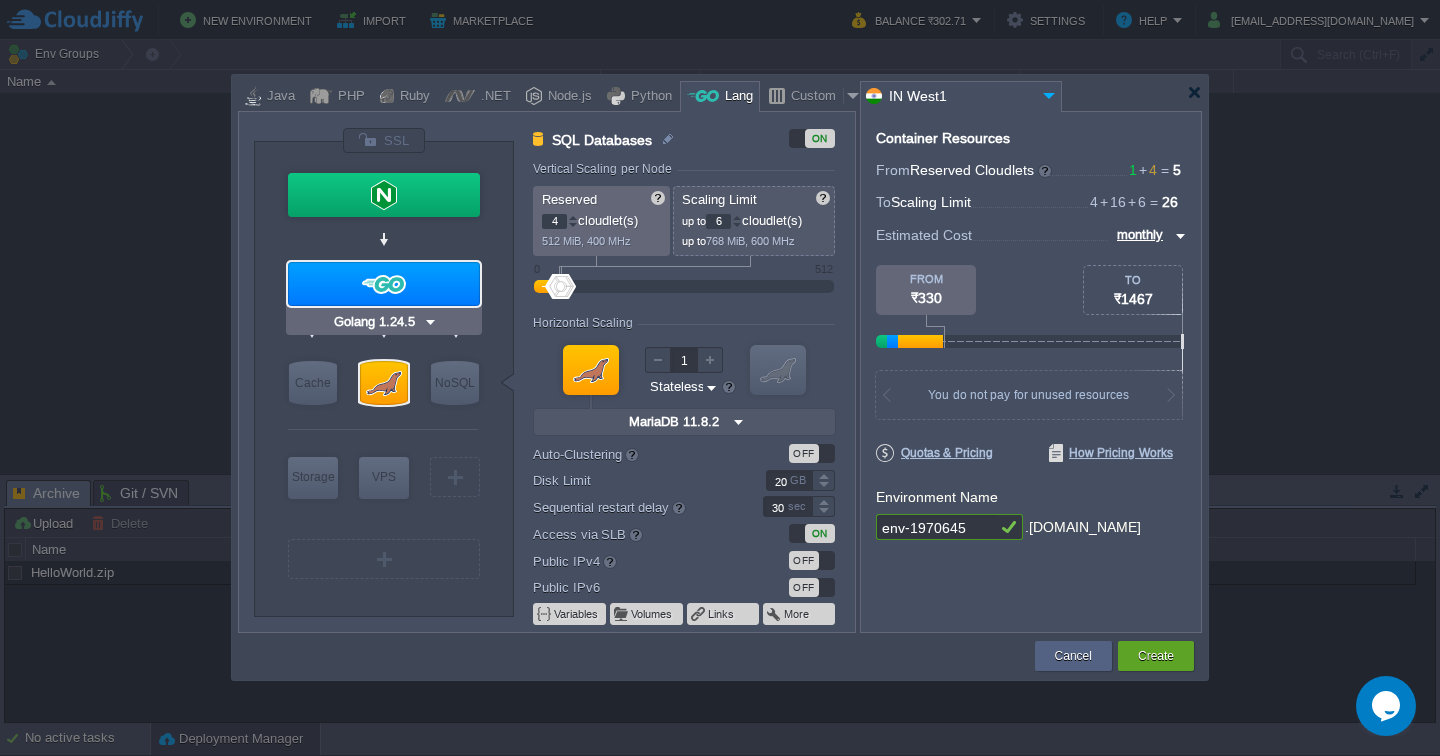 click at bounding box center (430, 322) 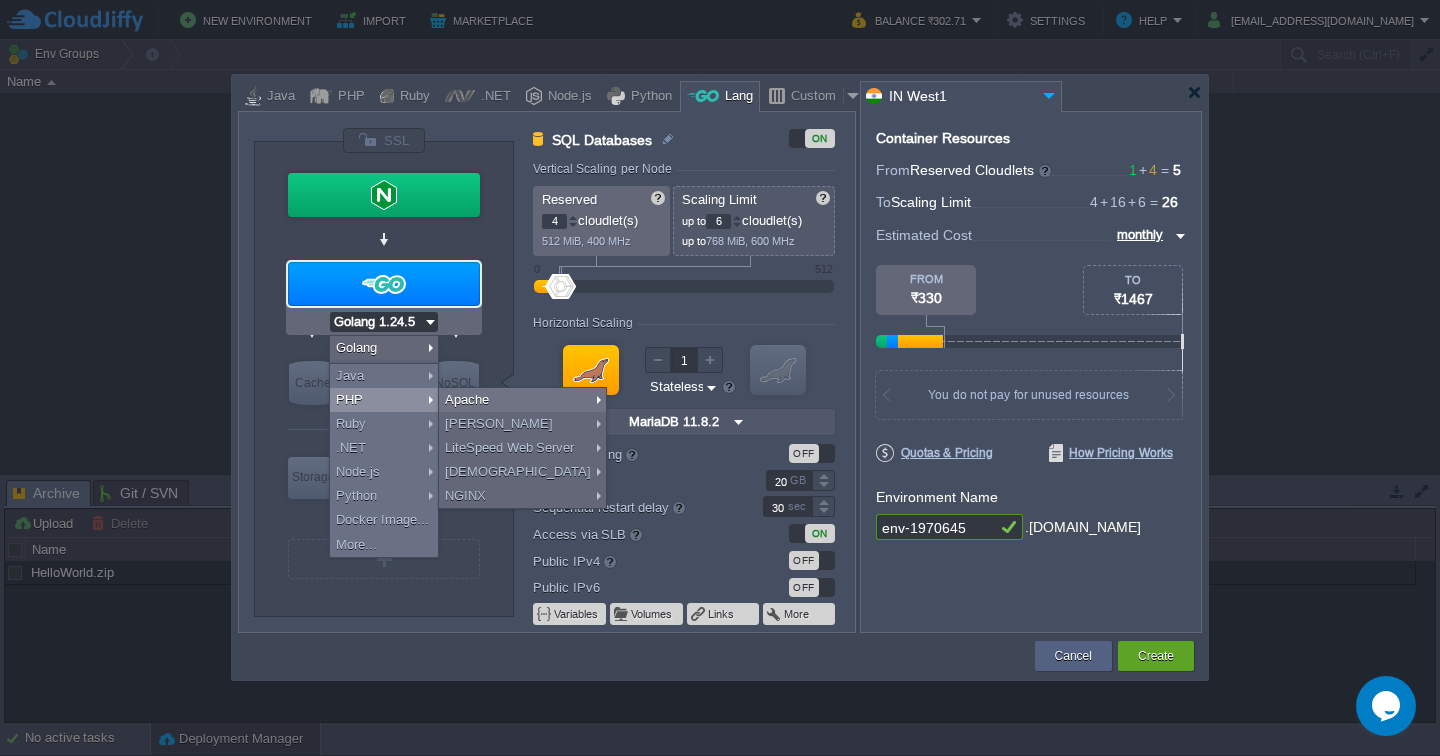 click on "PHP" at bounding box center [384, 400] 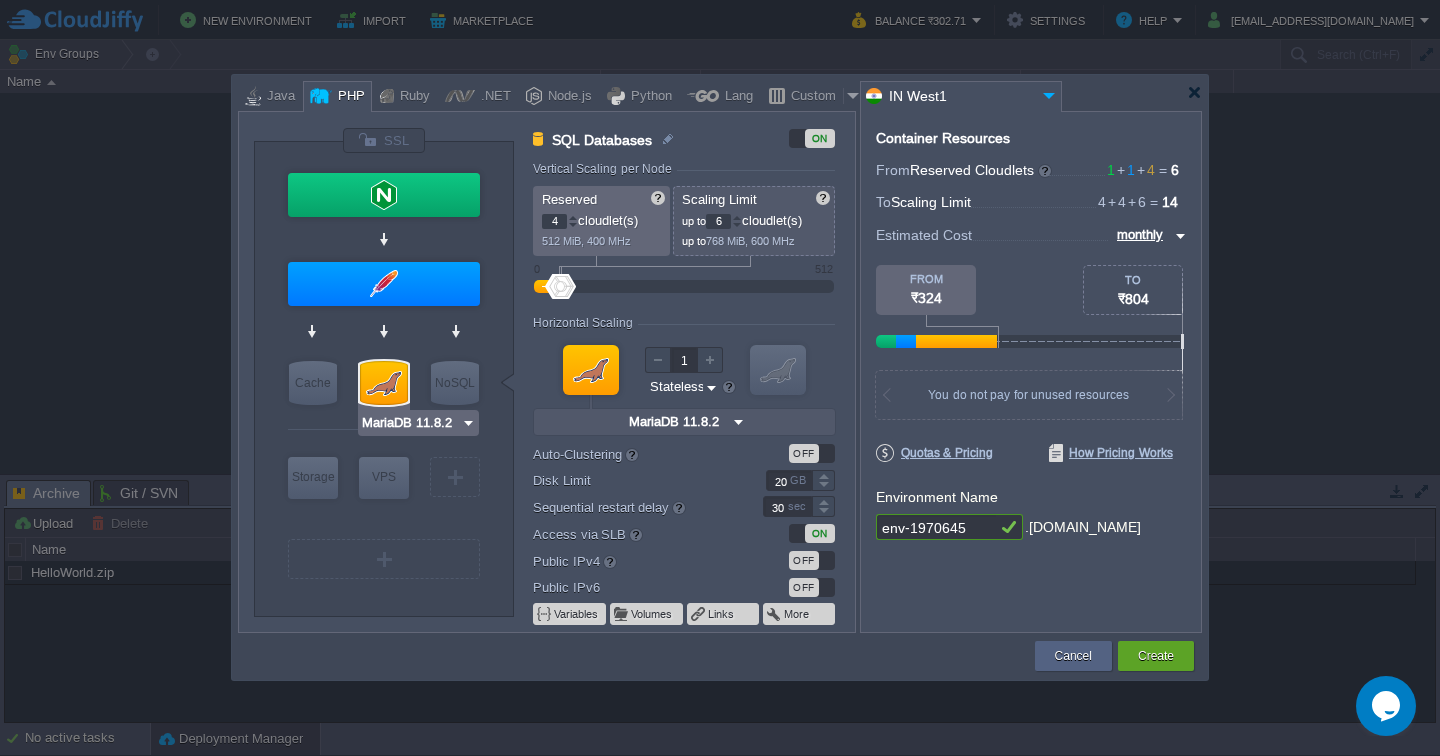 type on "AlmaLinux 9.6" 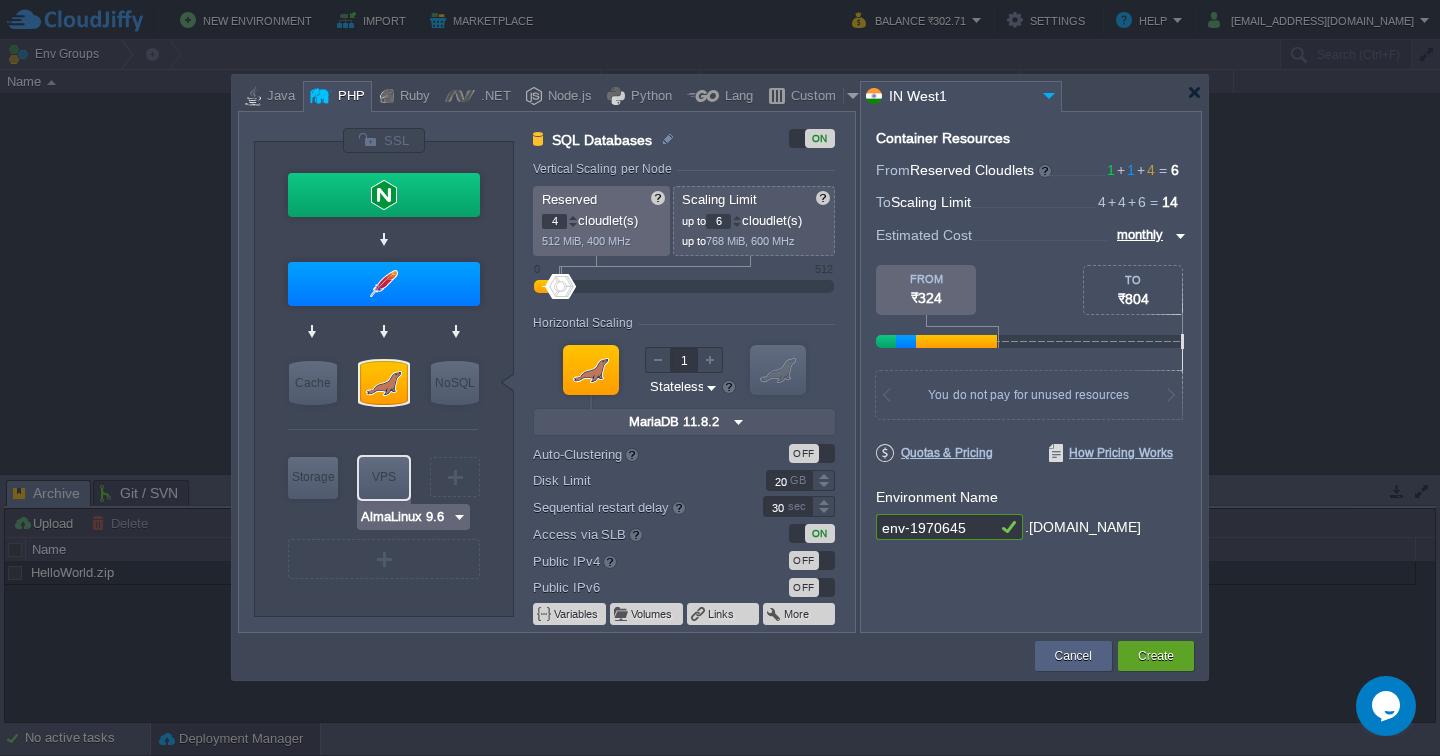 click on "VPS" at bounding box center (384, 477) 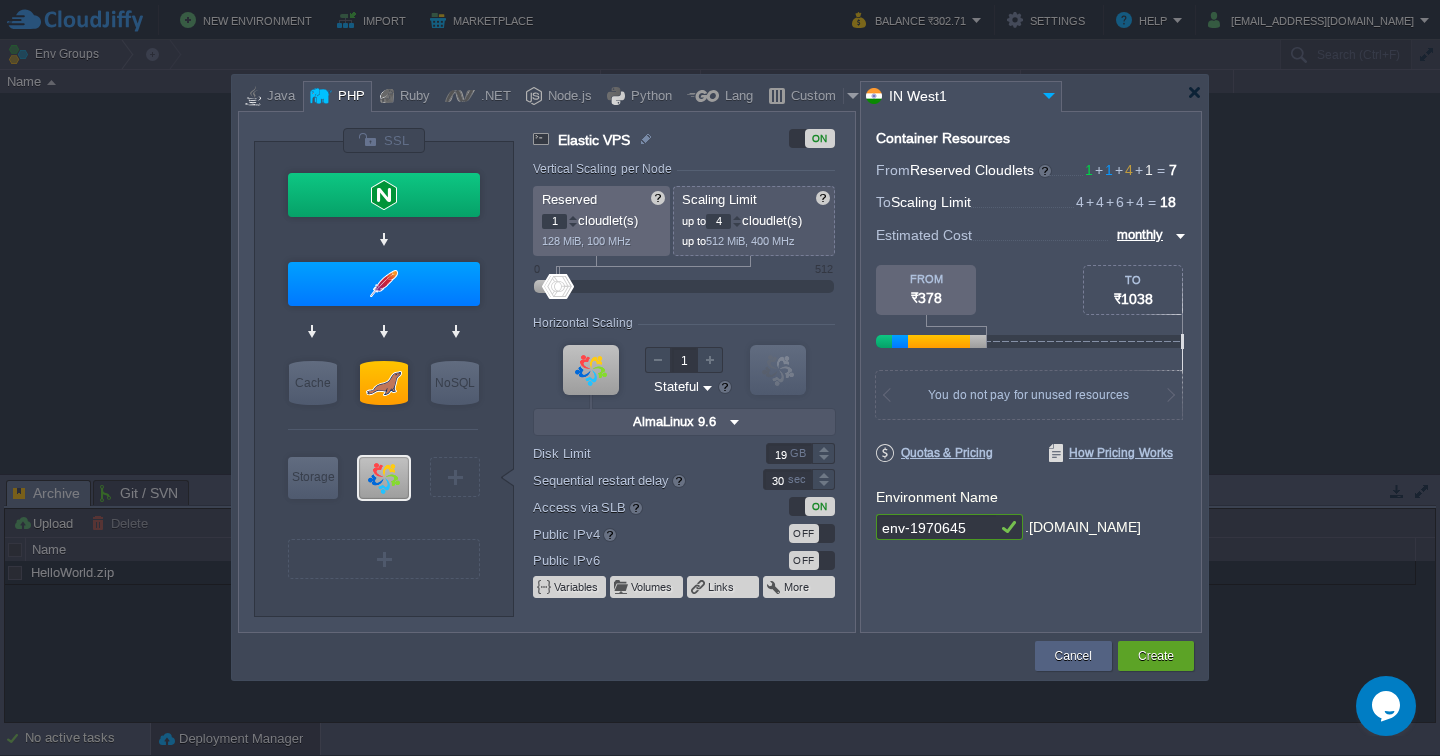 click at bounding box center (823, 459) 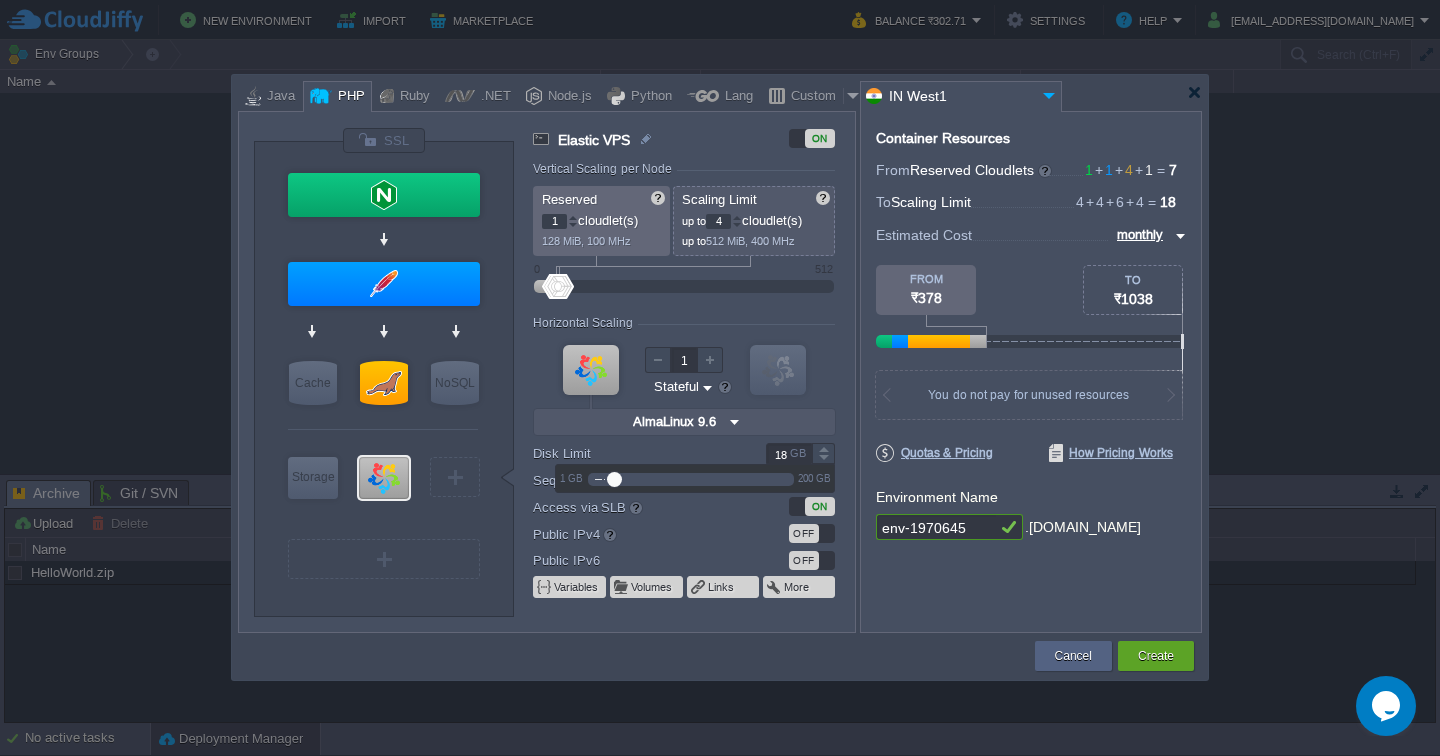 click at bounding box center [823, 459] 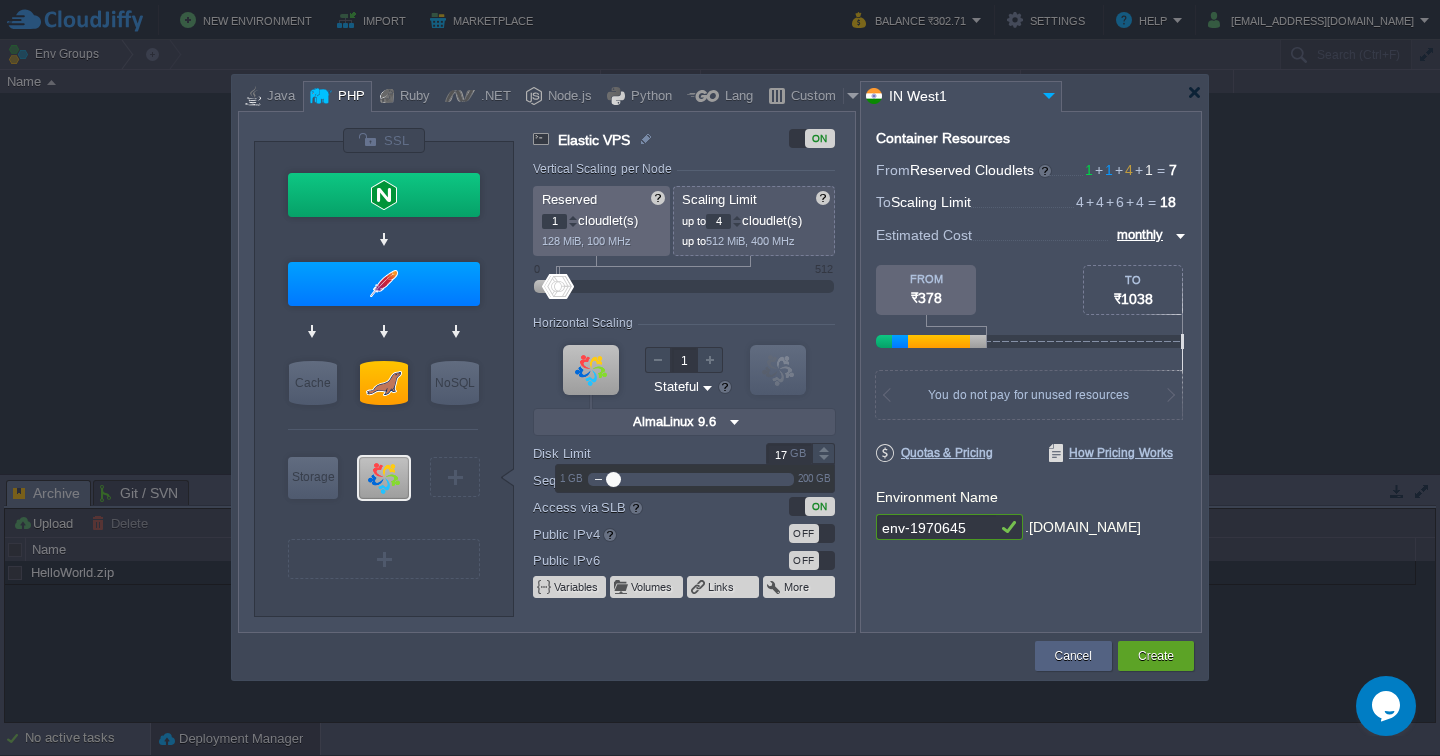click at bounding box center [823, 459] 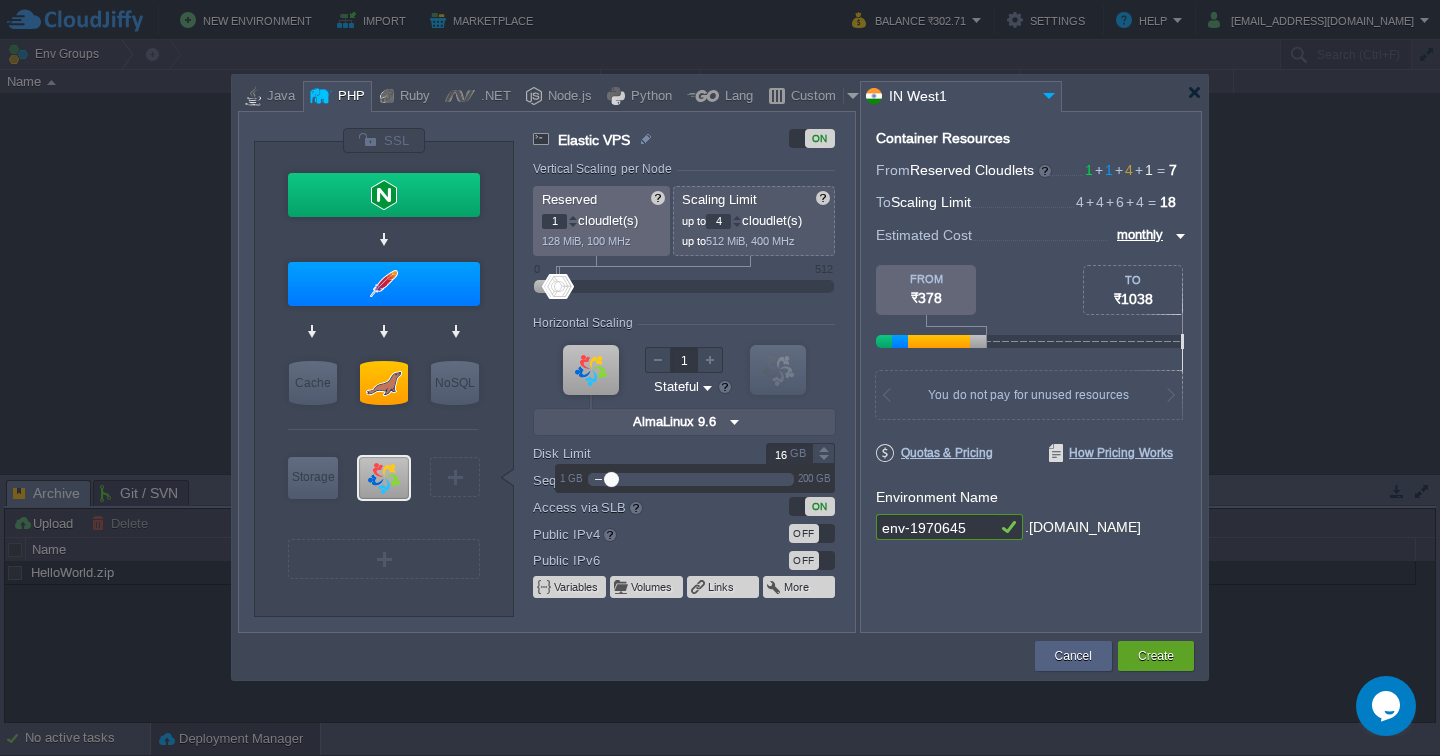 click at bounding box center [823, 459] 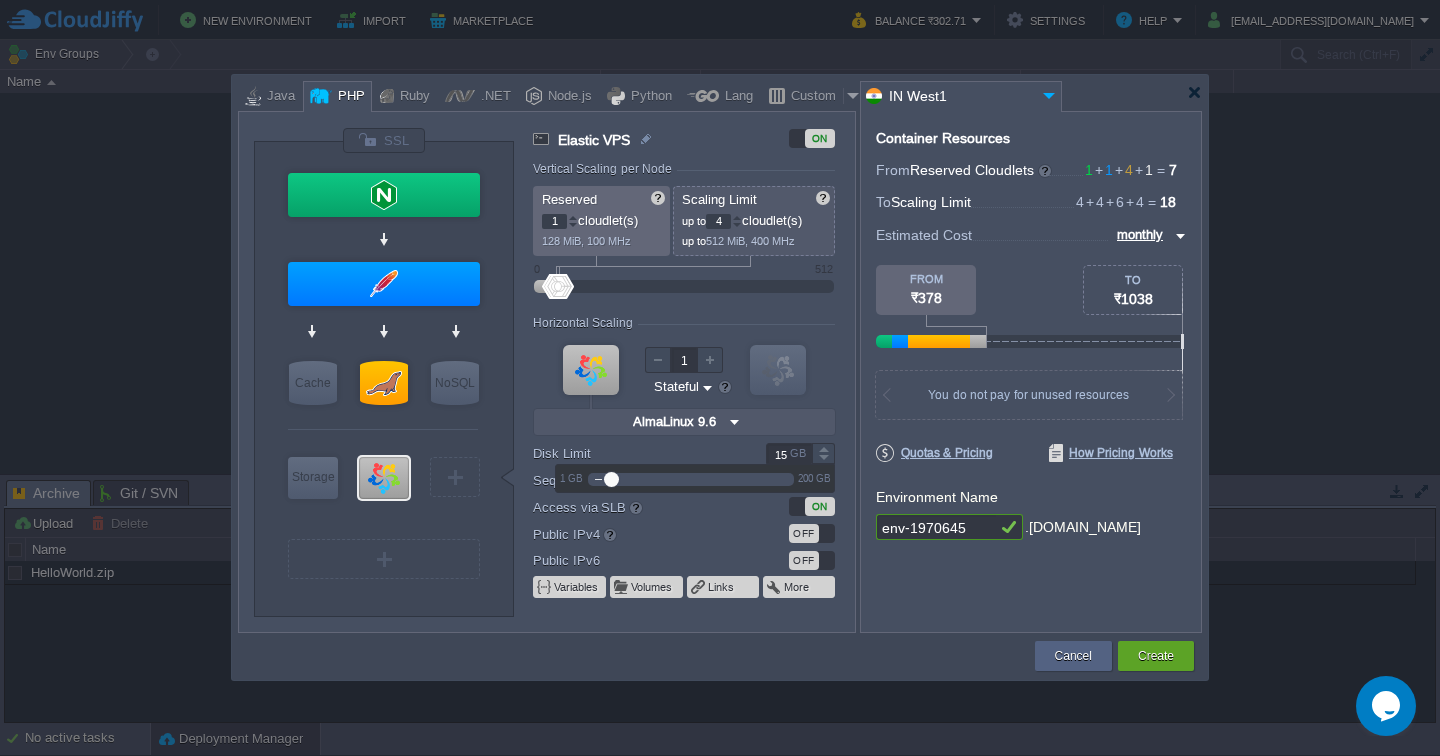 click at bounding box center (823, 459) 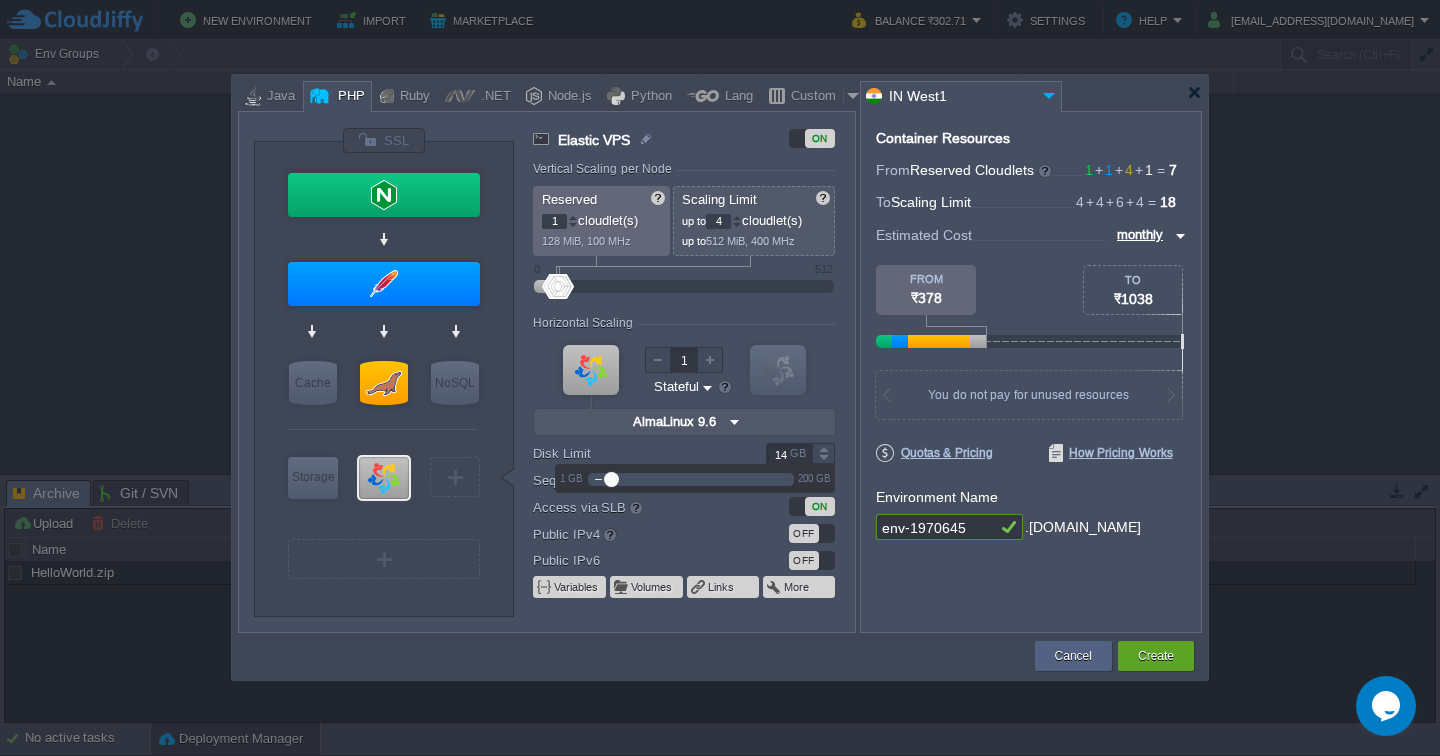 click at bounding box center [823, 459] 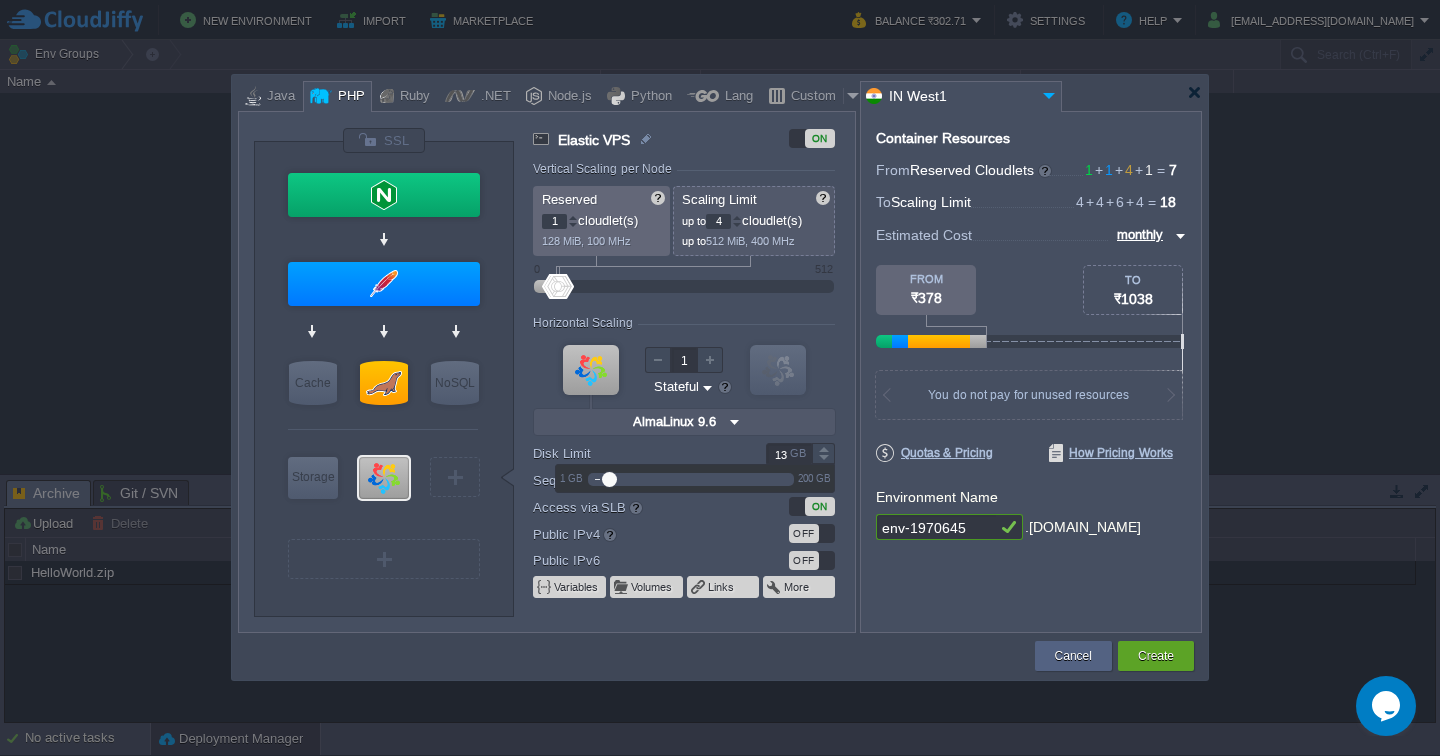 click at bounding box center [823, 459] 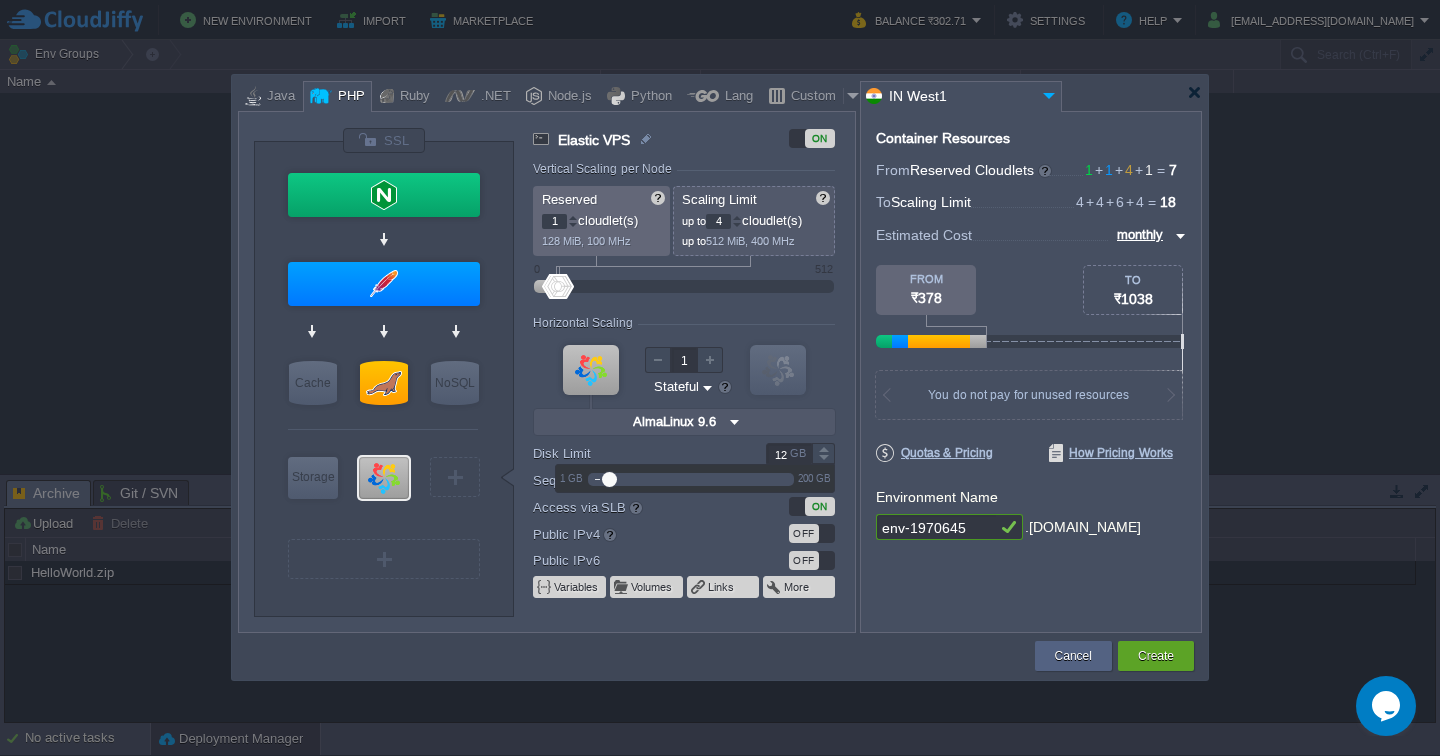 click at bounding box center [823, 459] 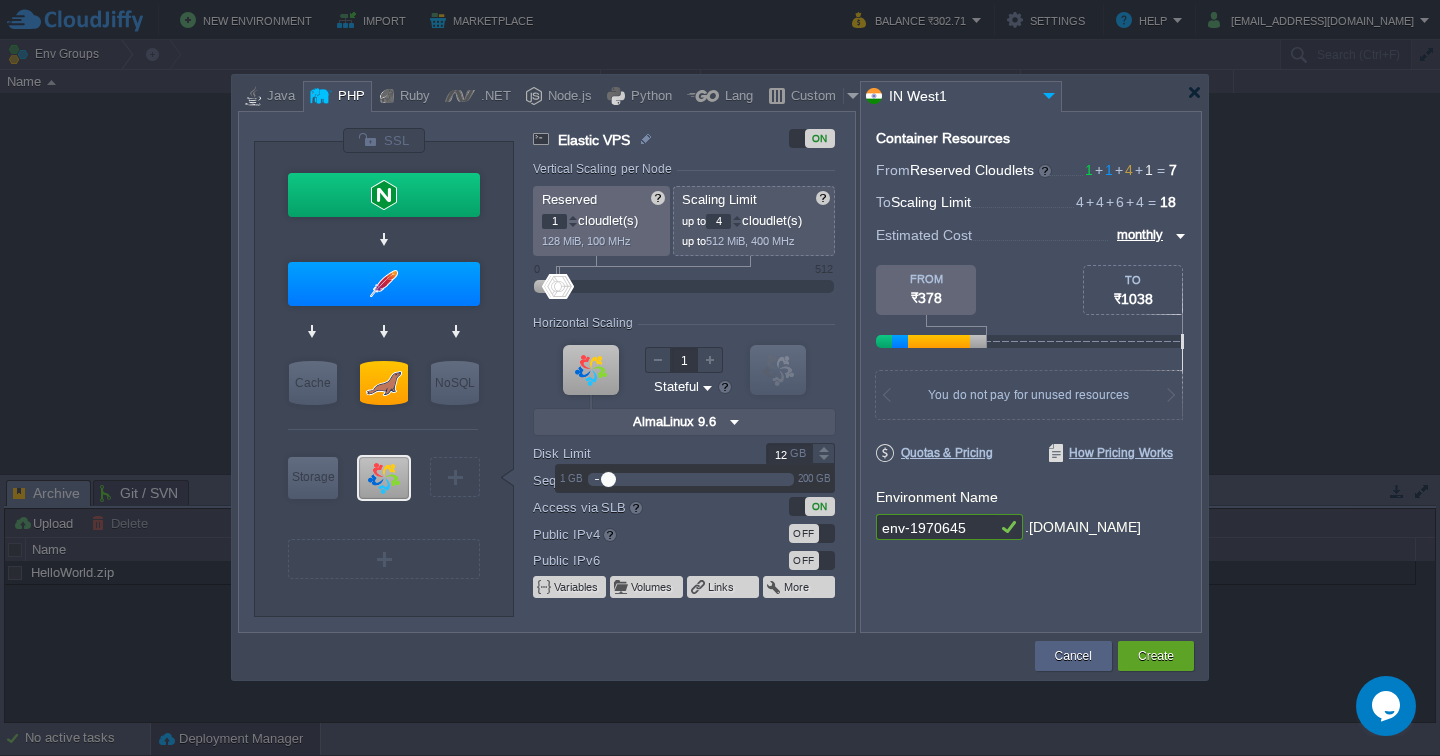 type on "11" 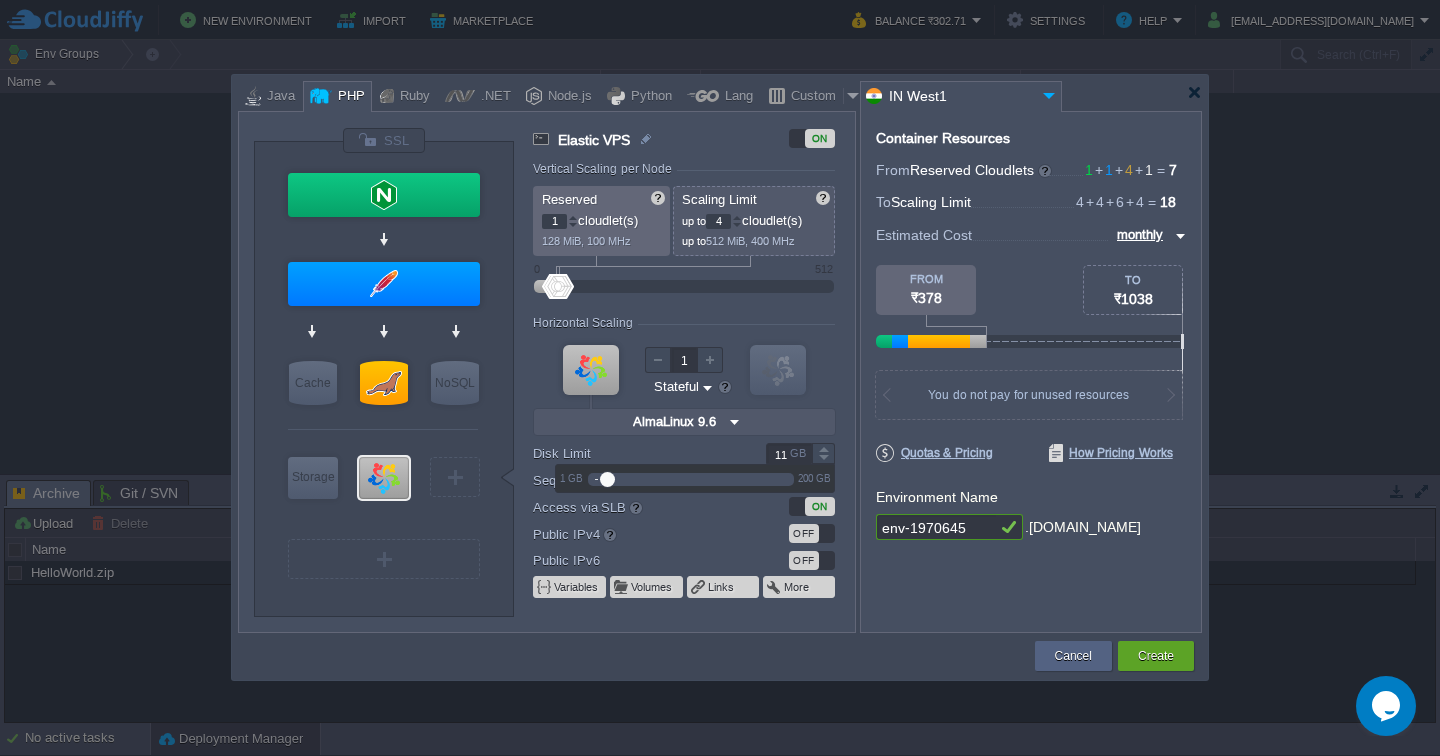 click at bounding box center (823, 459) 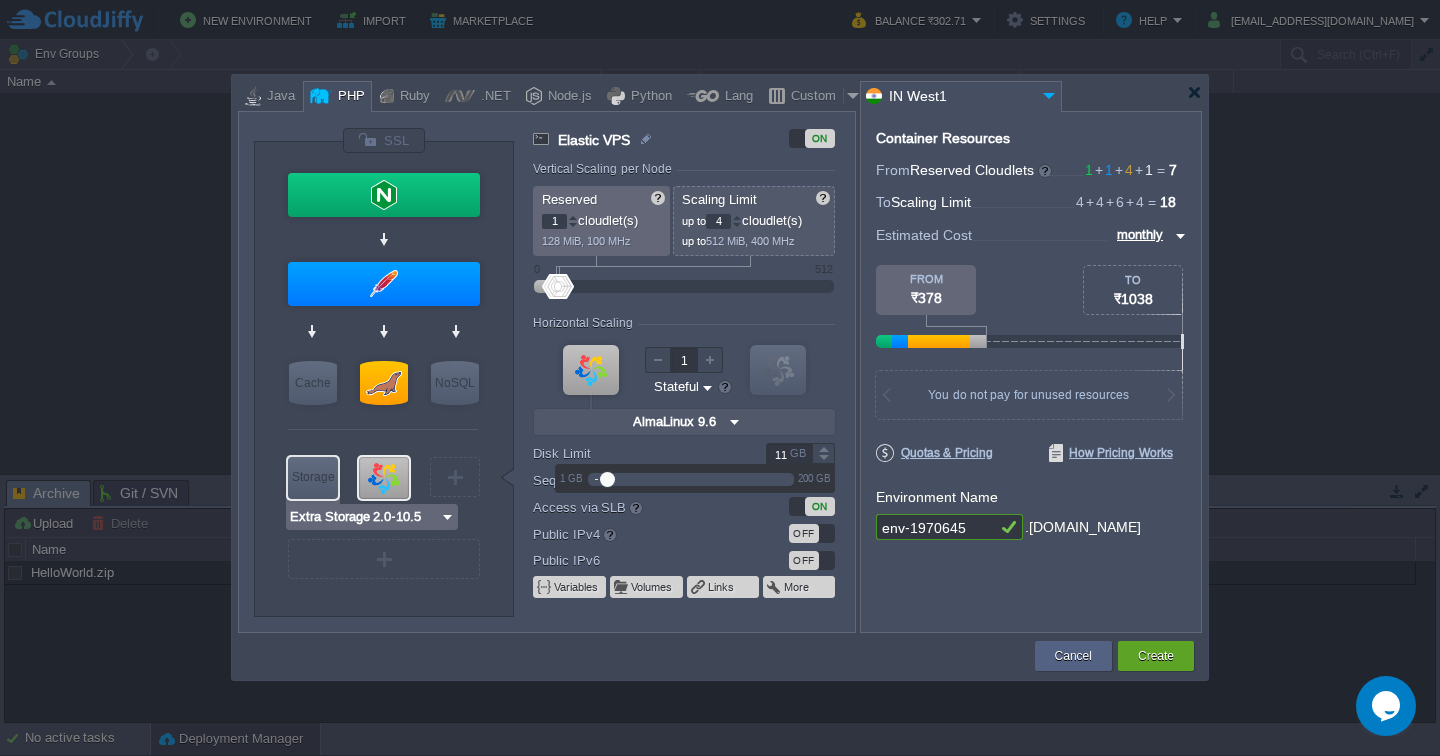 type on "AlmaLinux 9.6" 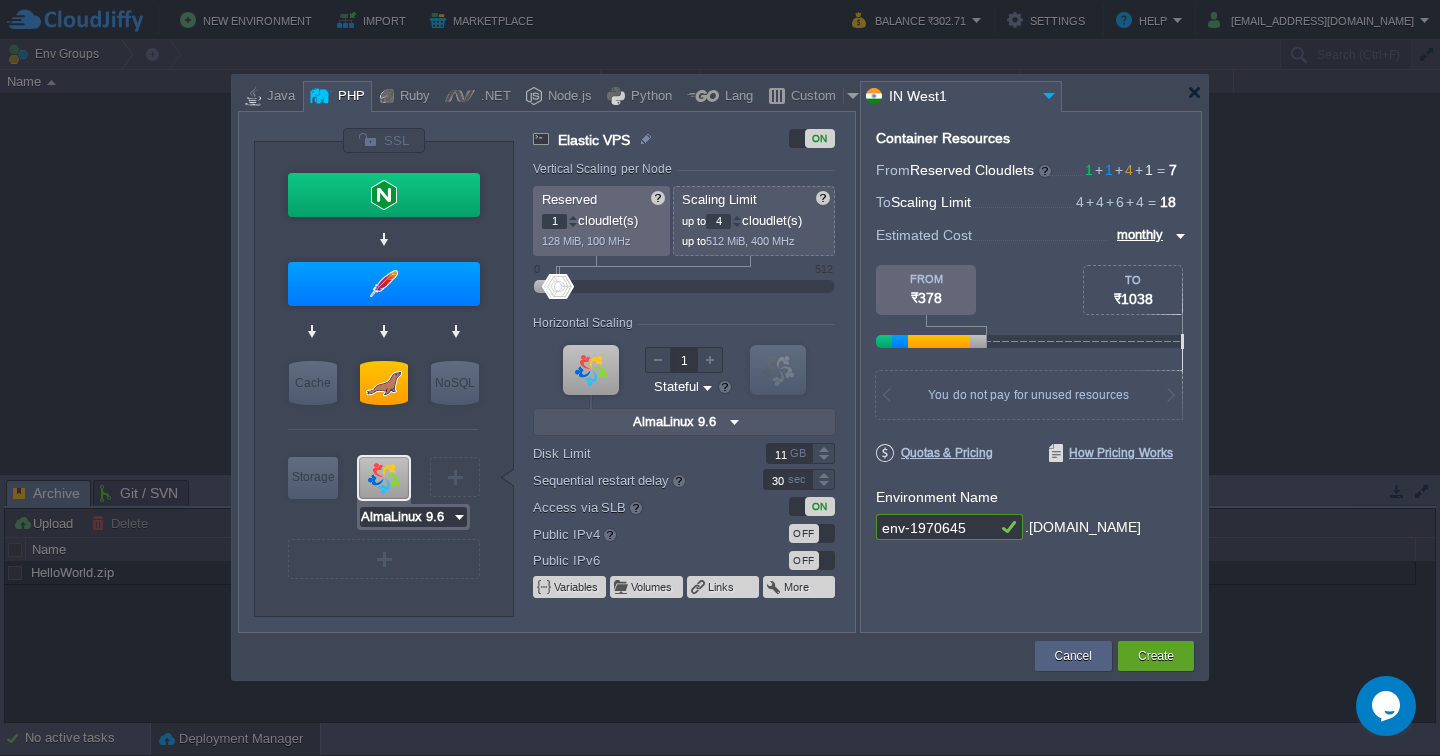 click on "AlmaLinux 9.6" at bounding box center [406, 517] 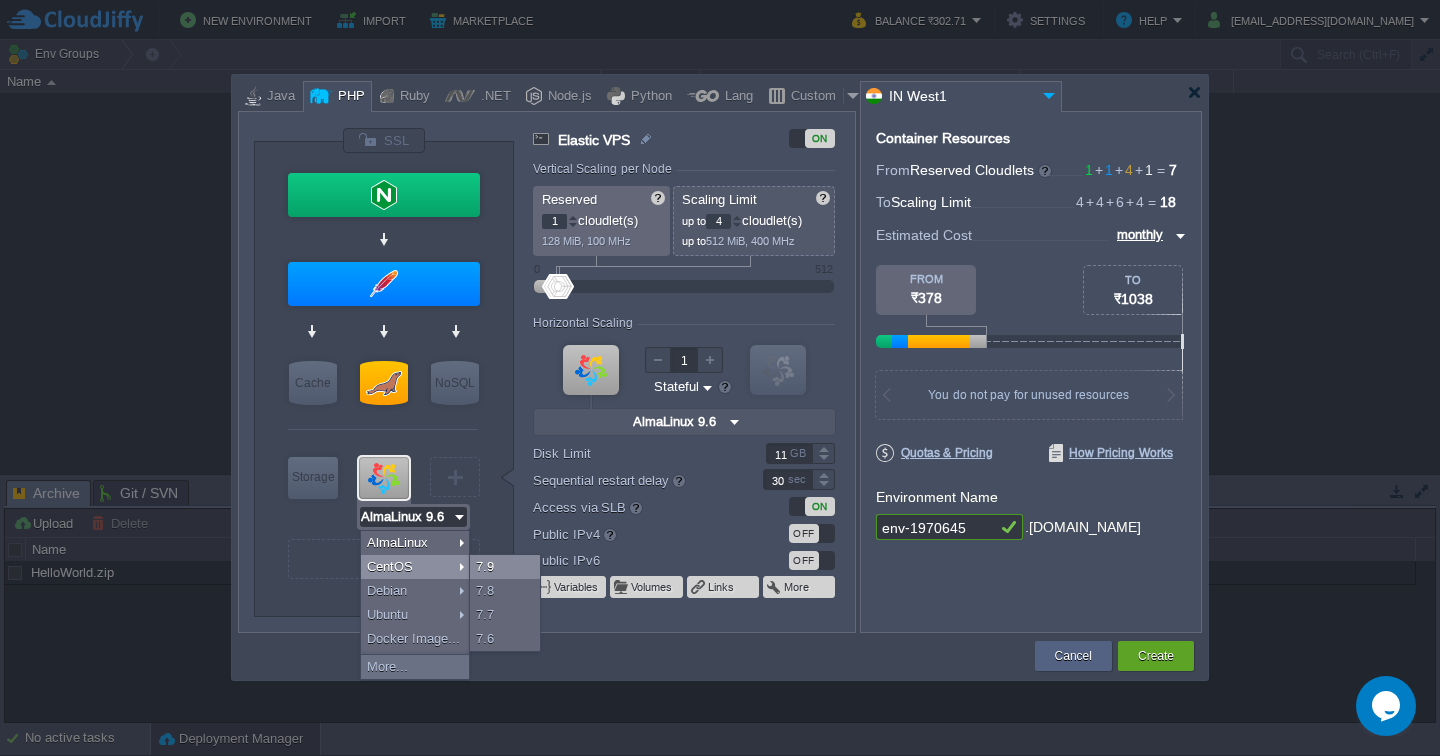 click on "7.9" at bounding box center (505, 567) 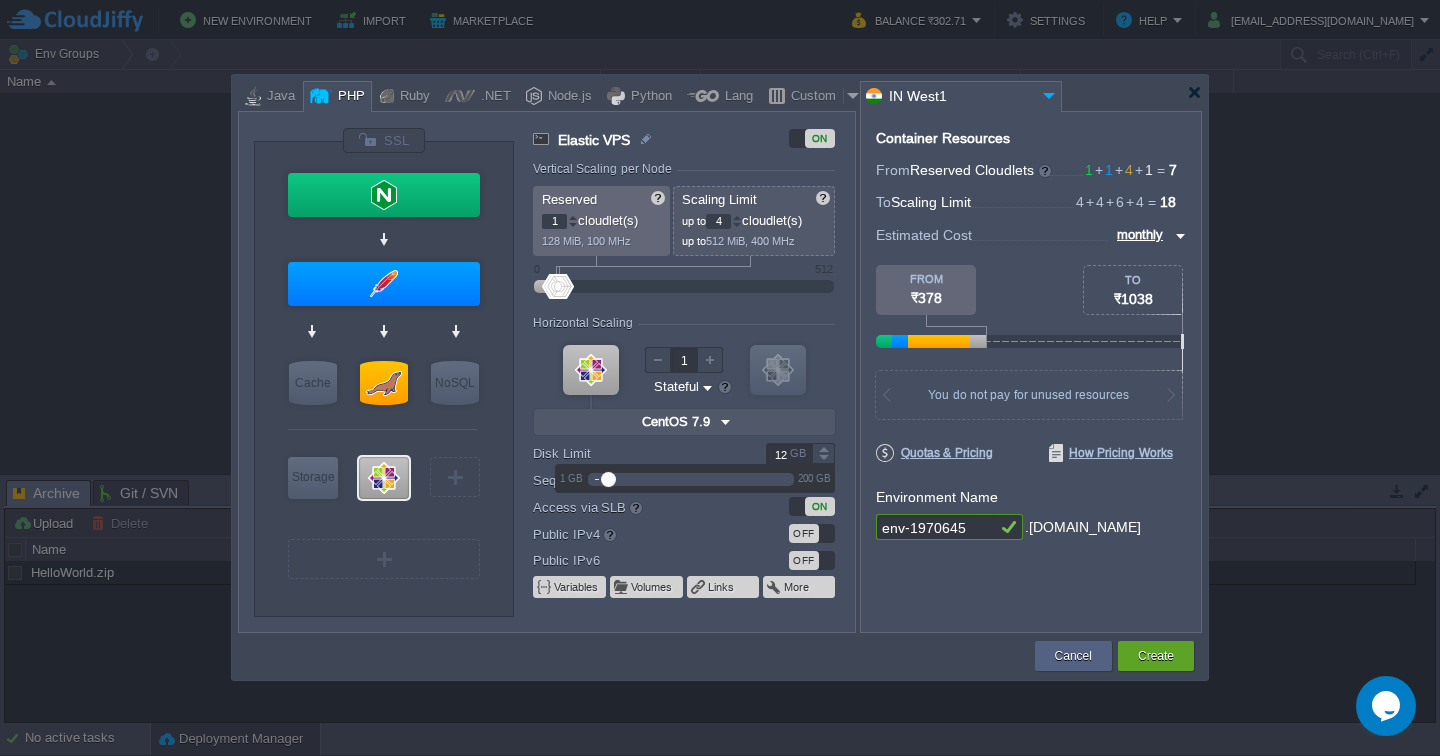 click at bounding box center [823, 448] 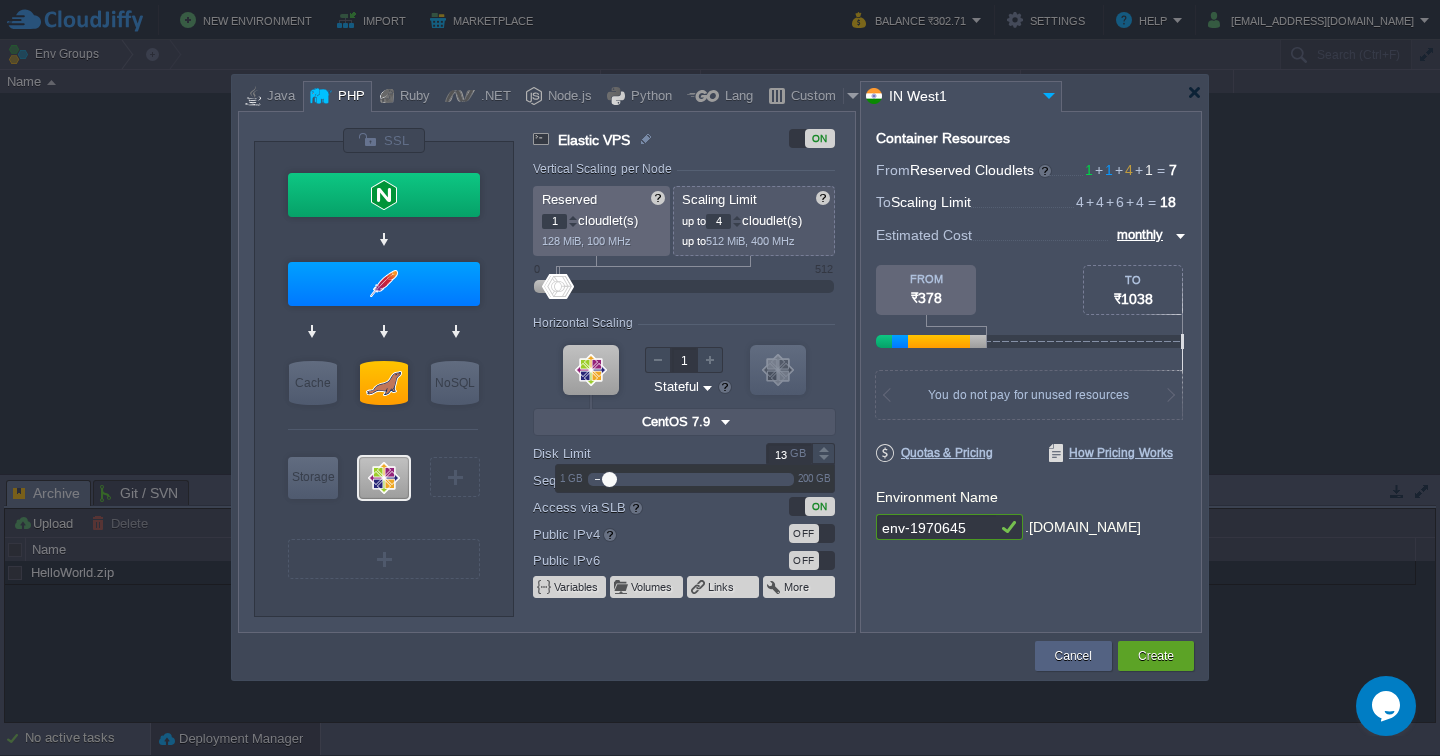 click at bounding box center (823, 448) 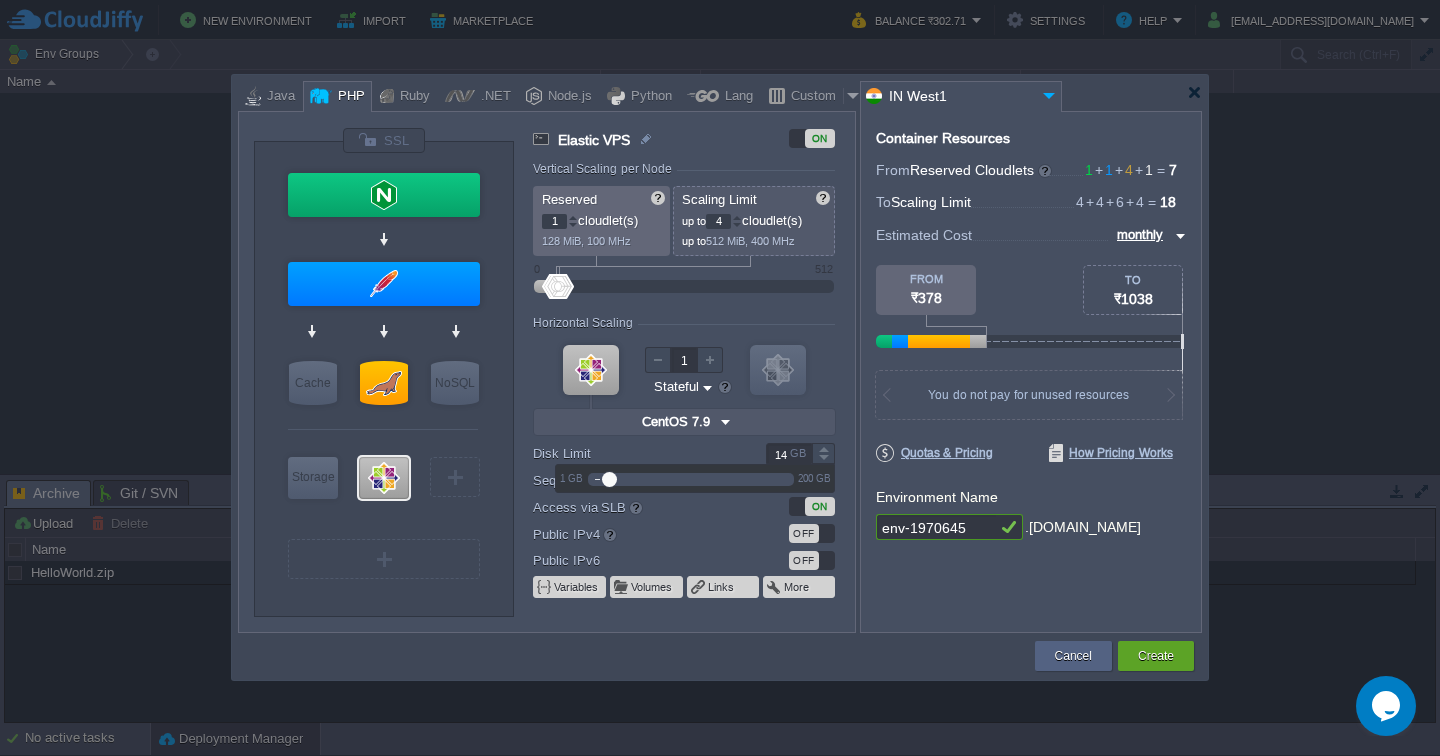 click at bounding box center [823, 448] 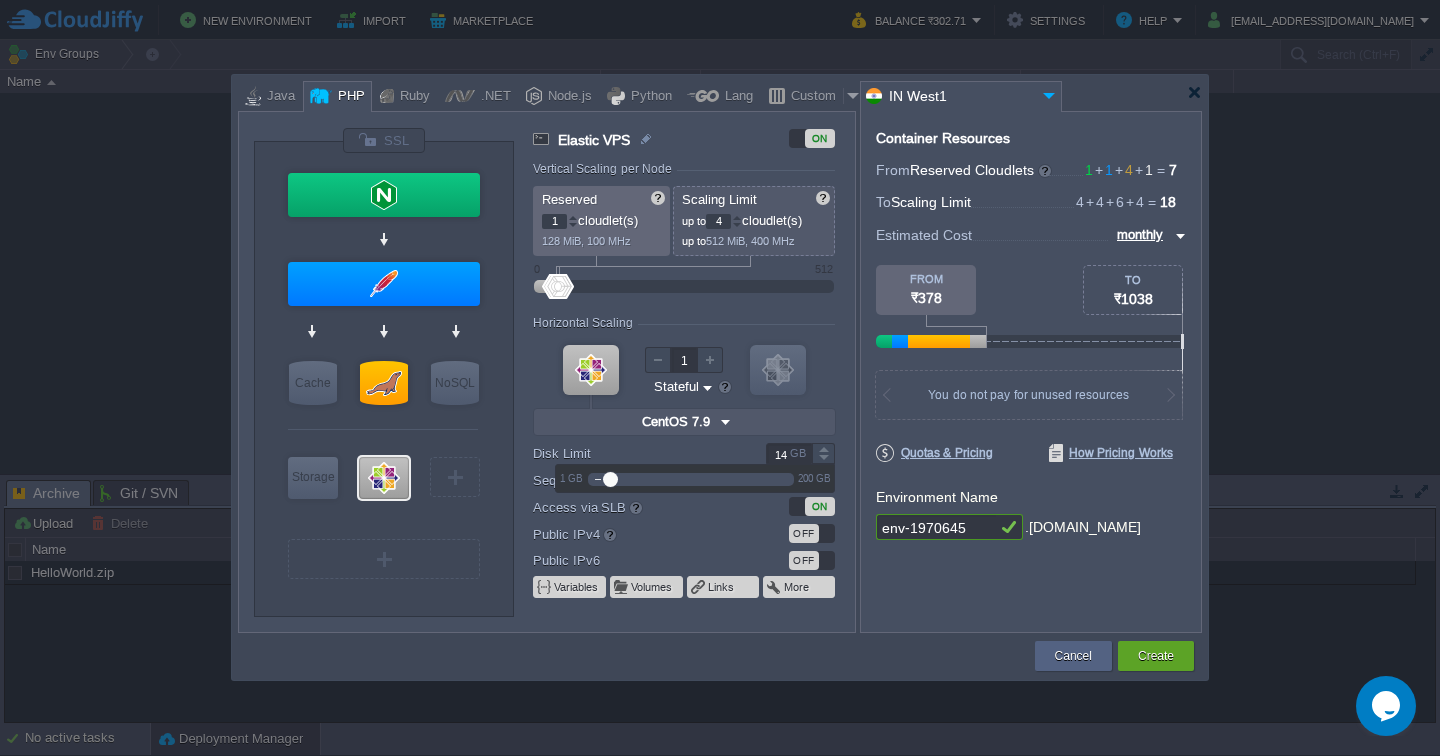 type on "15" 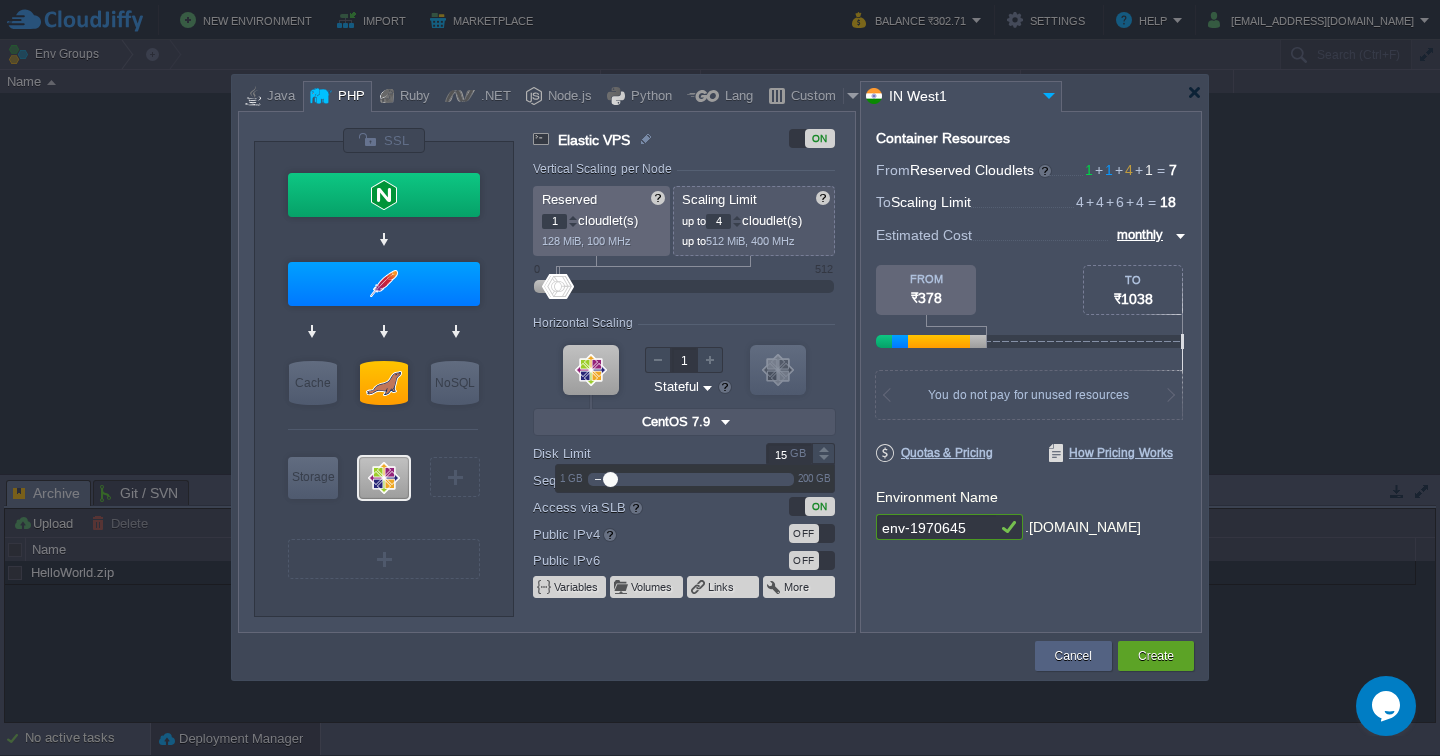 click at bounding box center [823, 448] 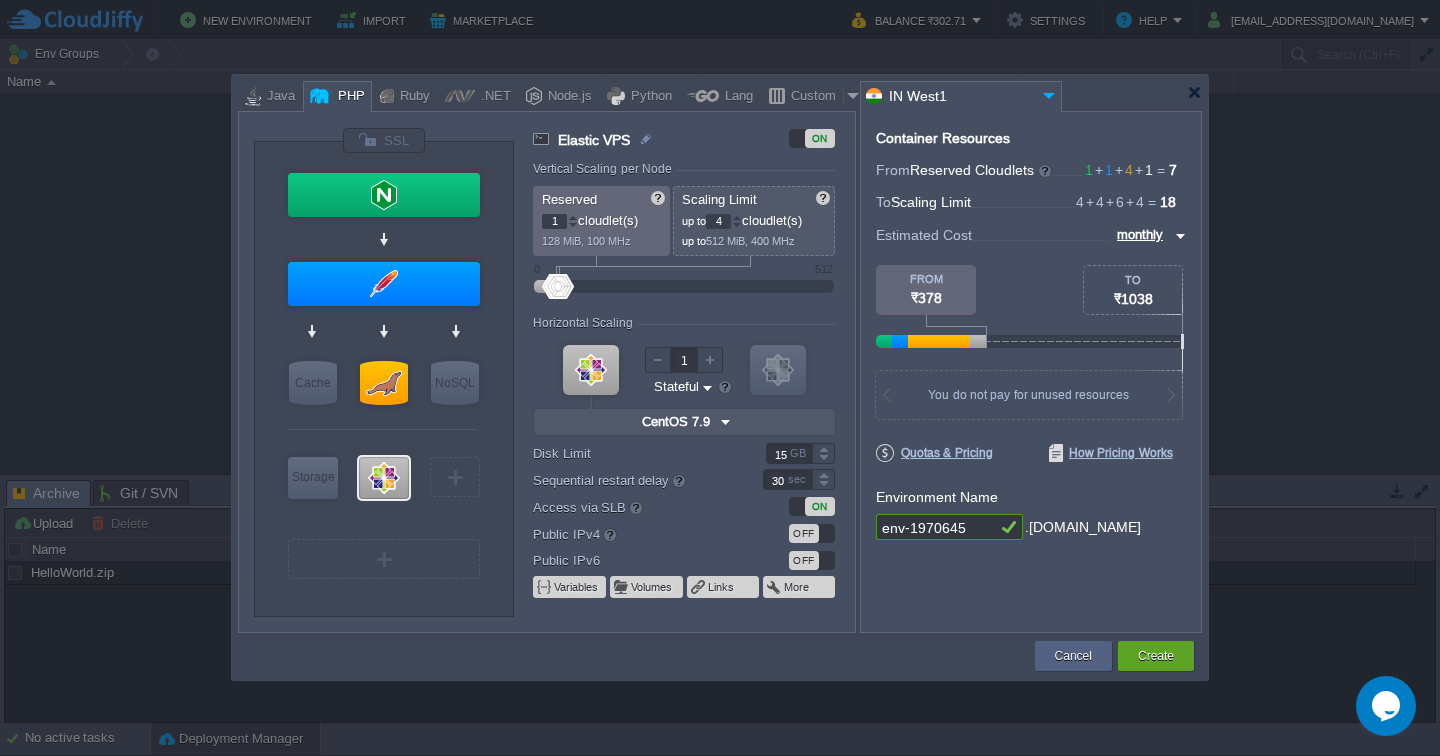 click on "Container Resources From  Reserved Cloudlets   1   +   1   +   4   +   1 ... = 7 not added To  Scaling Limit 4   +   4   +   6   +   4 ... = 18 not added   VM Resources ... = 0 GiB, 0 vCPU not added Estimated Cost monthly TO ₹1038 FROM ₹378 896 MiB RAM + 700 MHz CPU + 75 GB Disk You pay the fixed price for reserved resources Total cost at  100%  load on  ALL  containers You do not pay for unused resources Disk Limit per Node 200 GB Traffic Limit per Node 300 GB Quotas & Pricing How Pricing Works Environment Name env-1970645 .[DOMAIN_NAME]" at bounding box center (1031, 372) 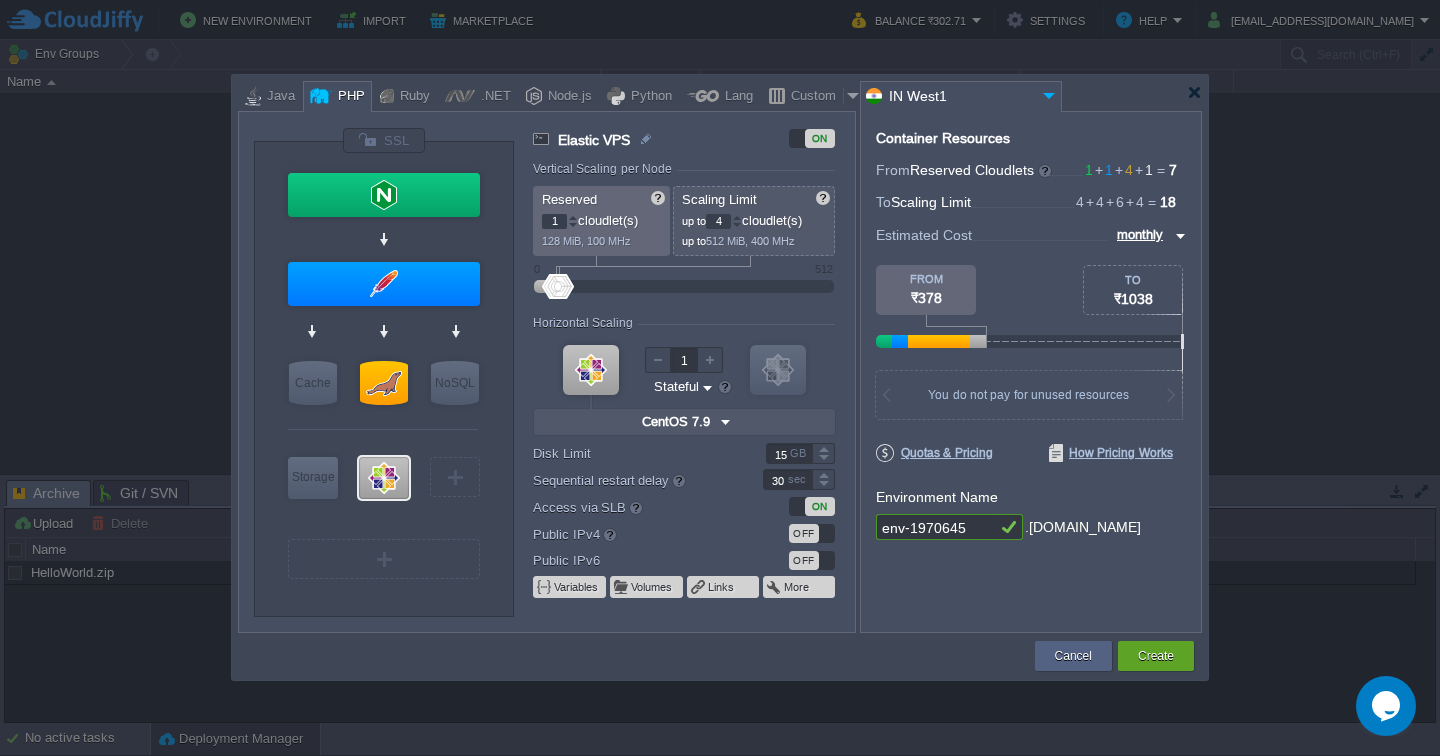click on "OFF" at bounding box center [812, 533] 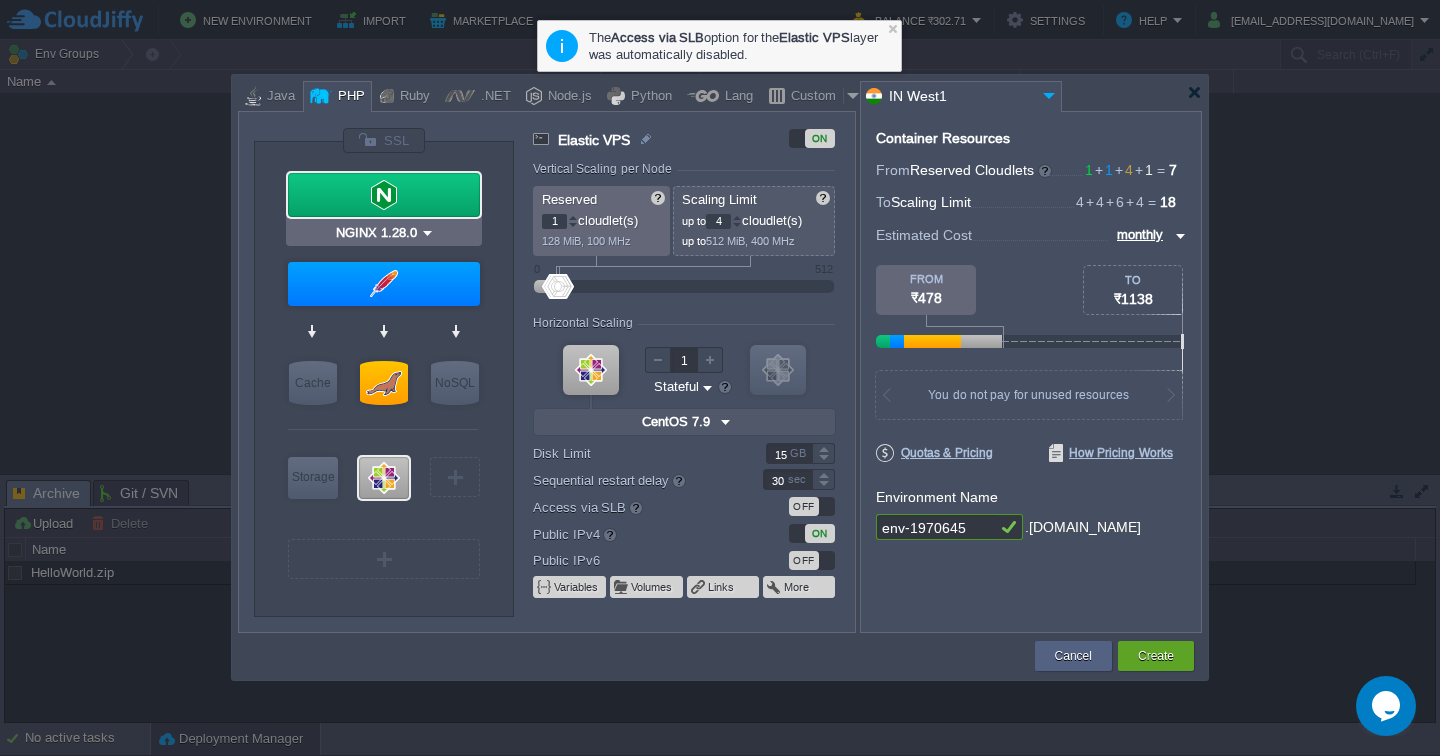 click at bounding box center [427, 233] 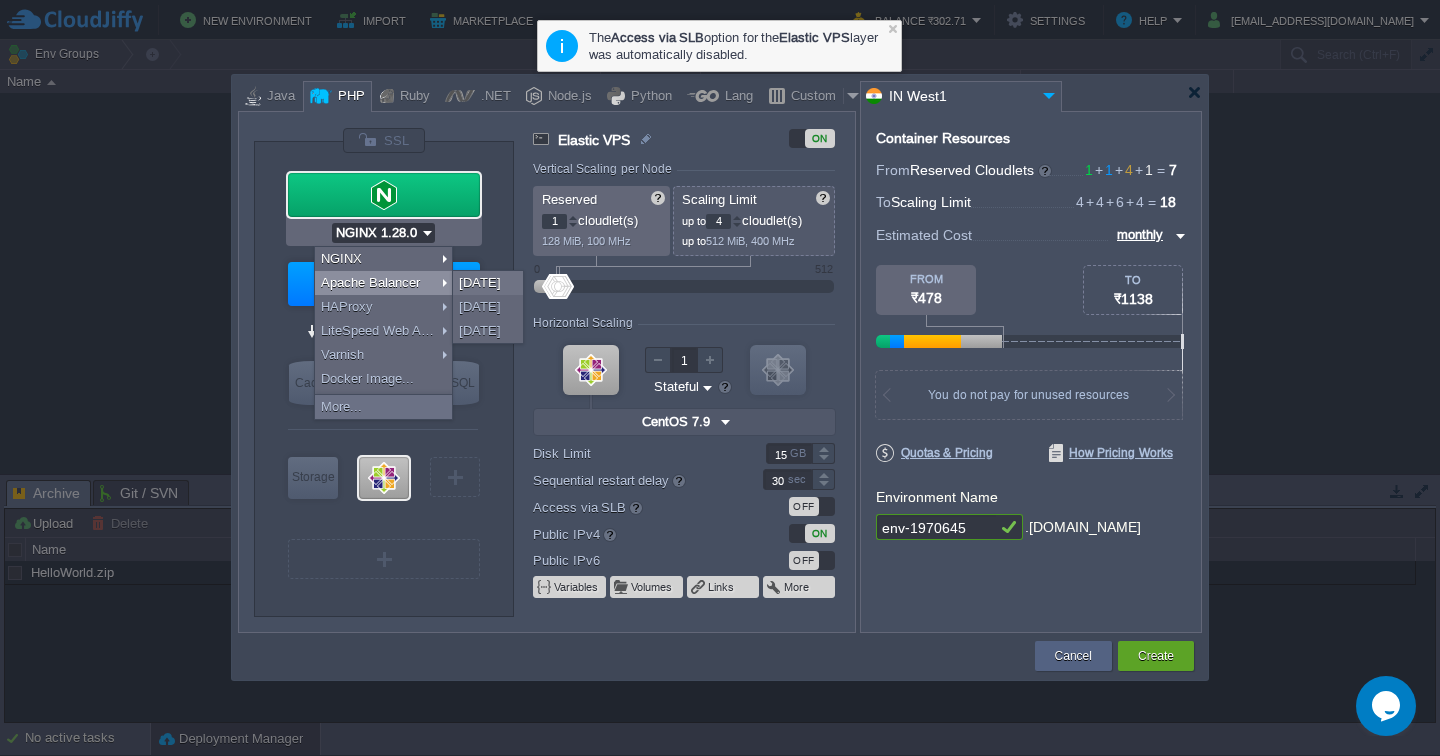 click on "Apache Balancer" at bounding box center [383, 283] 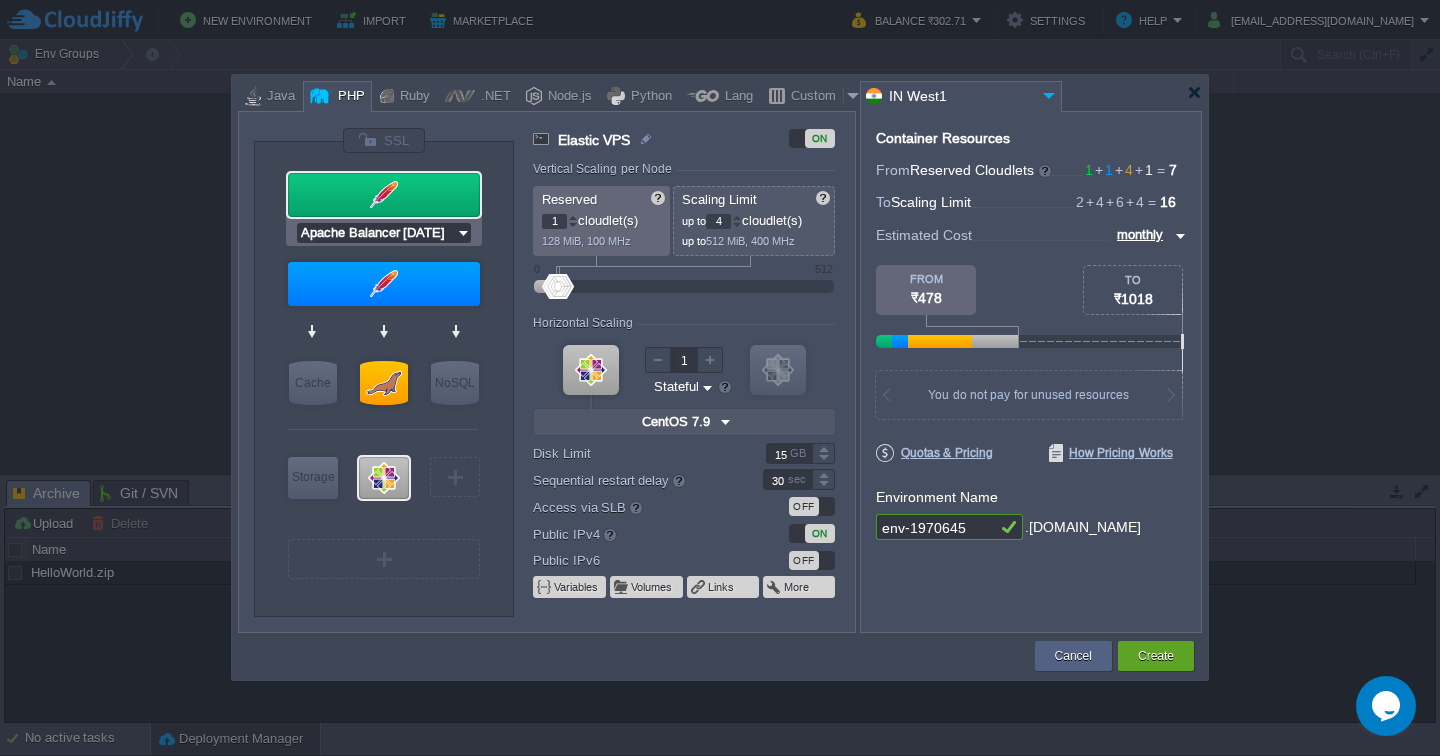 drag, startPoint x: 401, startPoint y: 238, endPoint x: 411, endPoint y: 235, distance: 10.440307 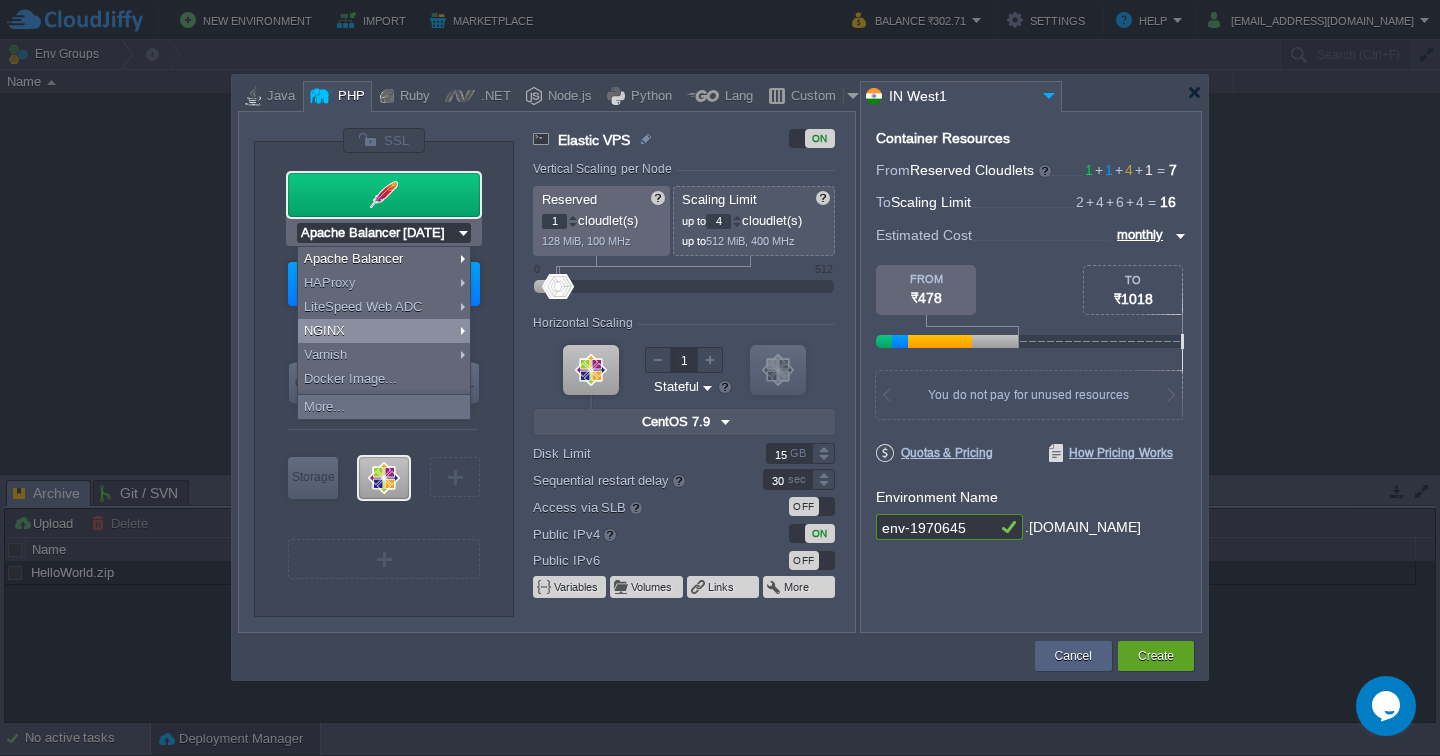 click on "NGINX" at bounding box center (384, 331) 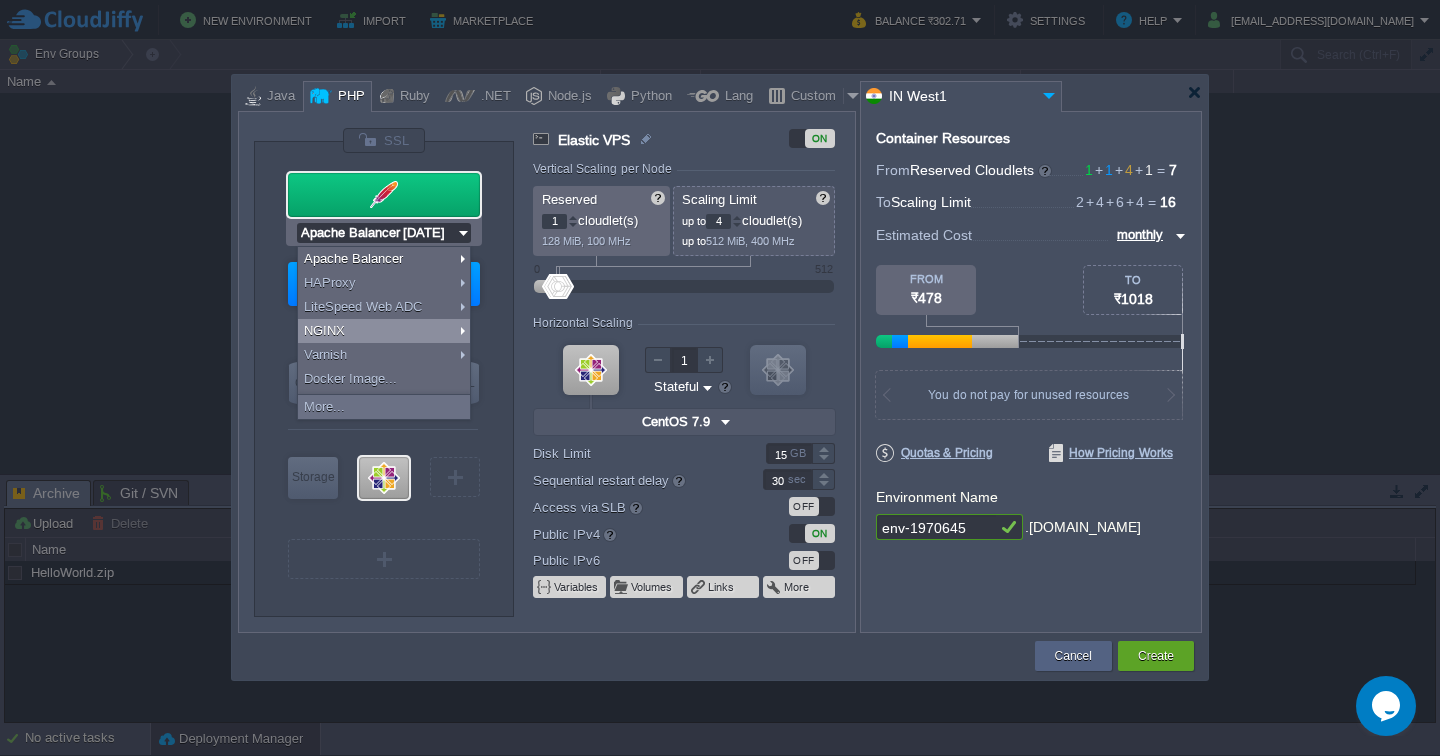 type on "NGINX 1.28.0" 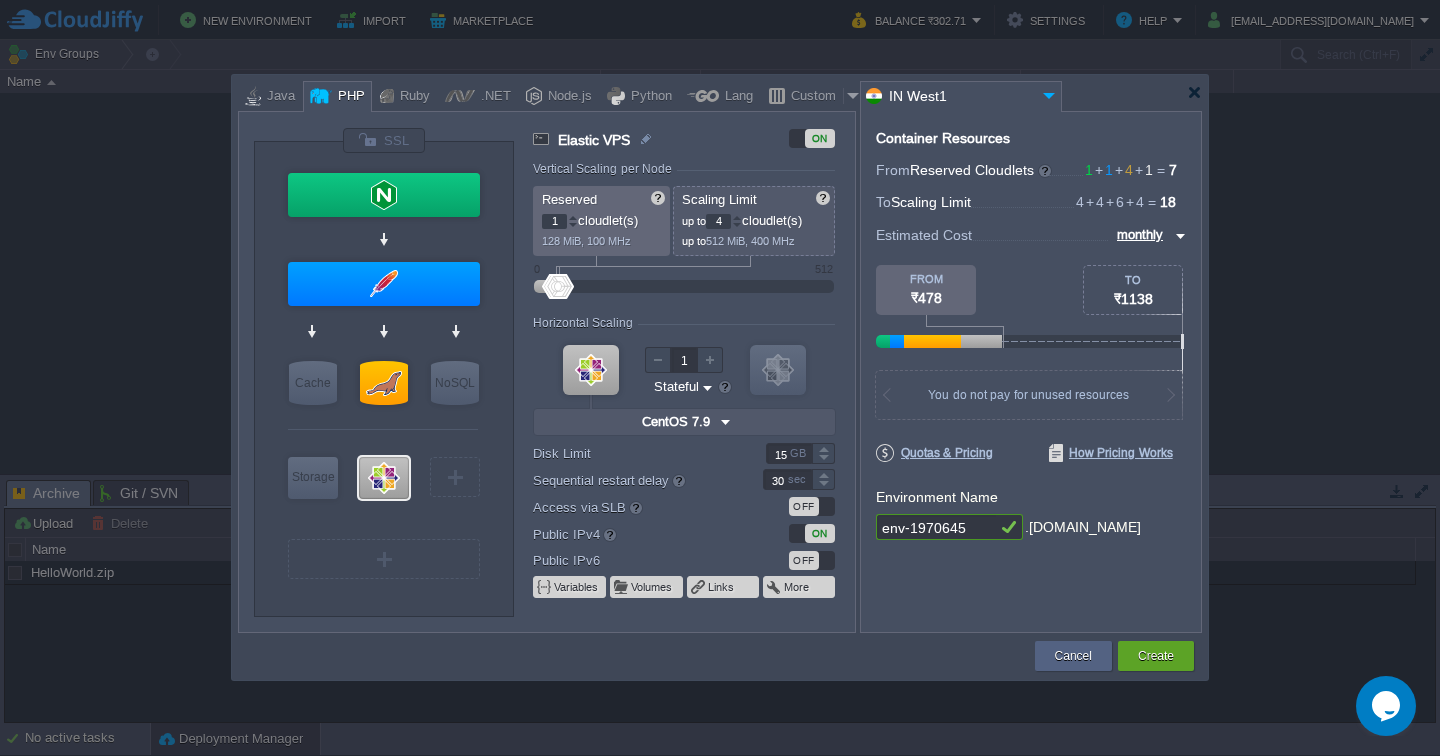 click on "Container Resources From  Reserved Cloudlets   1   +   1   +   4   +   1 ... = 7 not added To  Scaling Limit 4   +   4   +   6   +   4 ... = 18 not added   VM Resources ... = 0 GiB, 0 vCPU not added Estimated Cost monthly TO ₹1138 FROM ₹478 896 MiB RAM + 700 MHz CPU + 75 GB Disk You pay the fixed price for reserved resources Total cost at  100%  load on  ALL  containers You do not pay for unused resources Disk Limit per Node 200 GB Traffic Limit per Node 300 GB Quotas & Pricing How Pricing Works Environment Name env-1970645 .[DOMAIN_NAME]" at bounding box center (1031, 372) 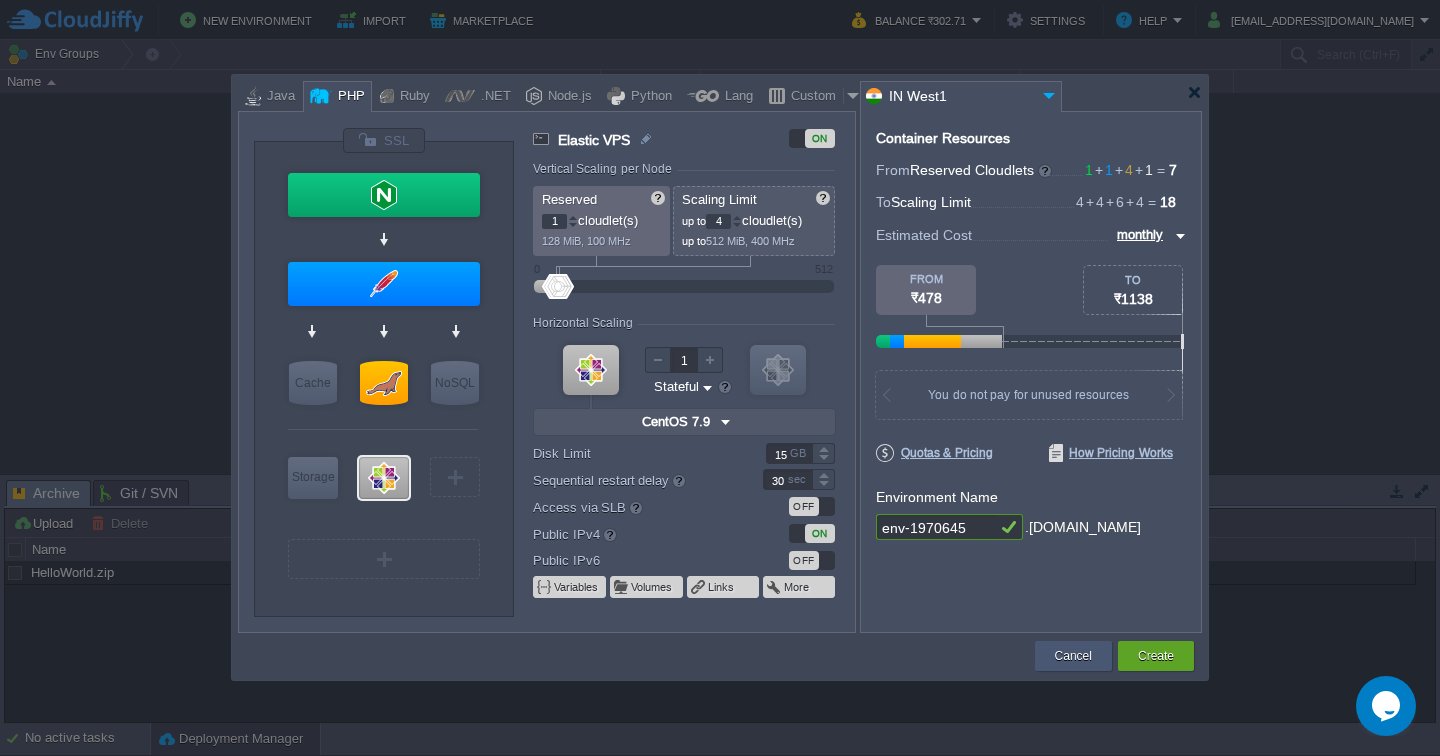 click on "Cancel" at bounding box center (1073, 656) 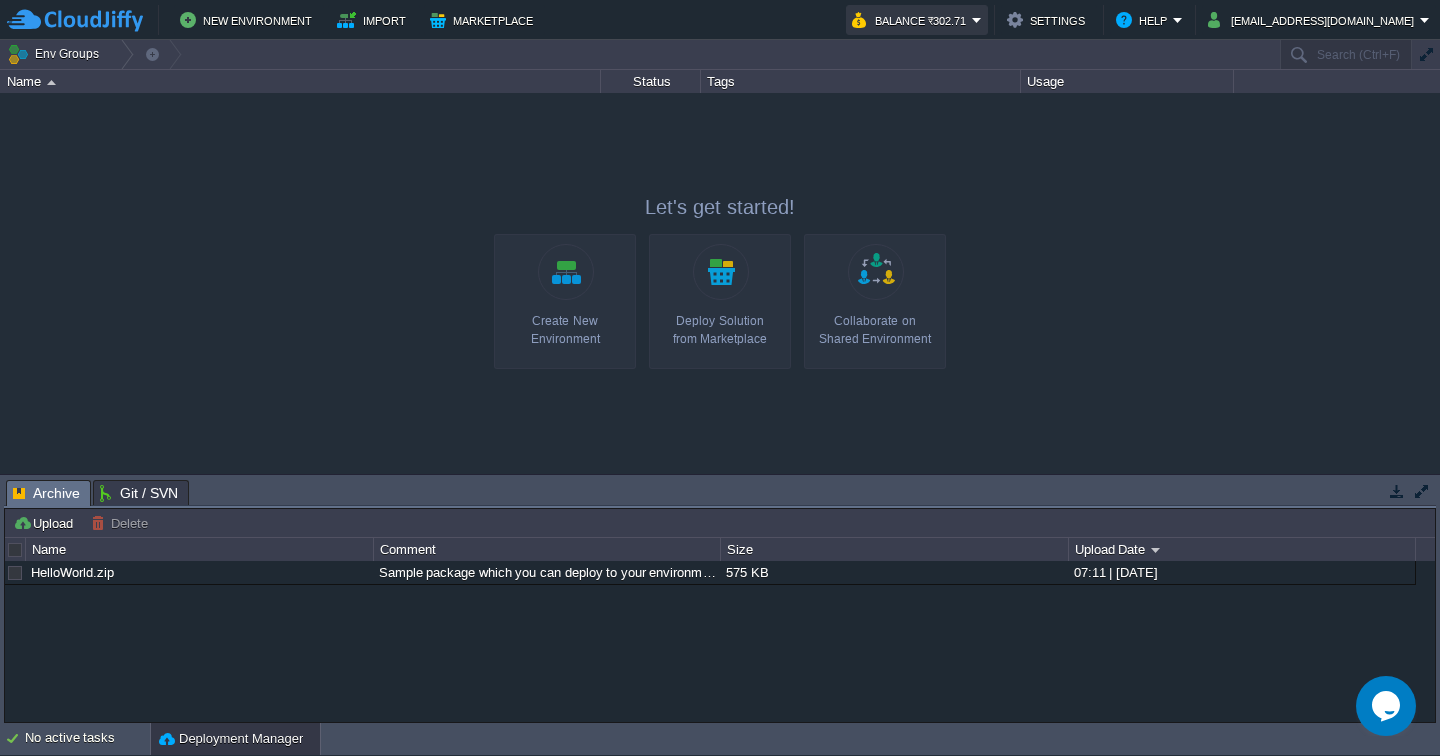 click on "Balance ₹302.71" at bounding box center [912, 20] 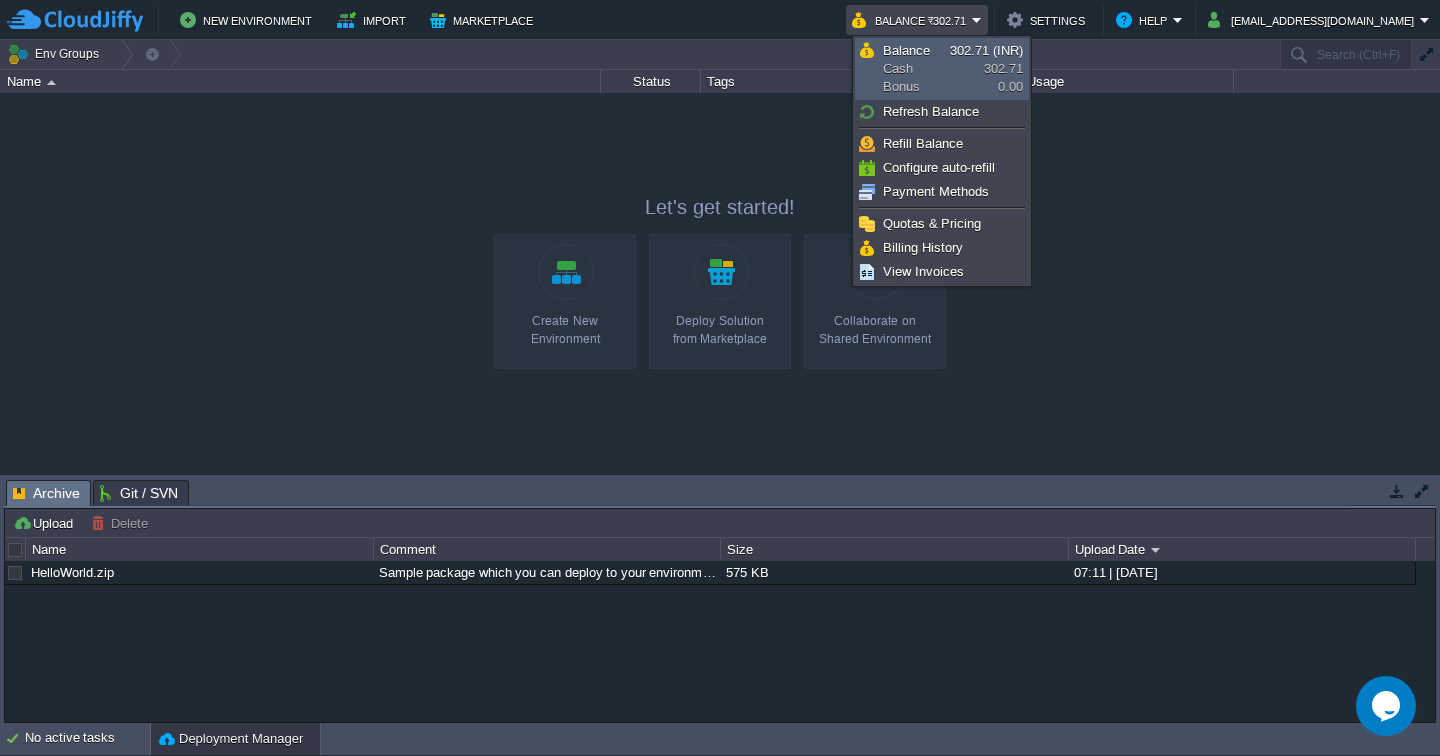 click on "302.71 (INR)" at bounding box center [986, 50] 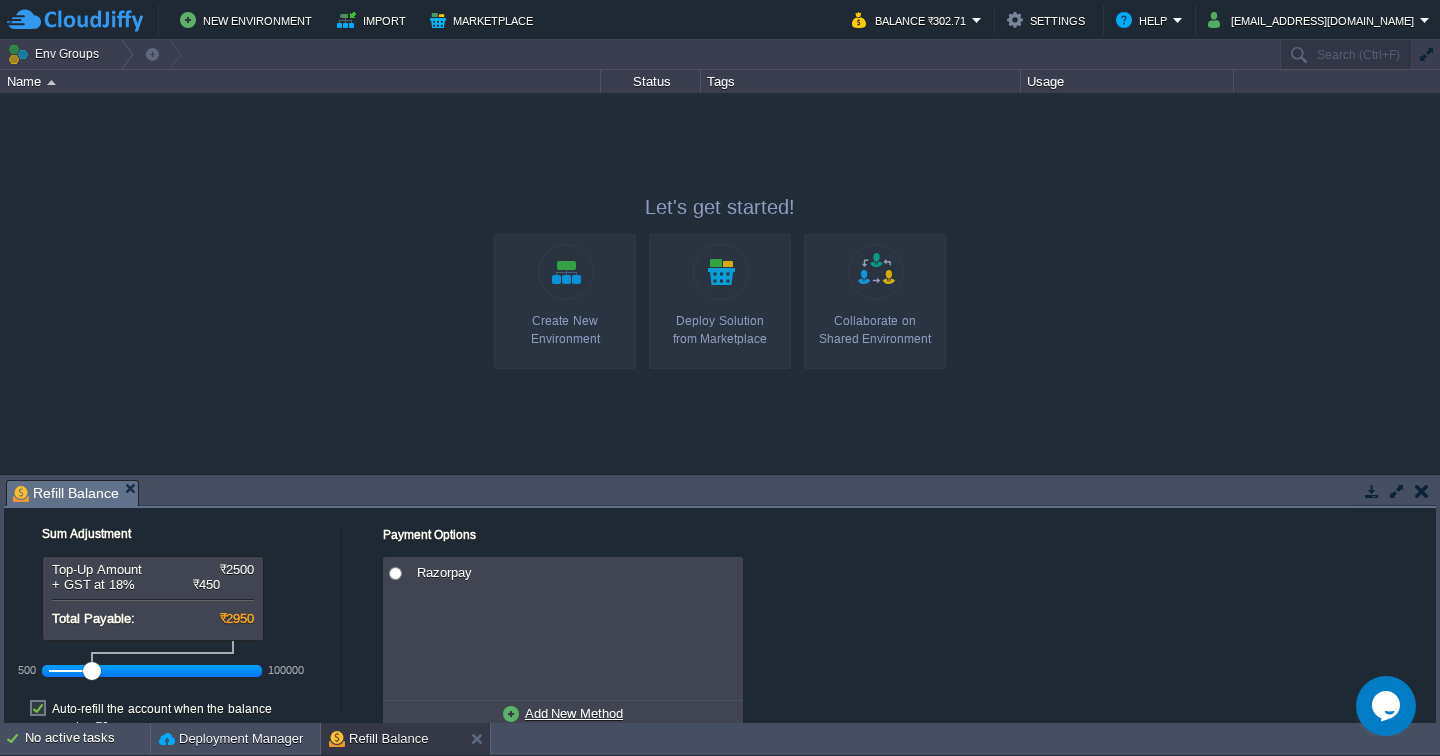 scroll, scrollTop: 70, scrollLeft: 0, axis: vertical 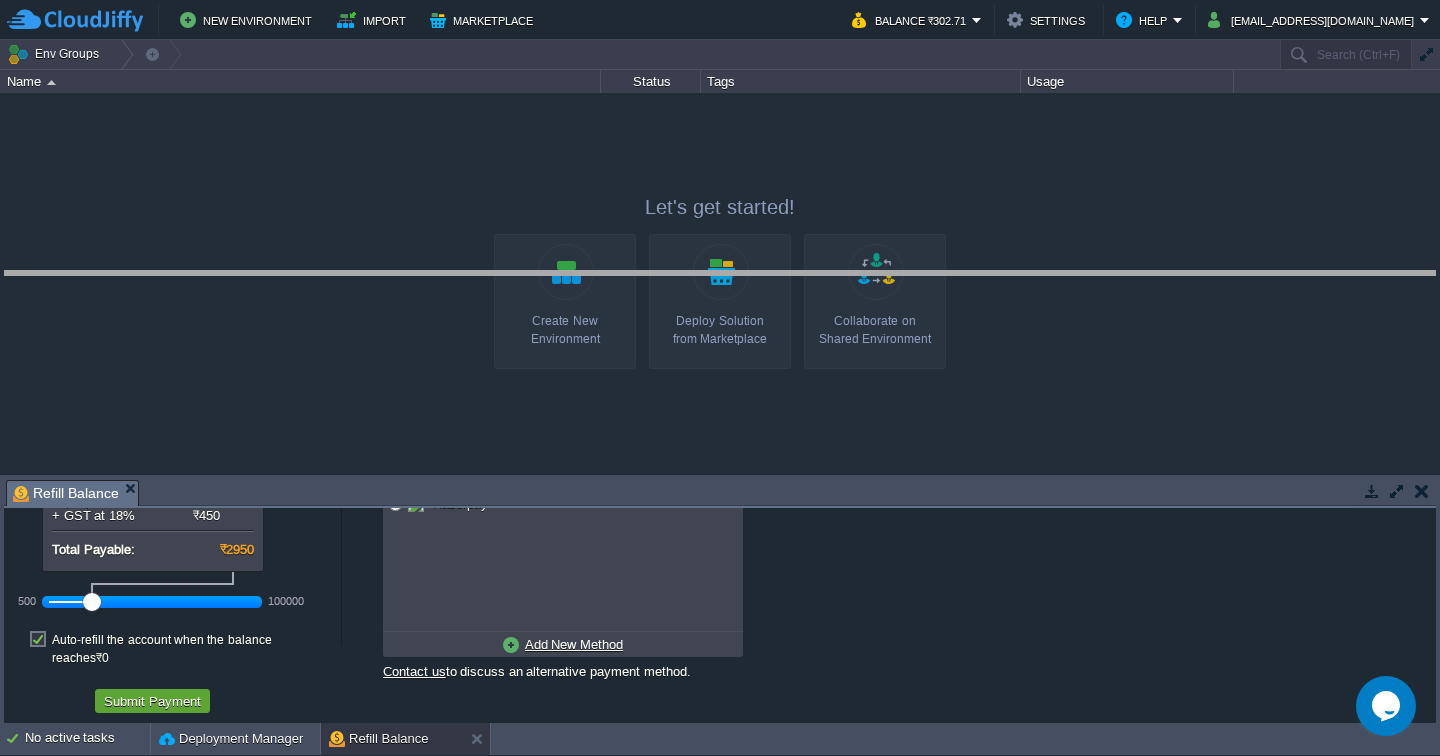 drag, startPoint x: 1102, startPoint y: 491, endPoint x: 1123, endPoint y: 282, distance: 210.05237 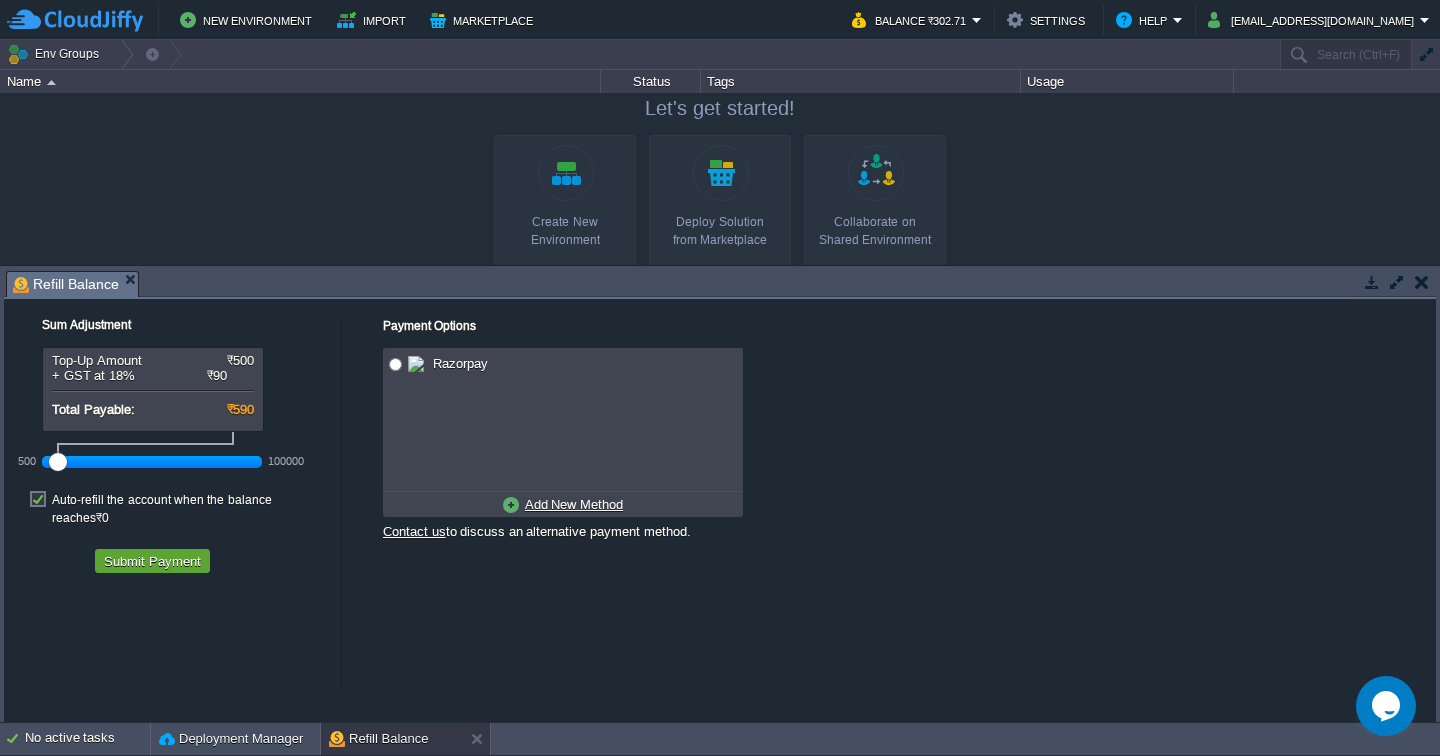 drag, startPoint x: 85, startPoint y: 470, endPoint x: 30, endPoint y: 469, distance: 55.00909 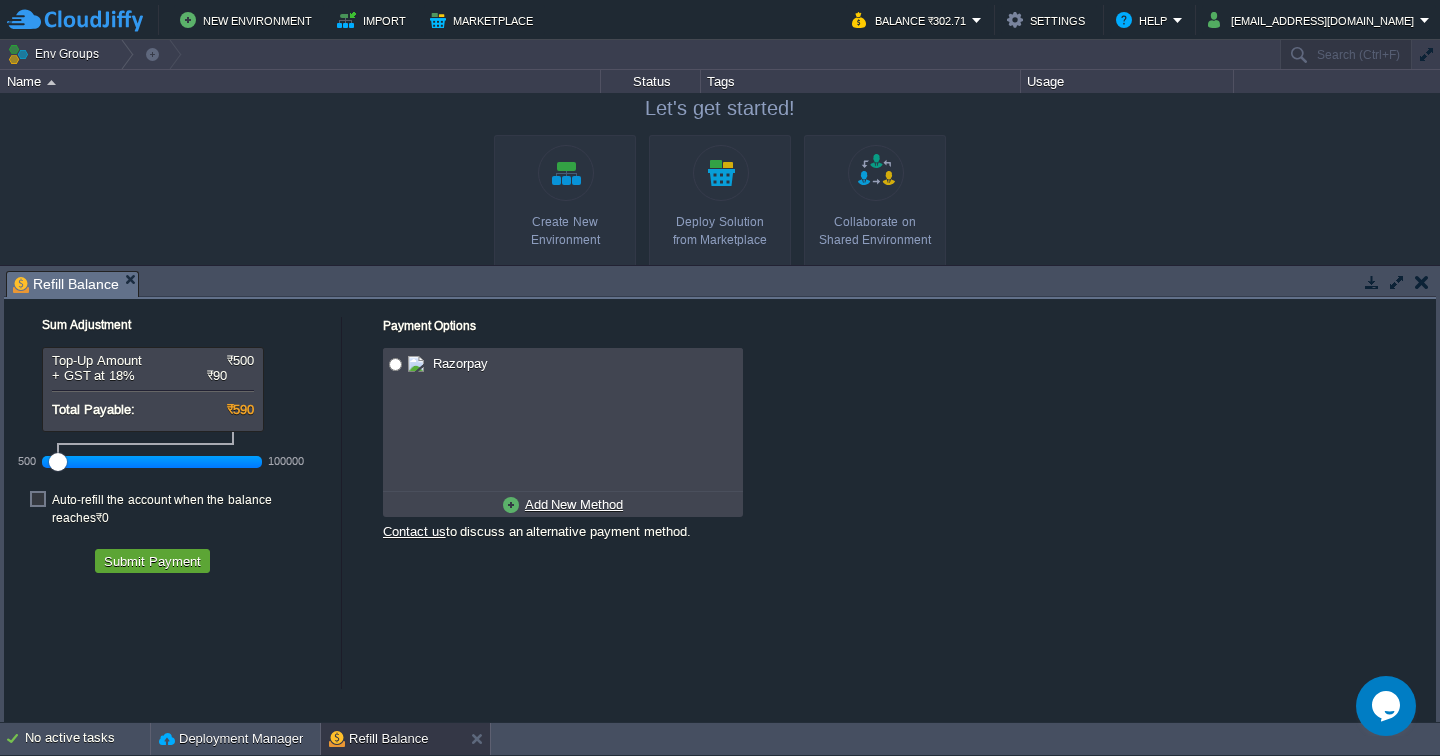 click on "Auto-refill the account when the balance reaches  ₹0" at bounding box center (191, 509) 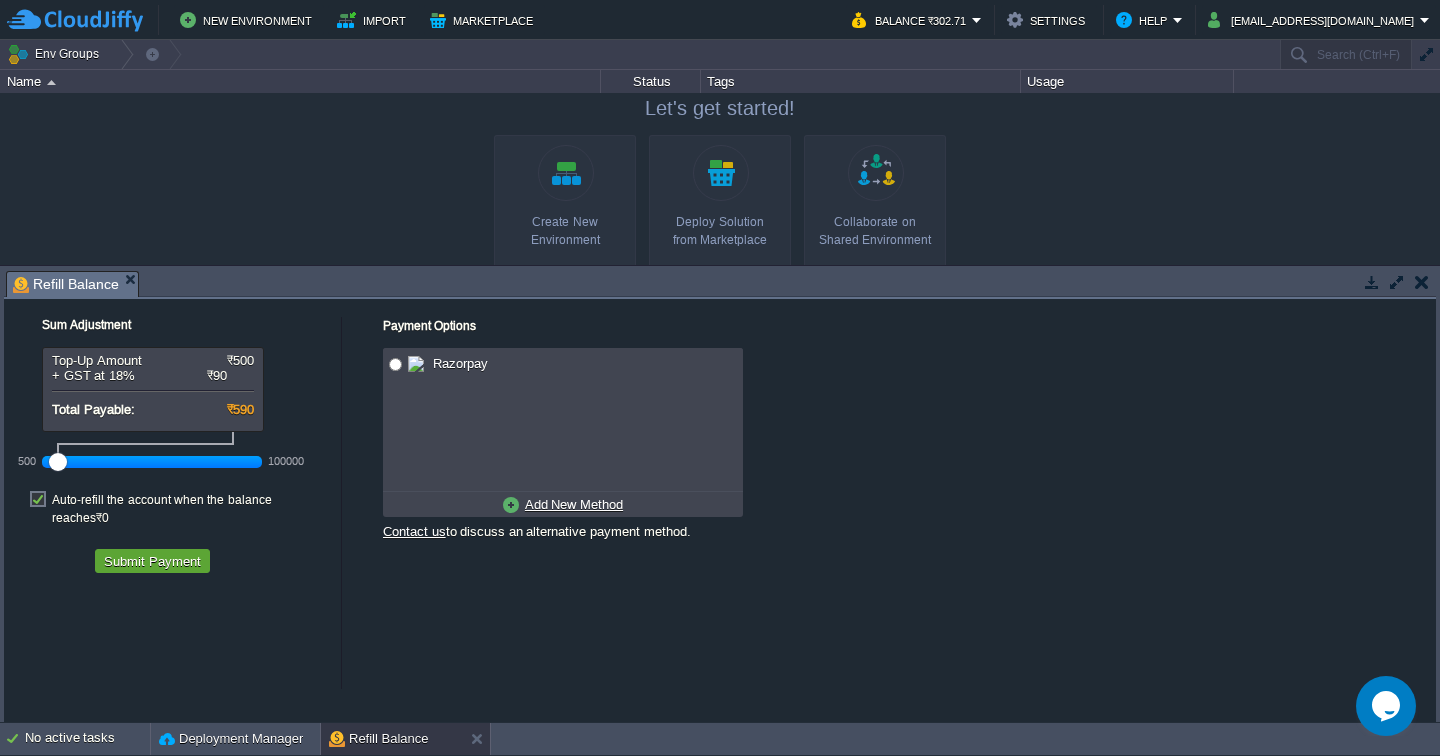 drag, startPoint x: 58, startPoint y: 462, endPoint x: 42, endPoint y: 462, distance: 16 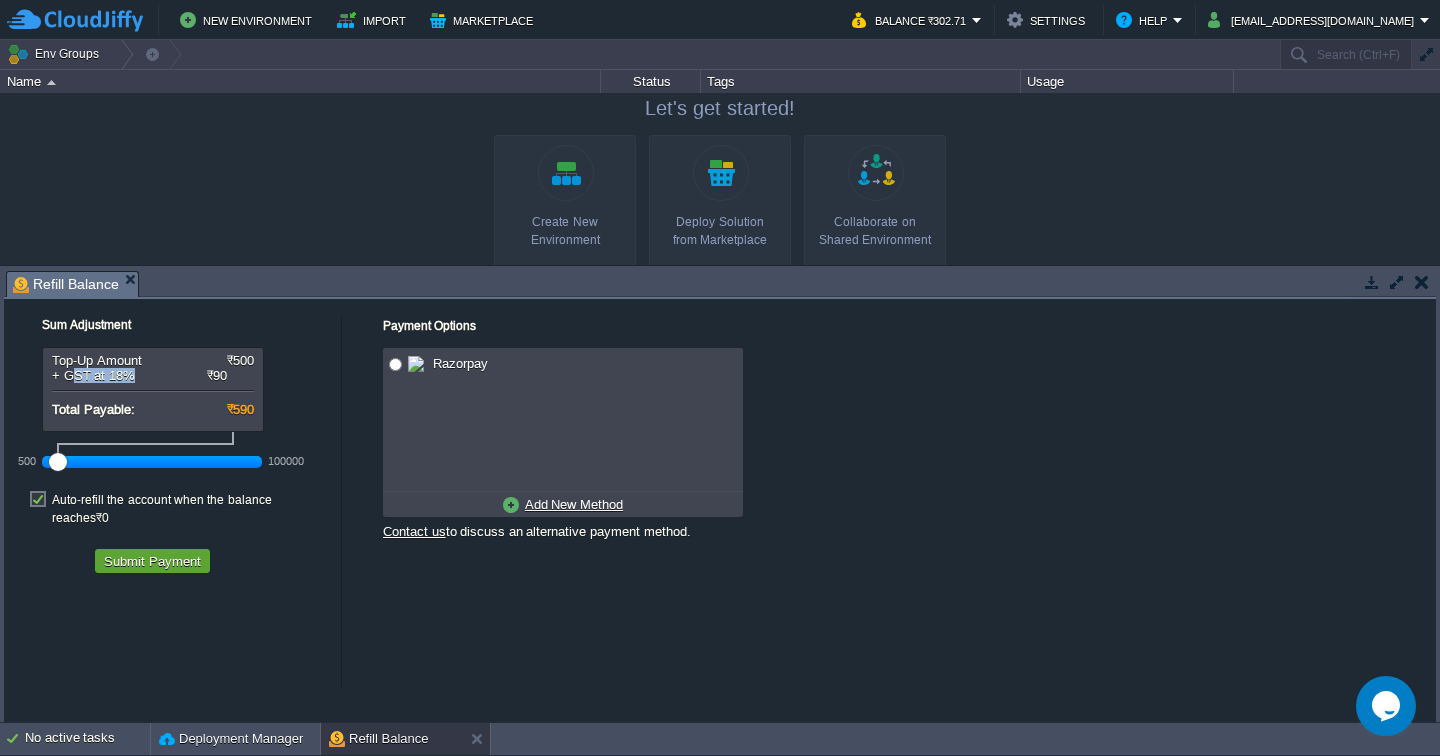 drag, startPoint x: 73, startPoint y: 378, endPoint x: 145, endPoint y: 379, distance: 72.00694 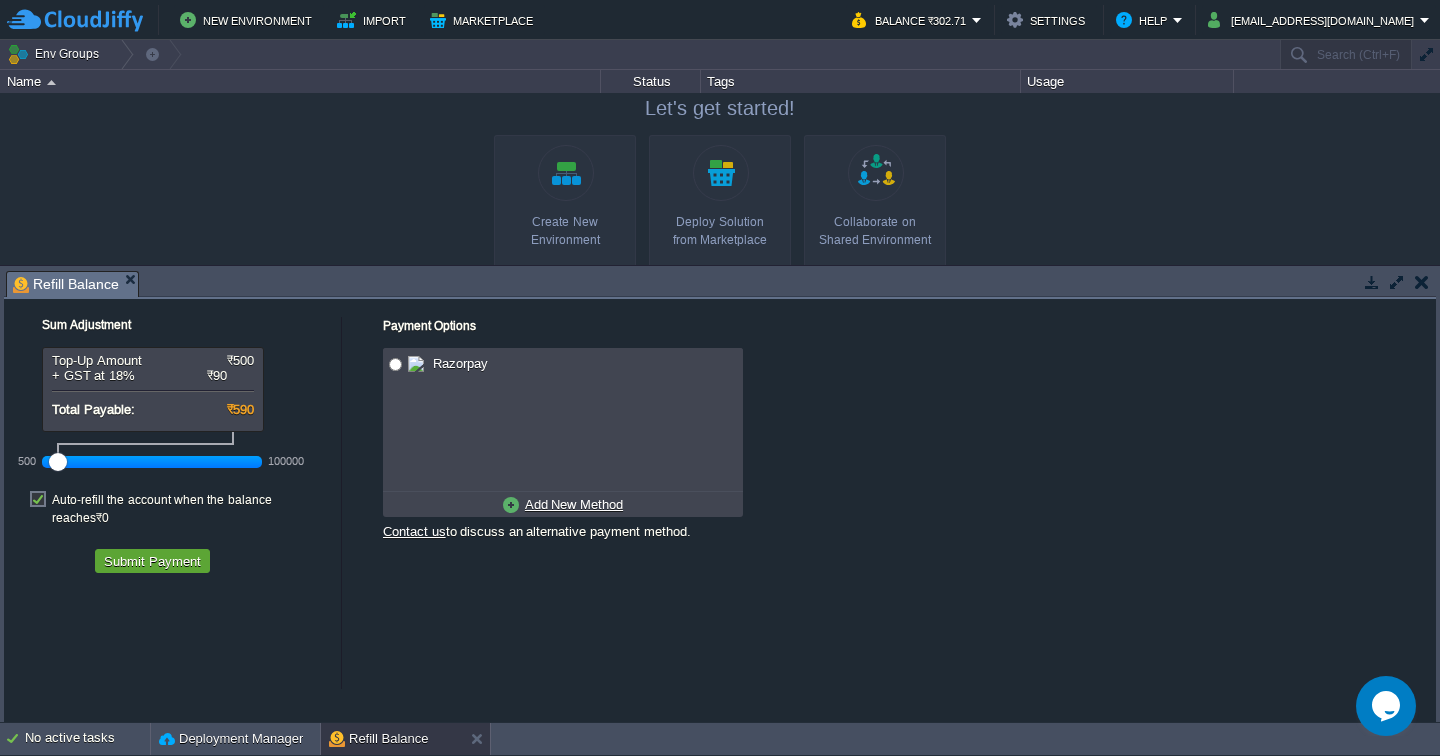 click on "₹90" at bounding box center [217, 376] 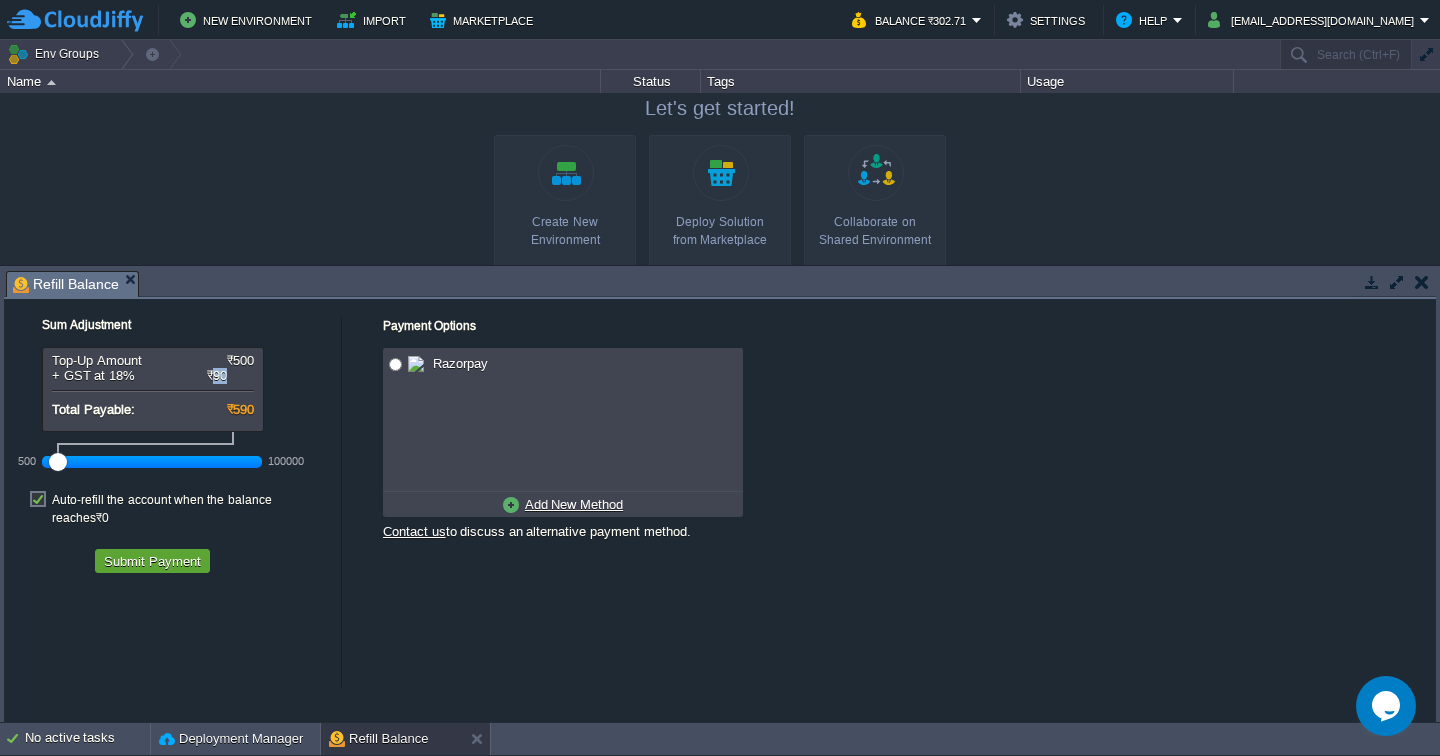 click on "₹90" at bounding box center [217, 376] 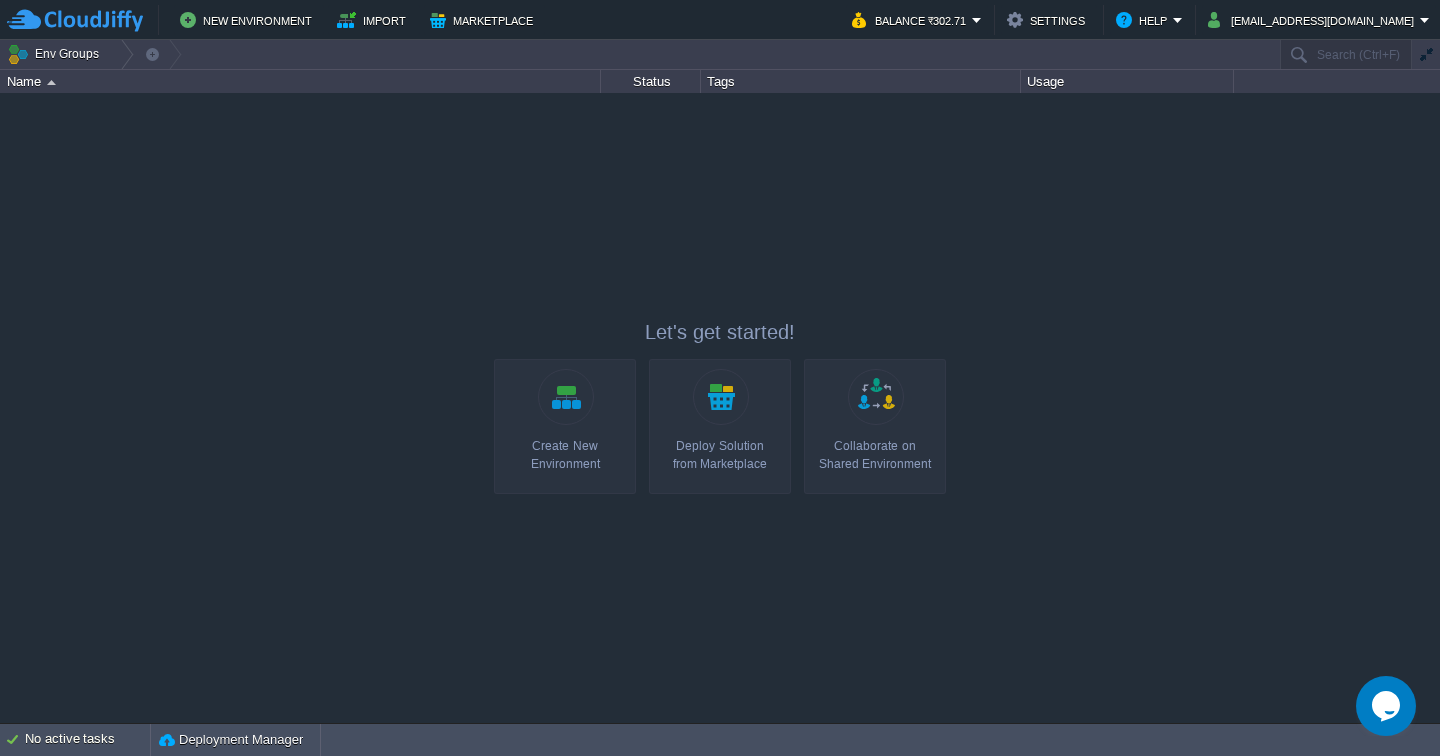 click at bounding box center [720, 407] 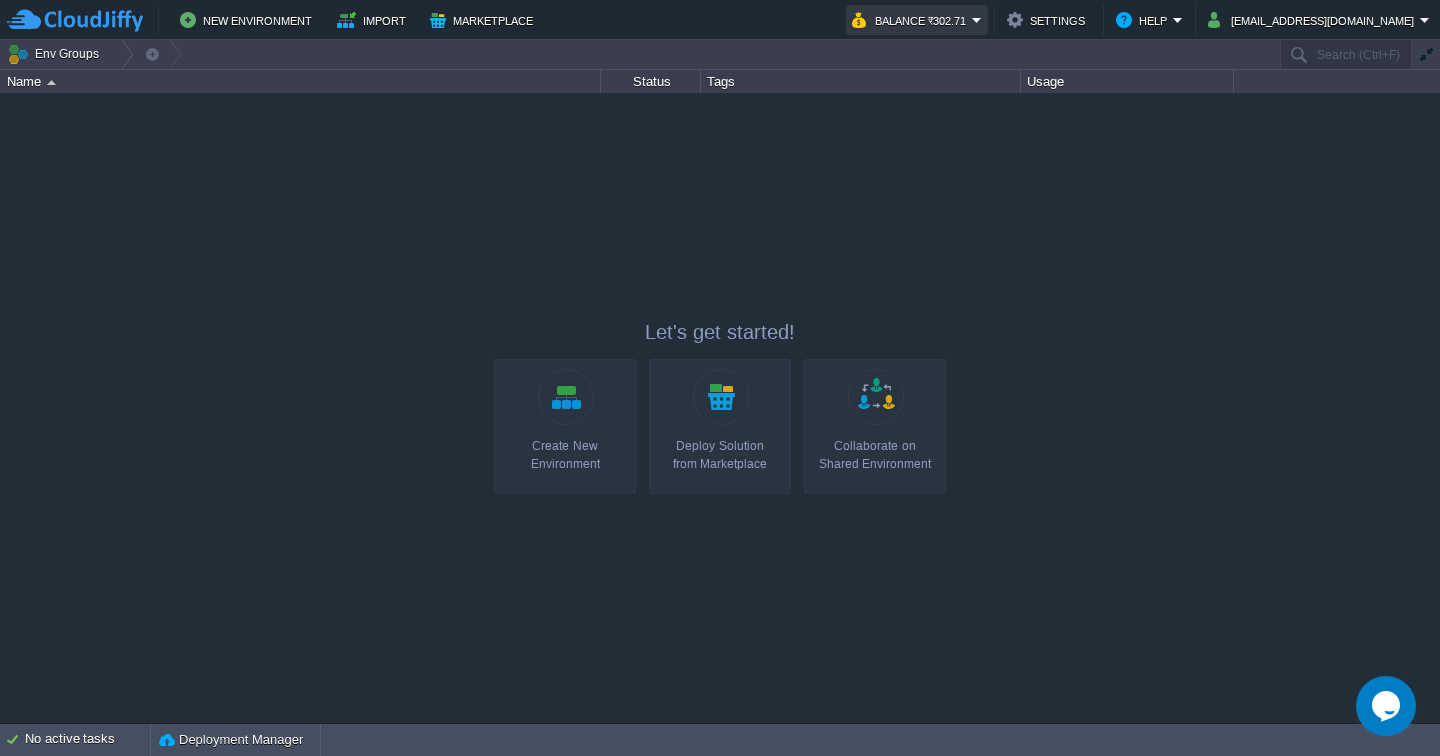click on "Balance ₹302.71" at bounding box center [912, 20] 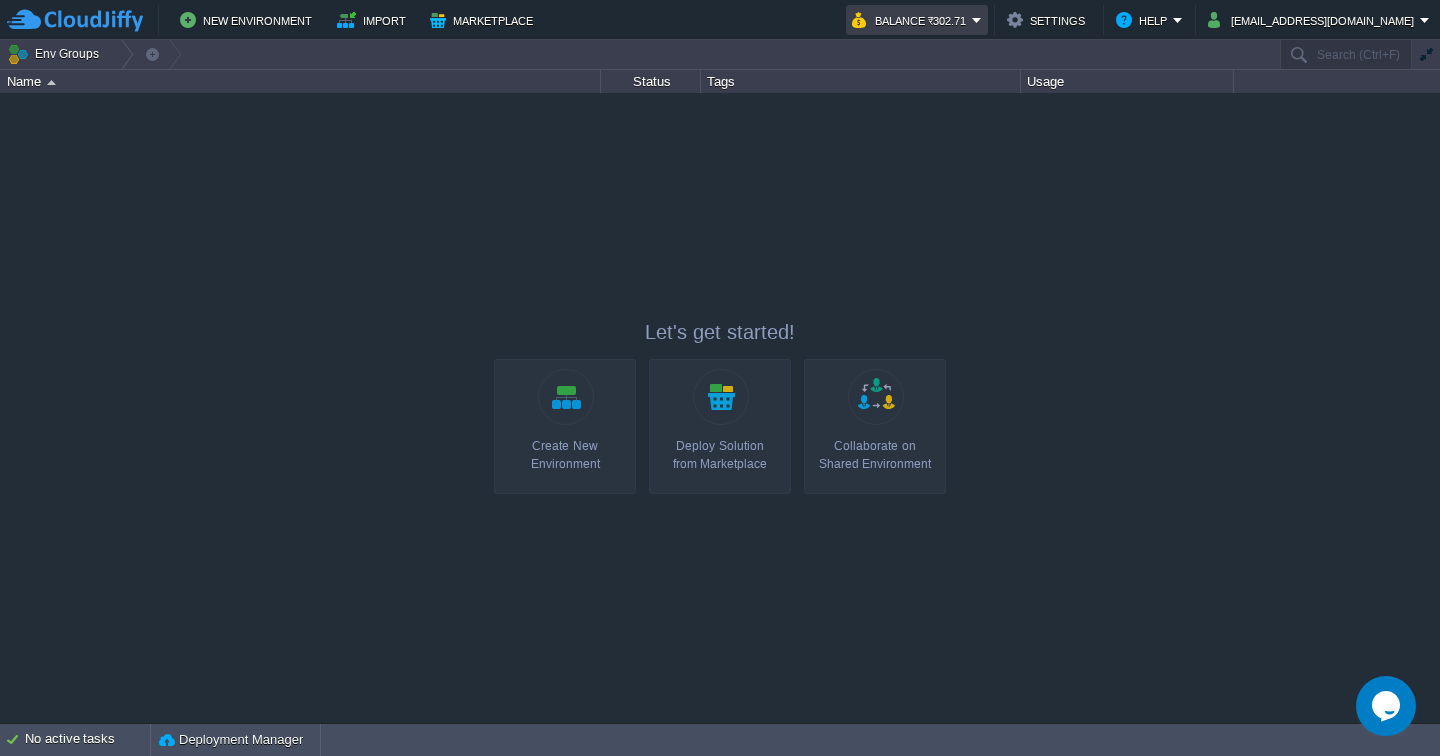 click on "Balance ₹302.71" at bounding box center (917, 20) 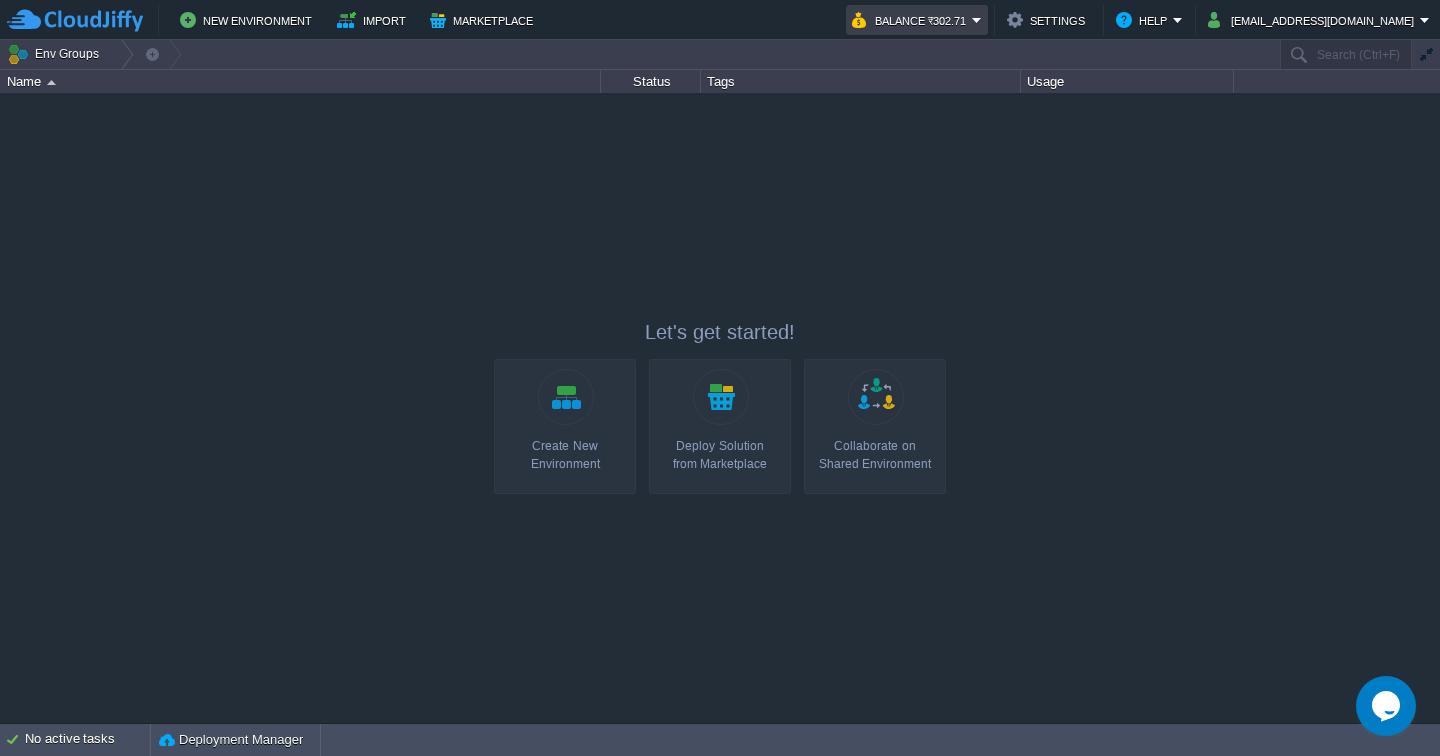 click on "Balance ₹302.71" at bounding box center [917, 20] 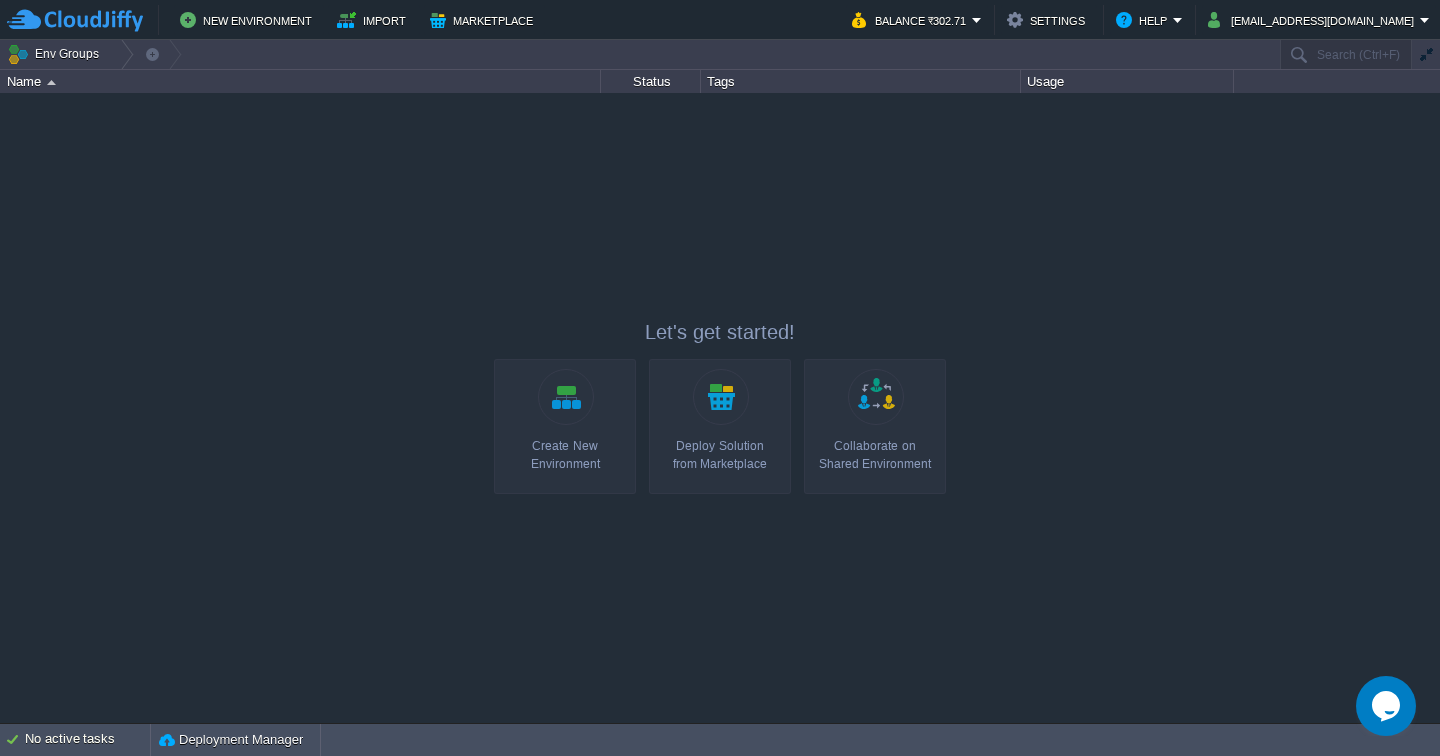 click at bounding box center (720, 407) 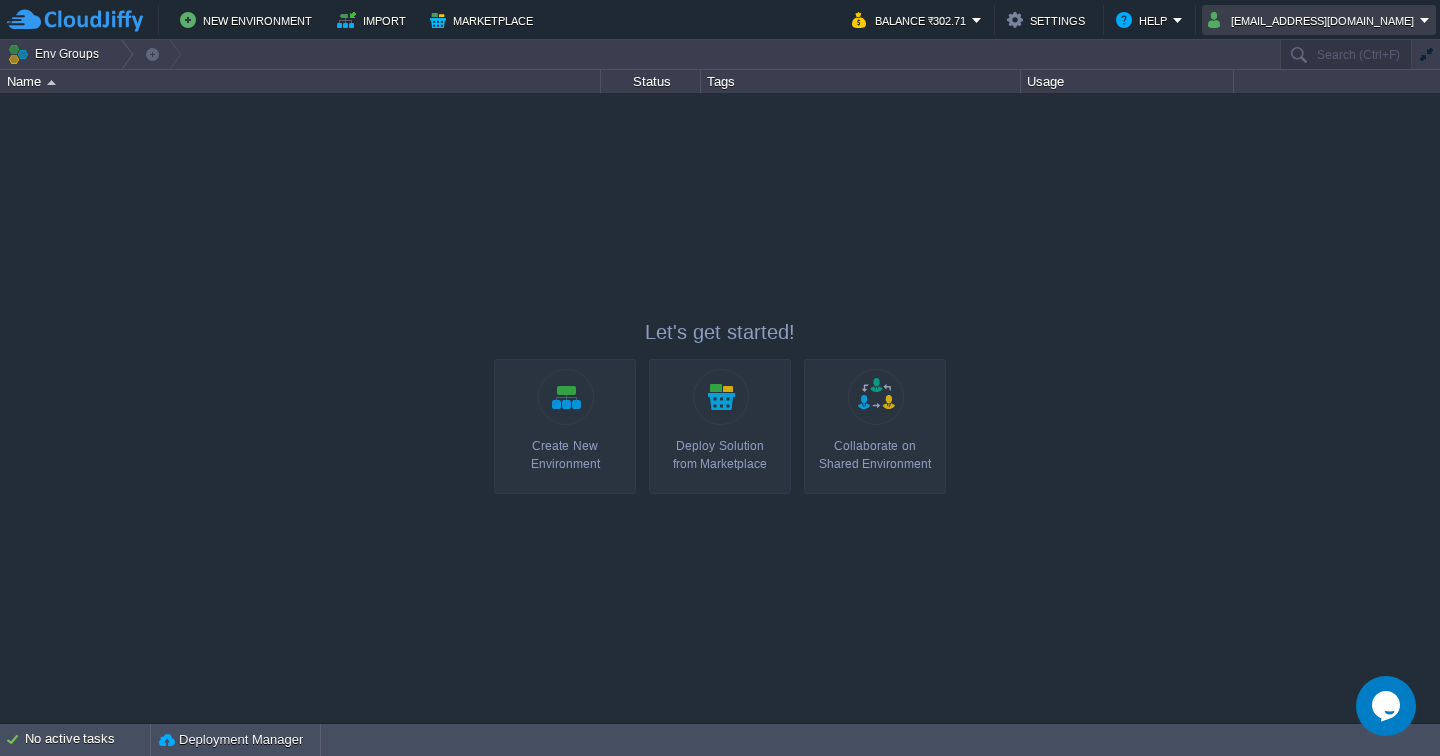 click on "[EMAIL_ADDRESS][DOMAIN_NAME]" at bounding box center (1319, 20) 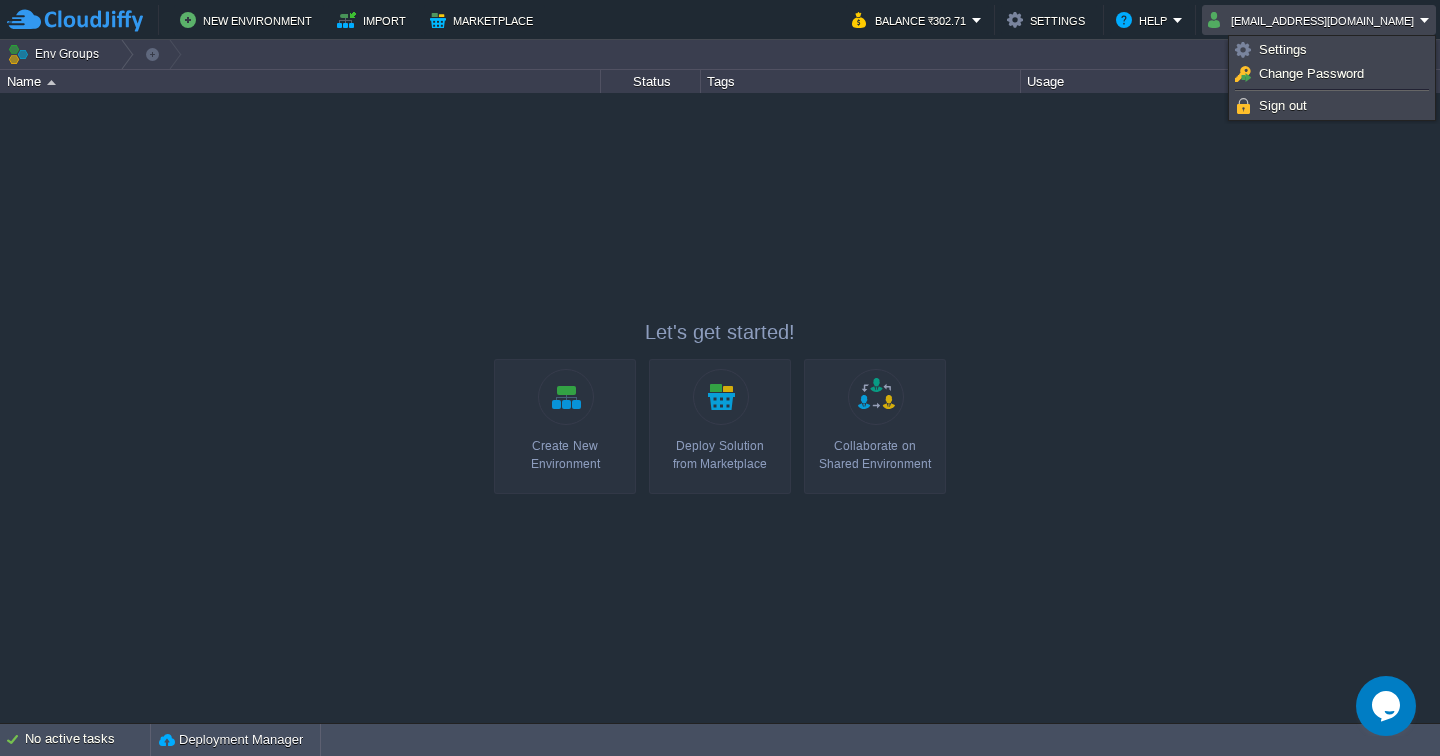 click at bounding box center [720, 407] 